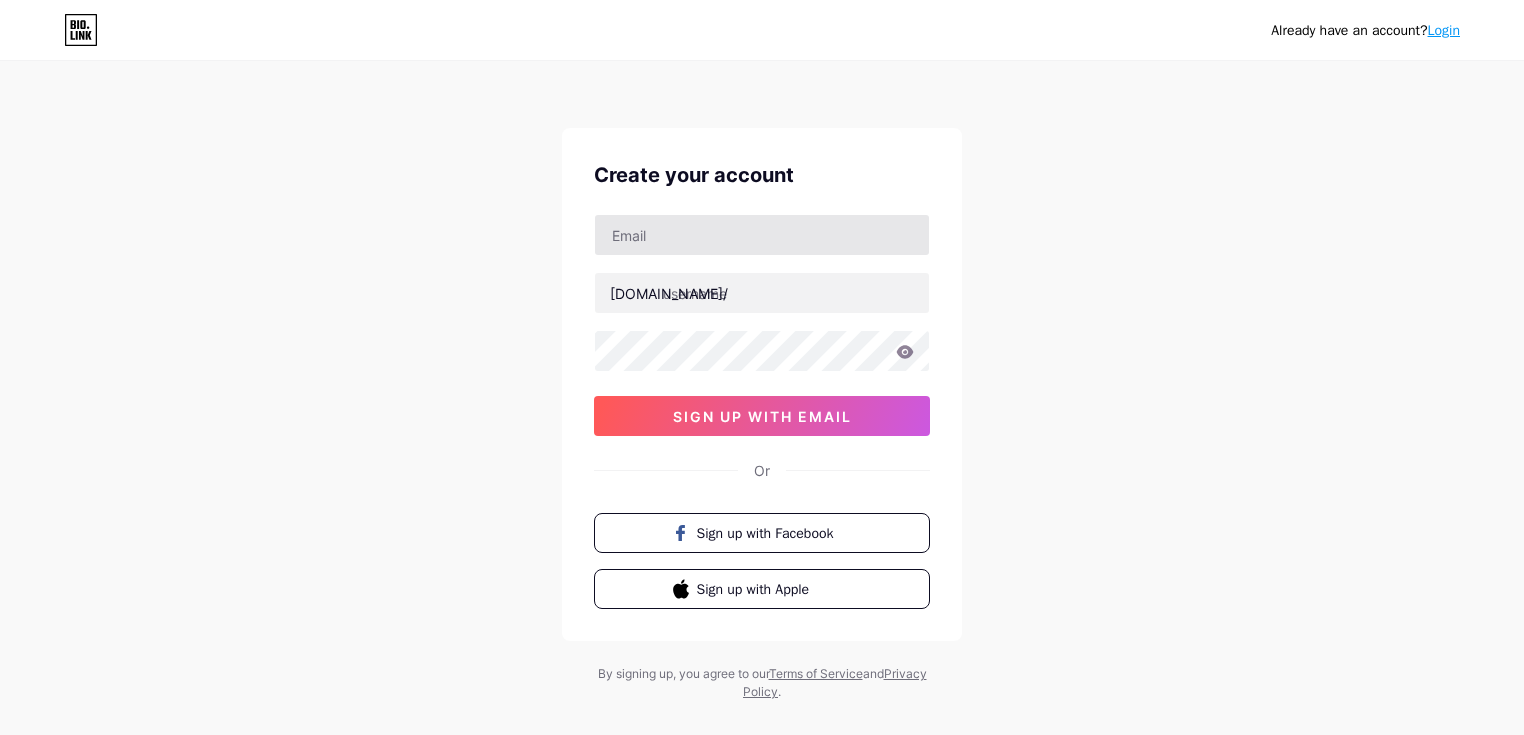 scroll, scrollTop: 0, scrollLeft: 0, axis: both 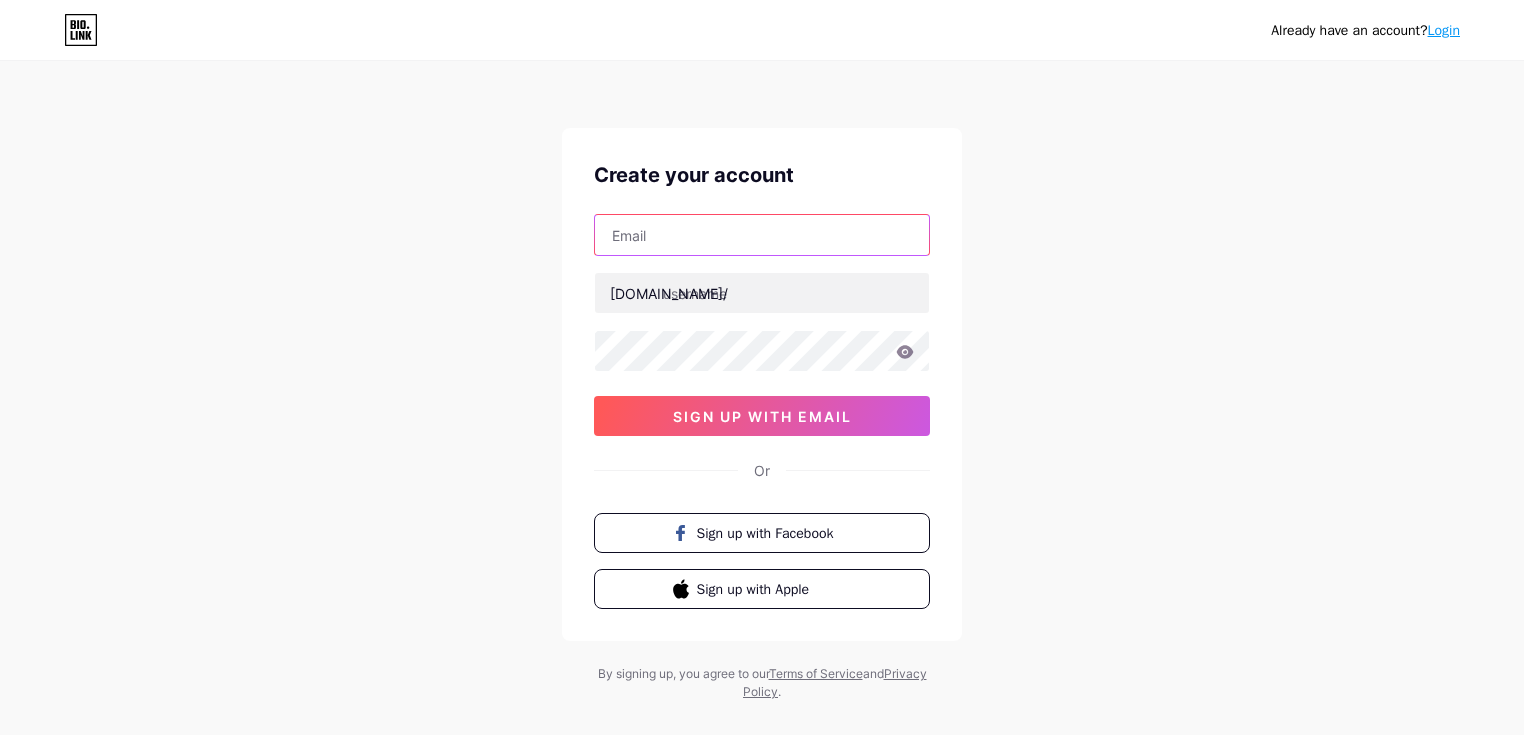 click at bounding box center (762, 235) 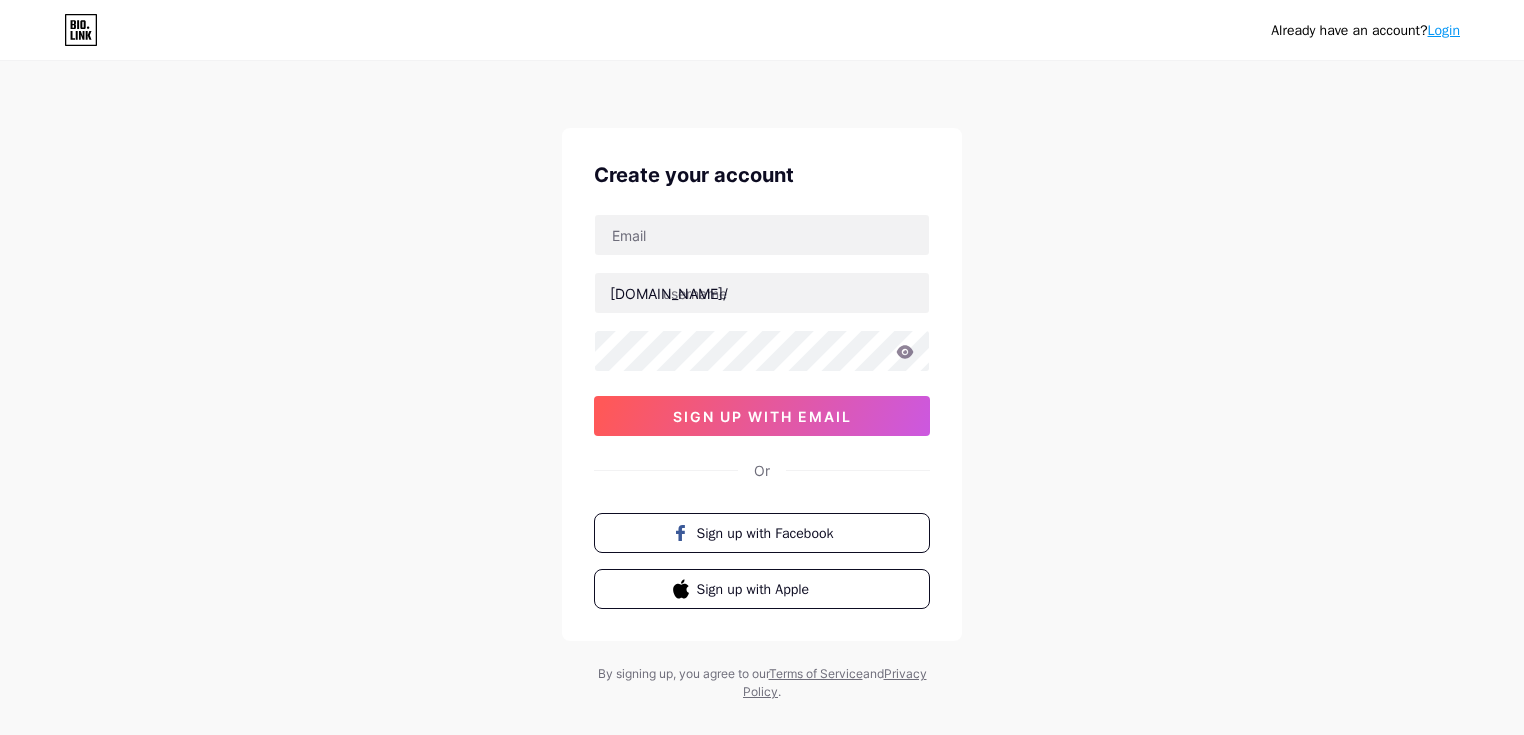click on "Already have an account?  Login   Create your account         [DOMAIN_NAME]/                       sign up with email         Or       Sign up with Facebook
Sign up with Apple
By signing up, you agree to our  Terms of Service  and  Privacy Policy ." at bounding box center [762, 382] 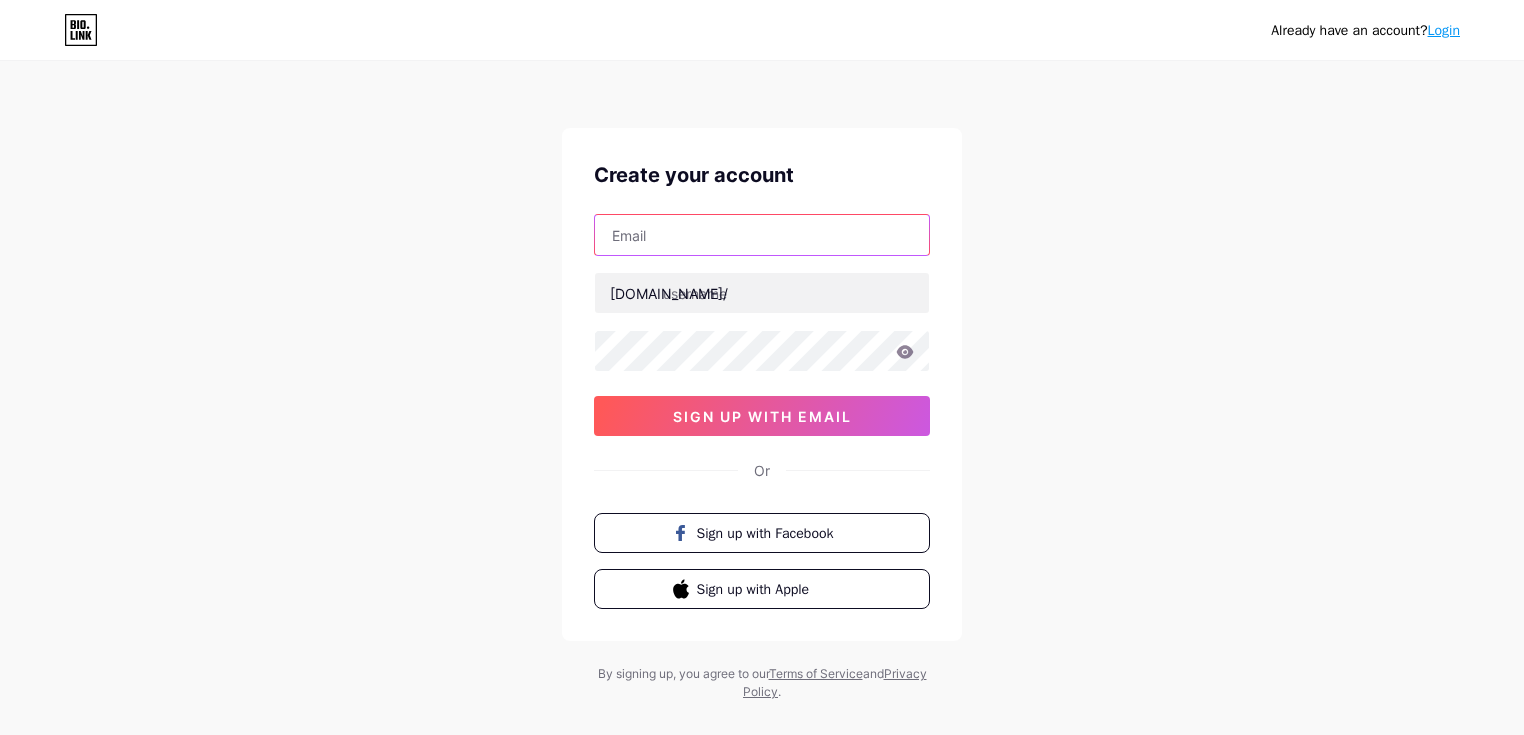 click at bounding box center (762, 235) 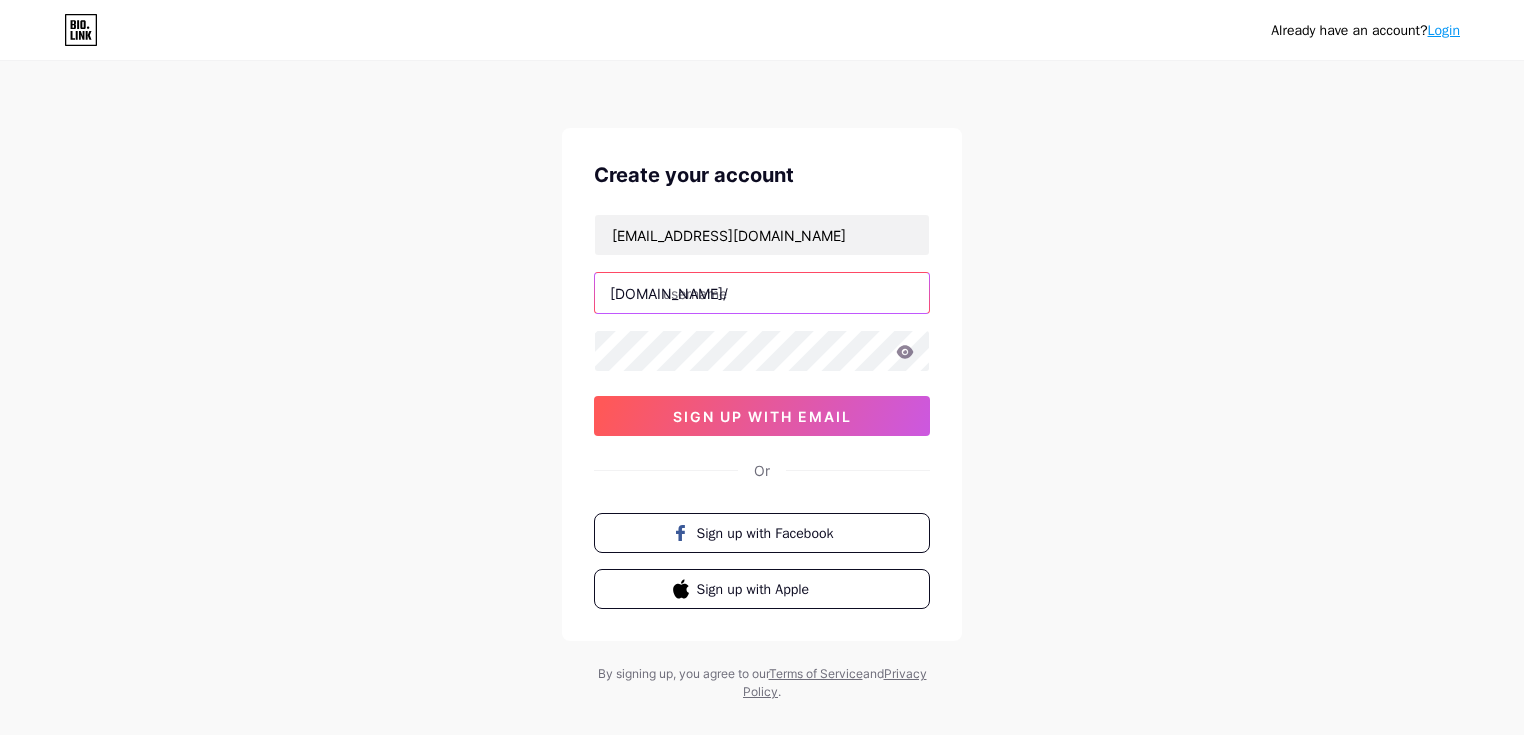 click at bounding box center [762, 293] 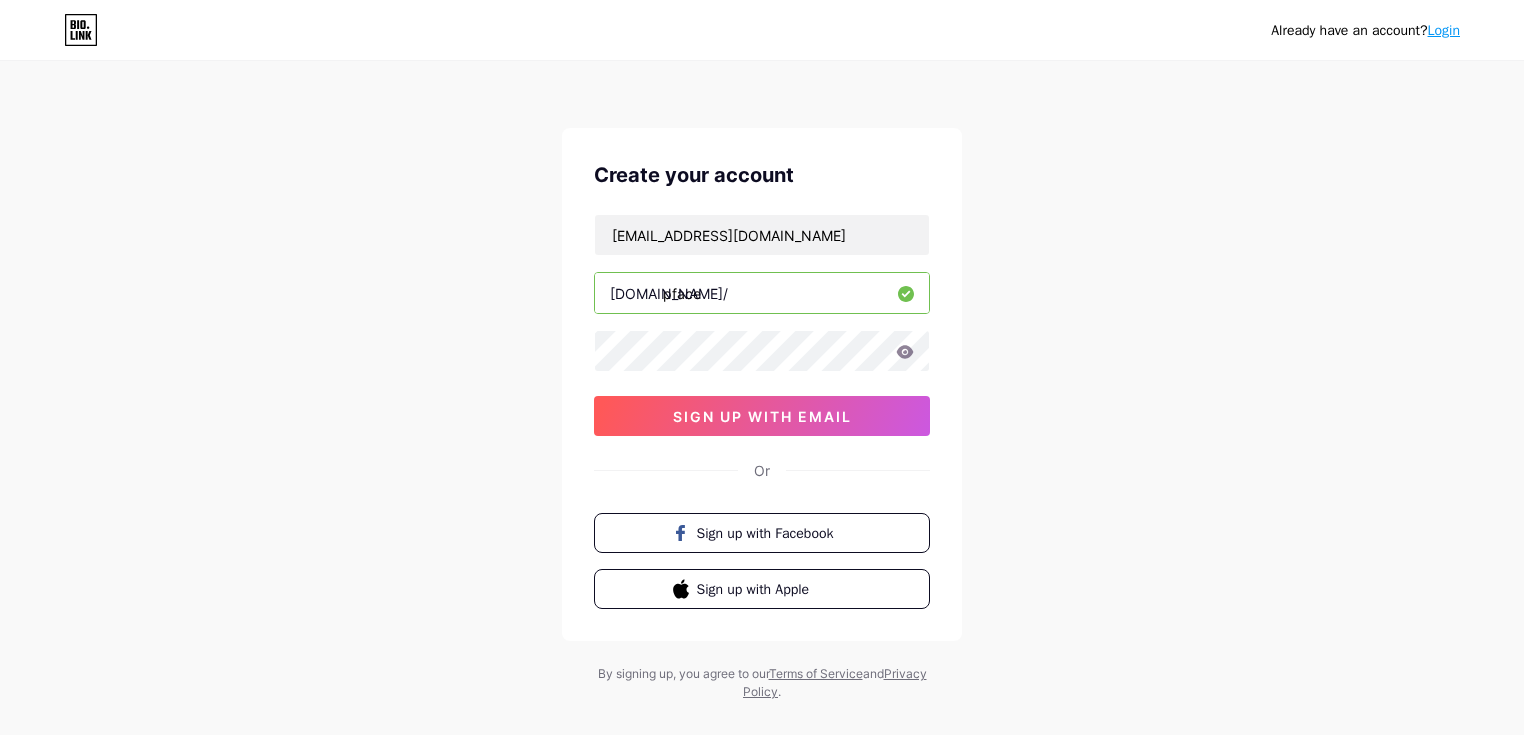 type on "pface" 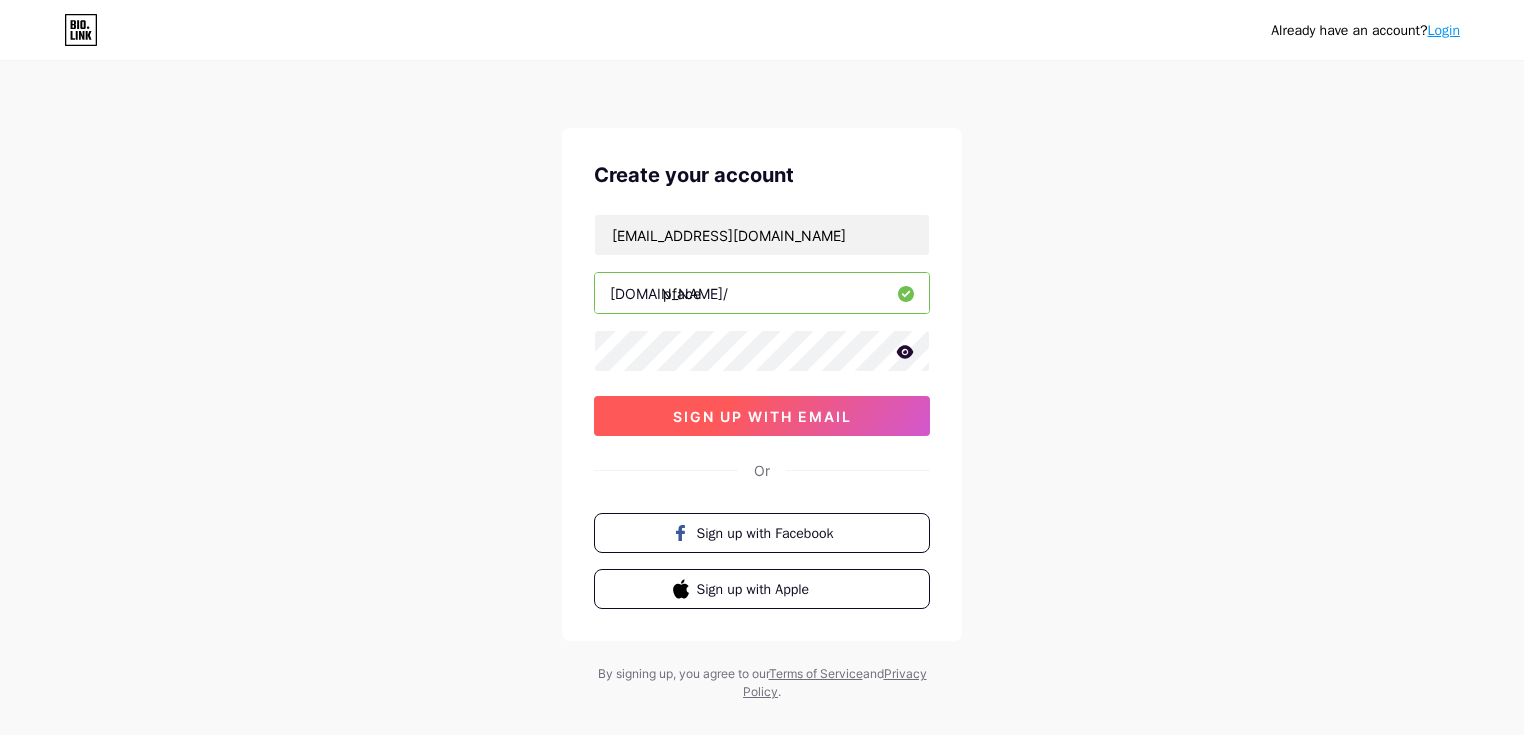 click on "sign up with email" at bounding box center [762, 416] 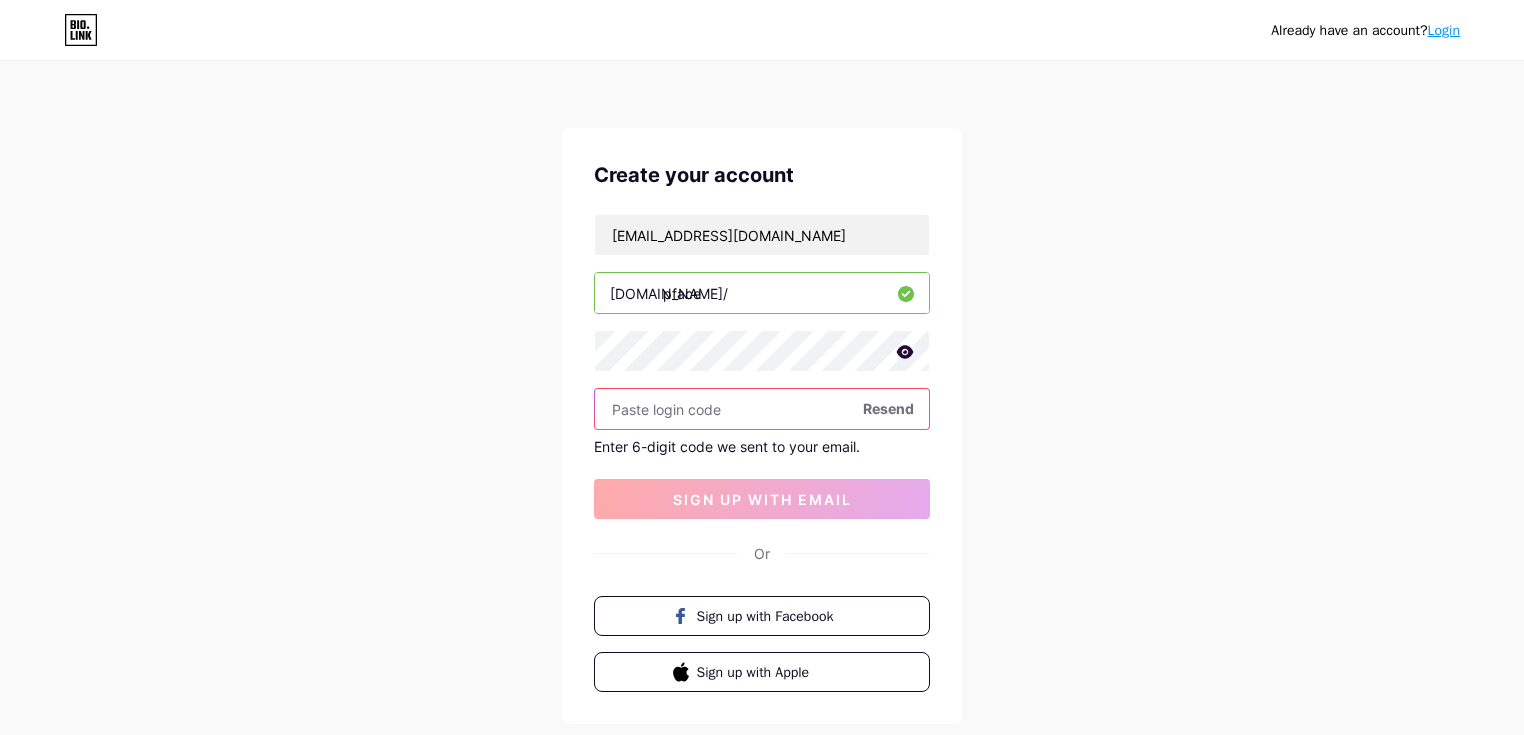 paste on "377479" 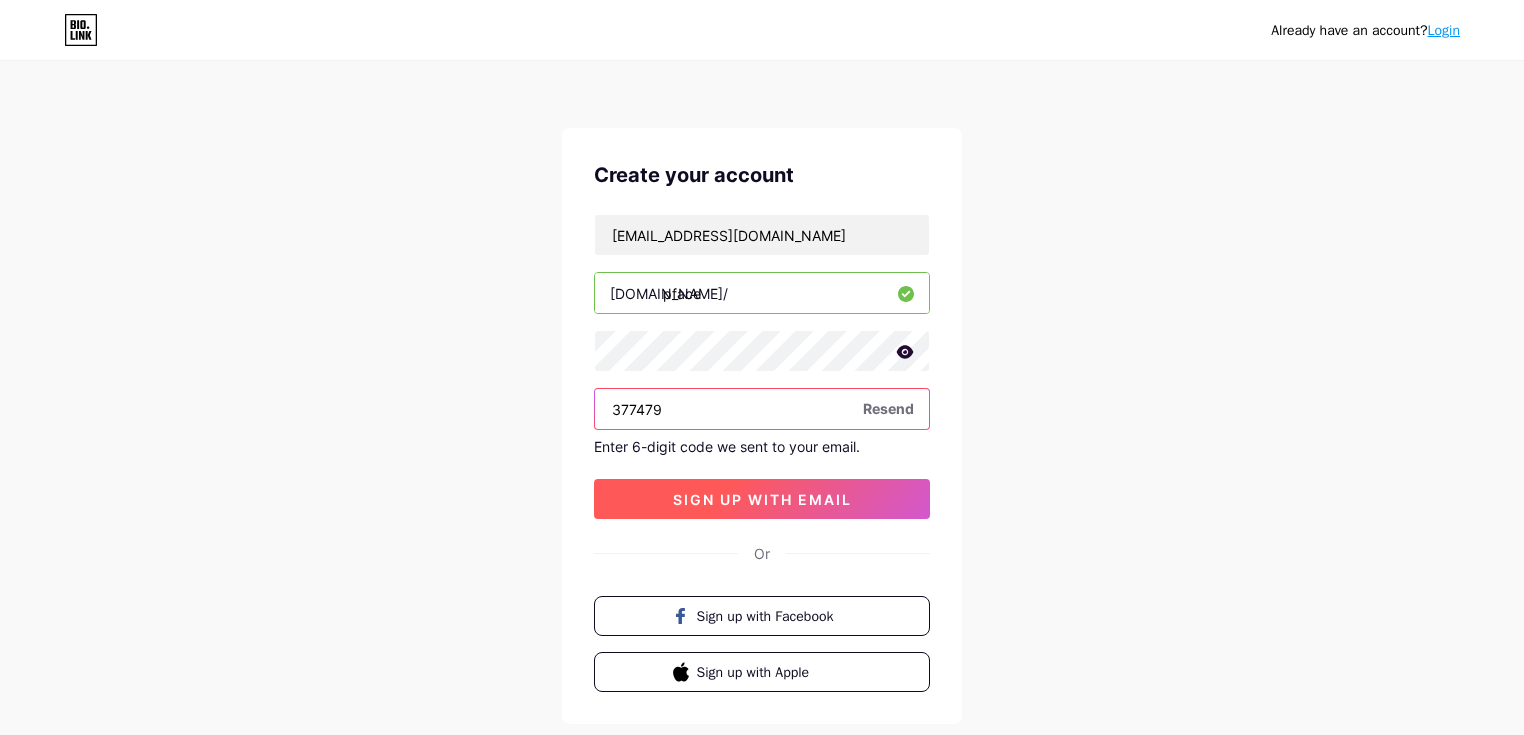 type on "377479" 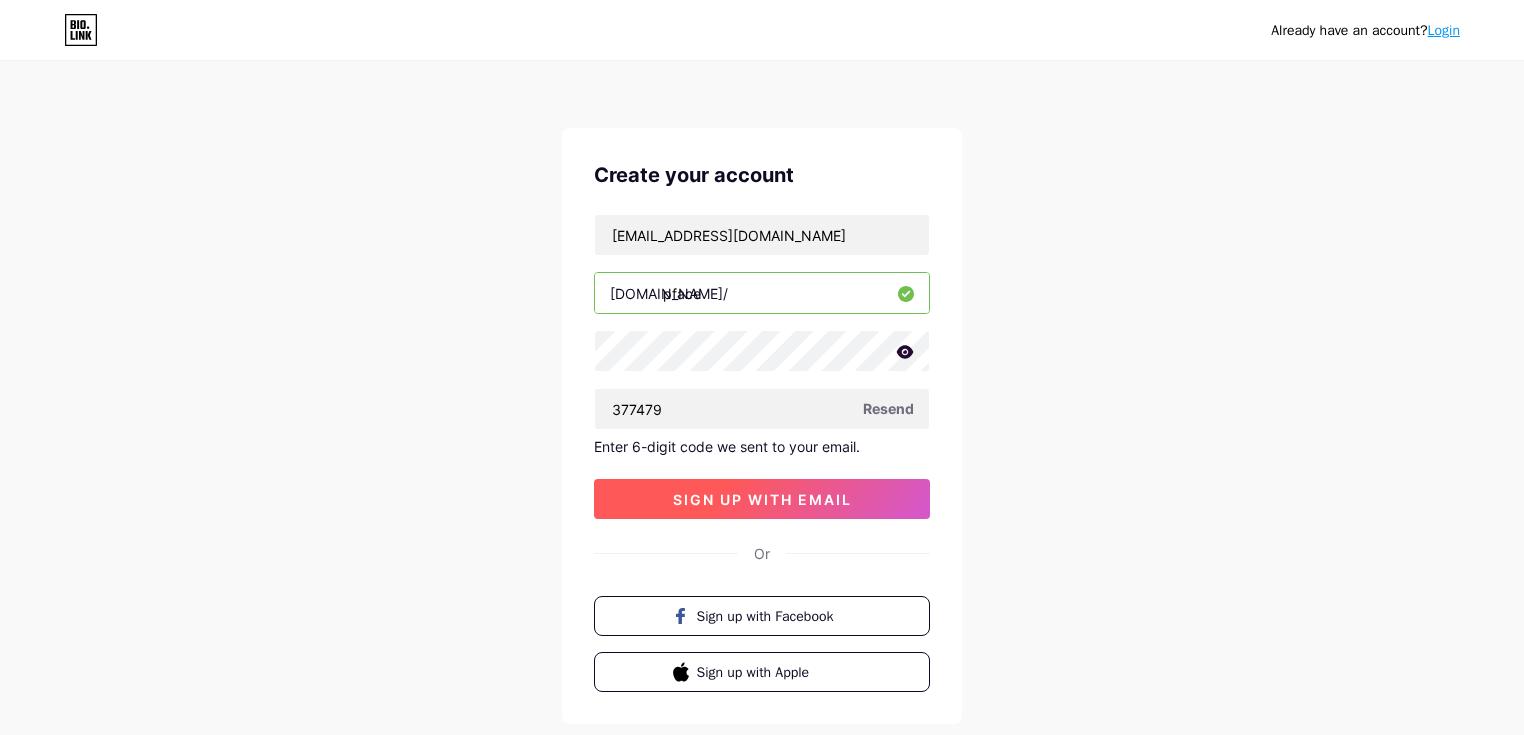 click on "sign up with email" at bounding box center [762, 499] 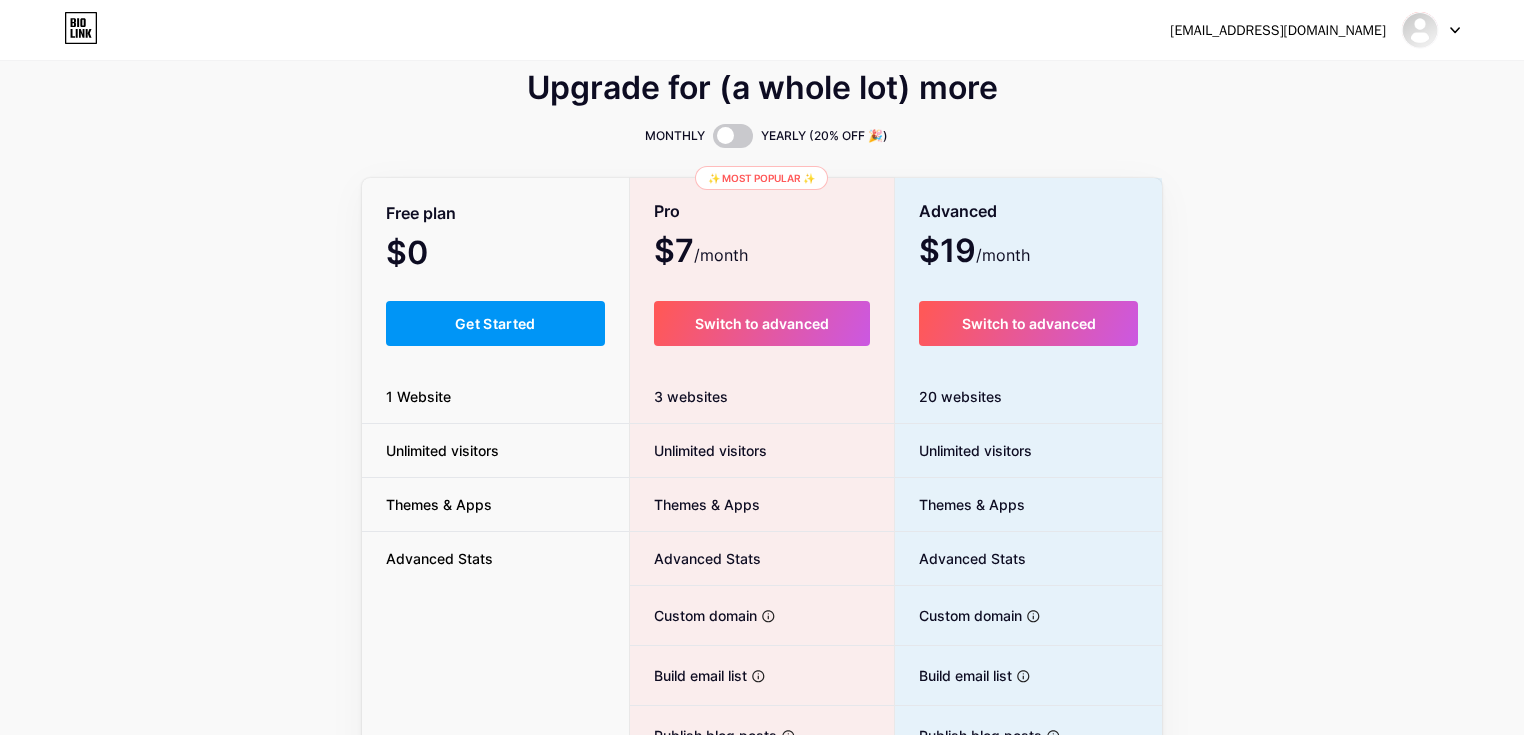 scroll, scrollTop: 4, scrollLeft: 0, axis: vertical 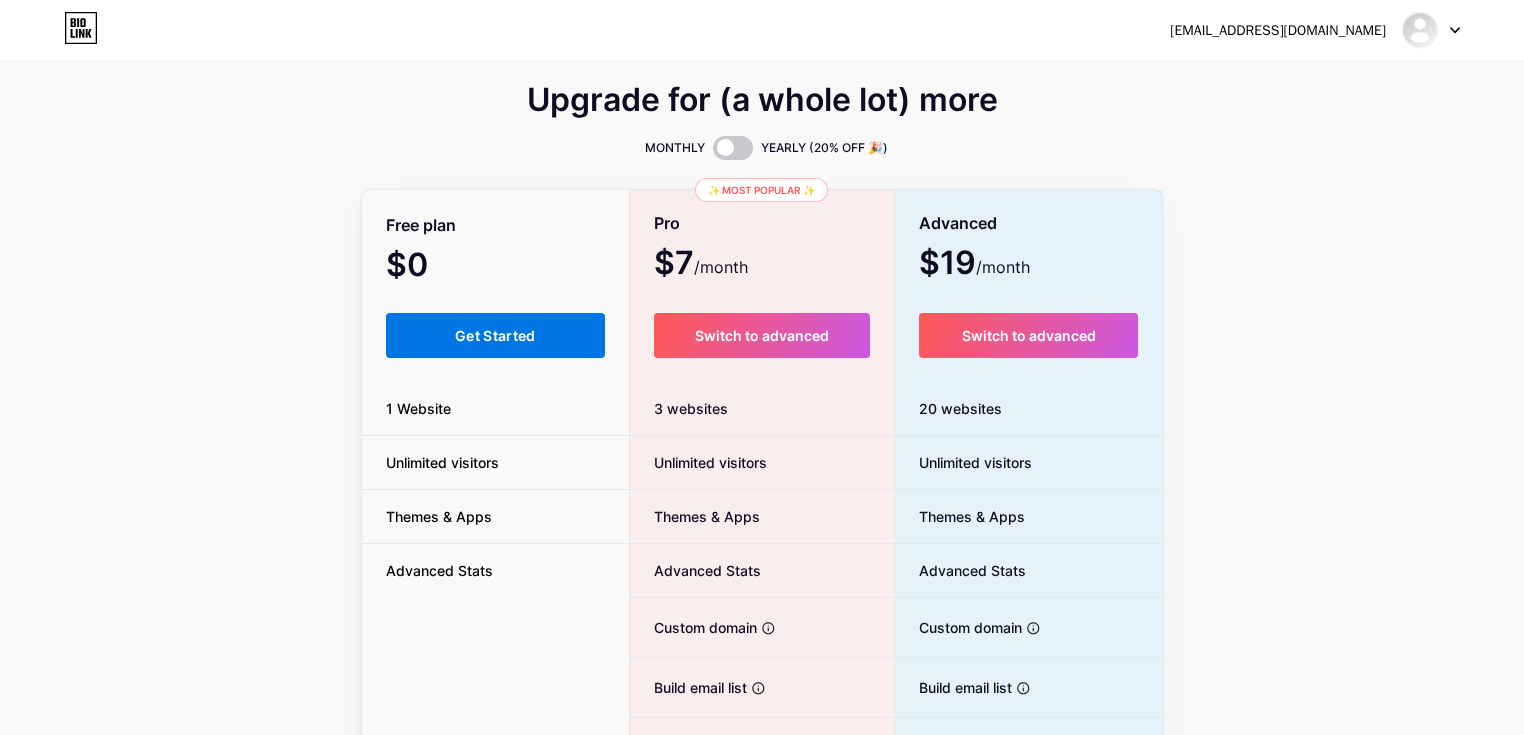 click on "Get Started" at bounding box center (495, 335) 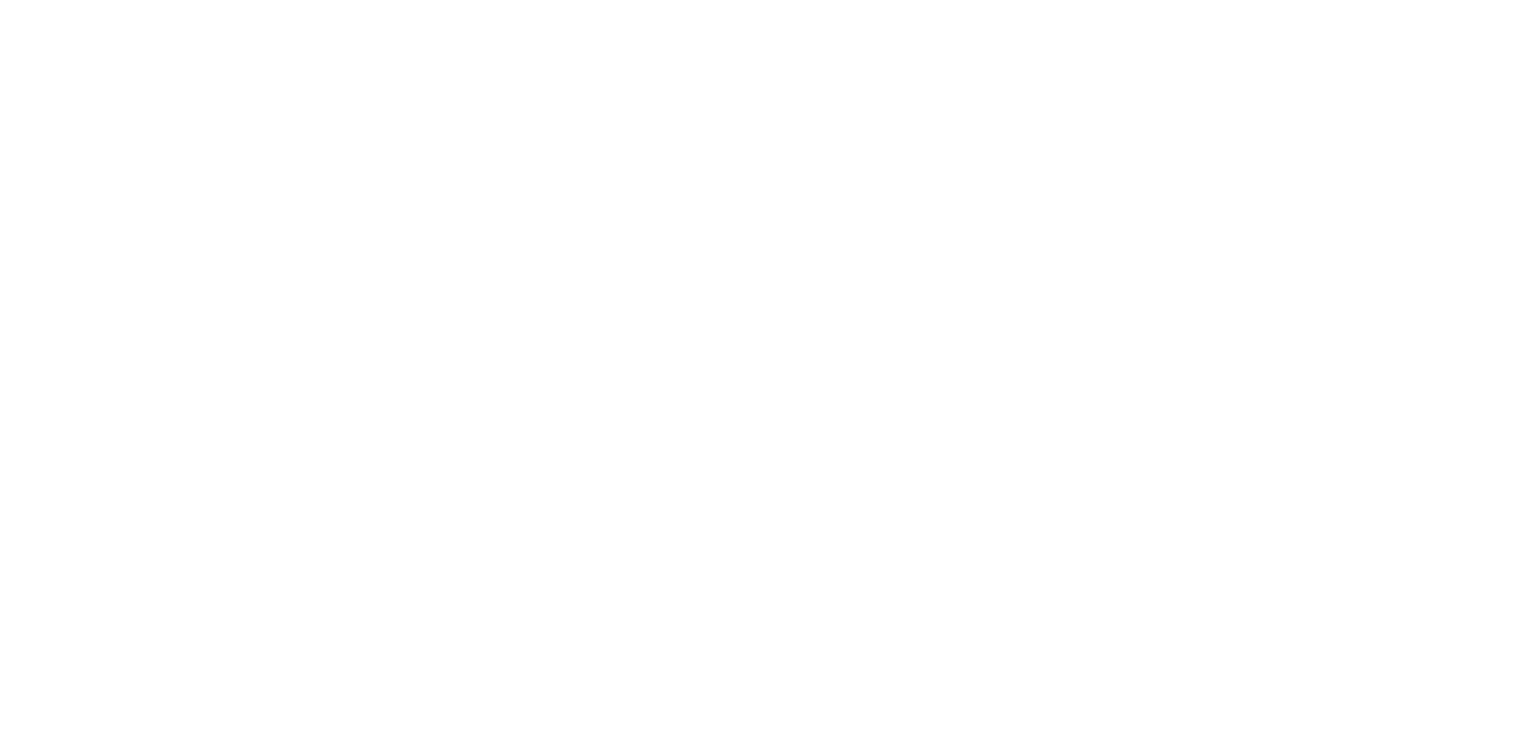 scroll, scrollTop: 0, scrollLeft: 0, axis: both 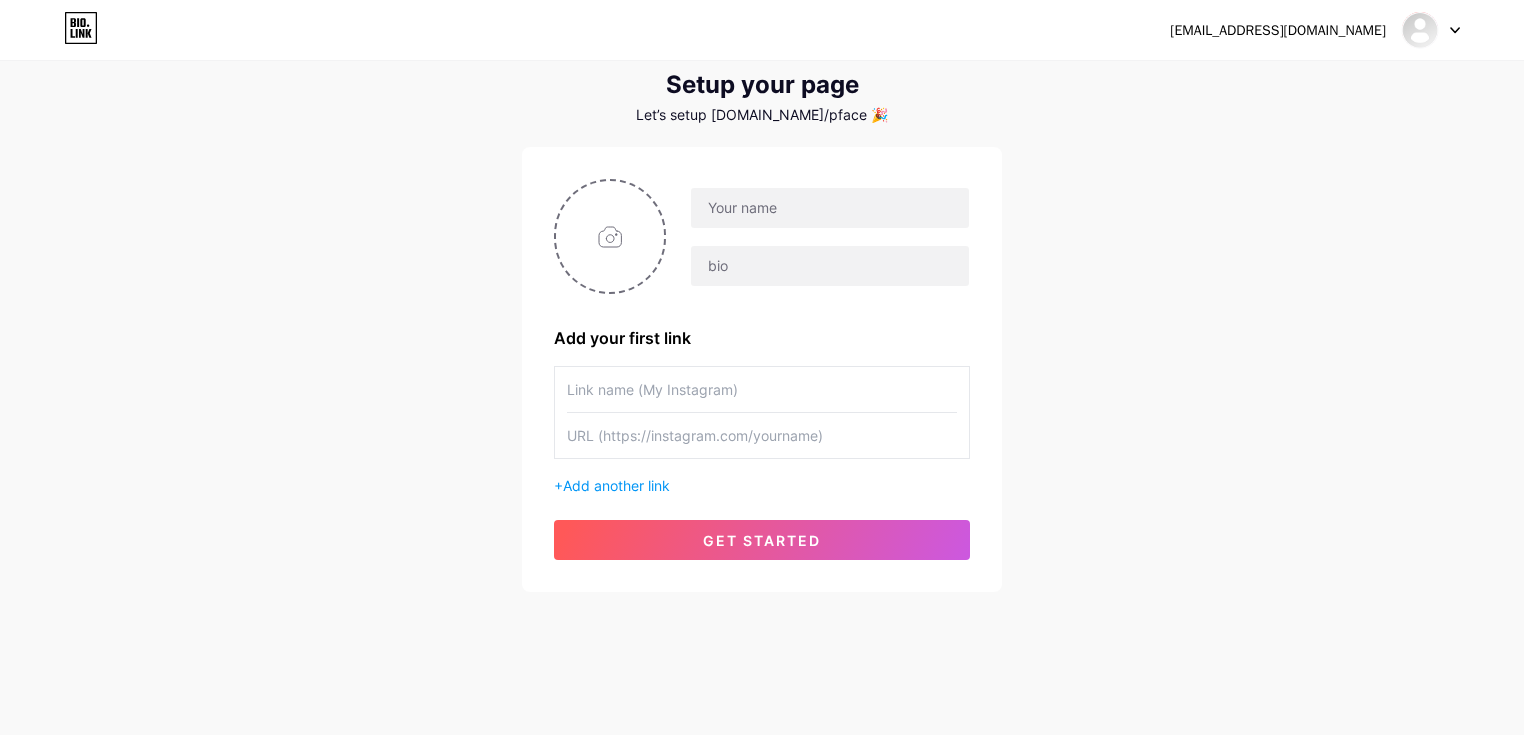 click at bounding box center [762, 389] 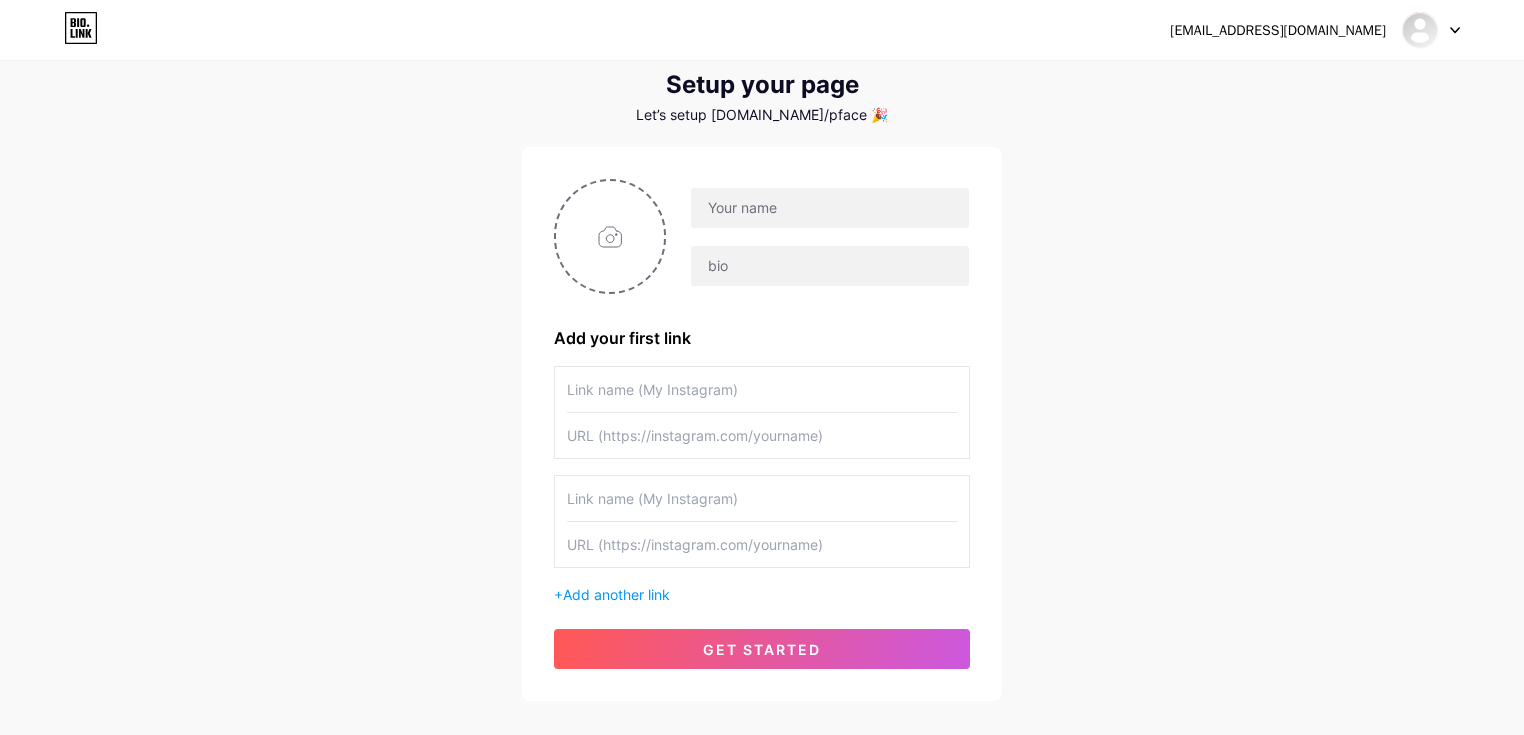 click on "+  Add another link" at bounding box center [762, 594] 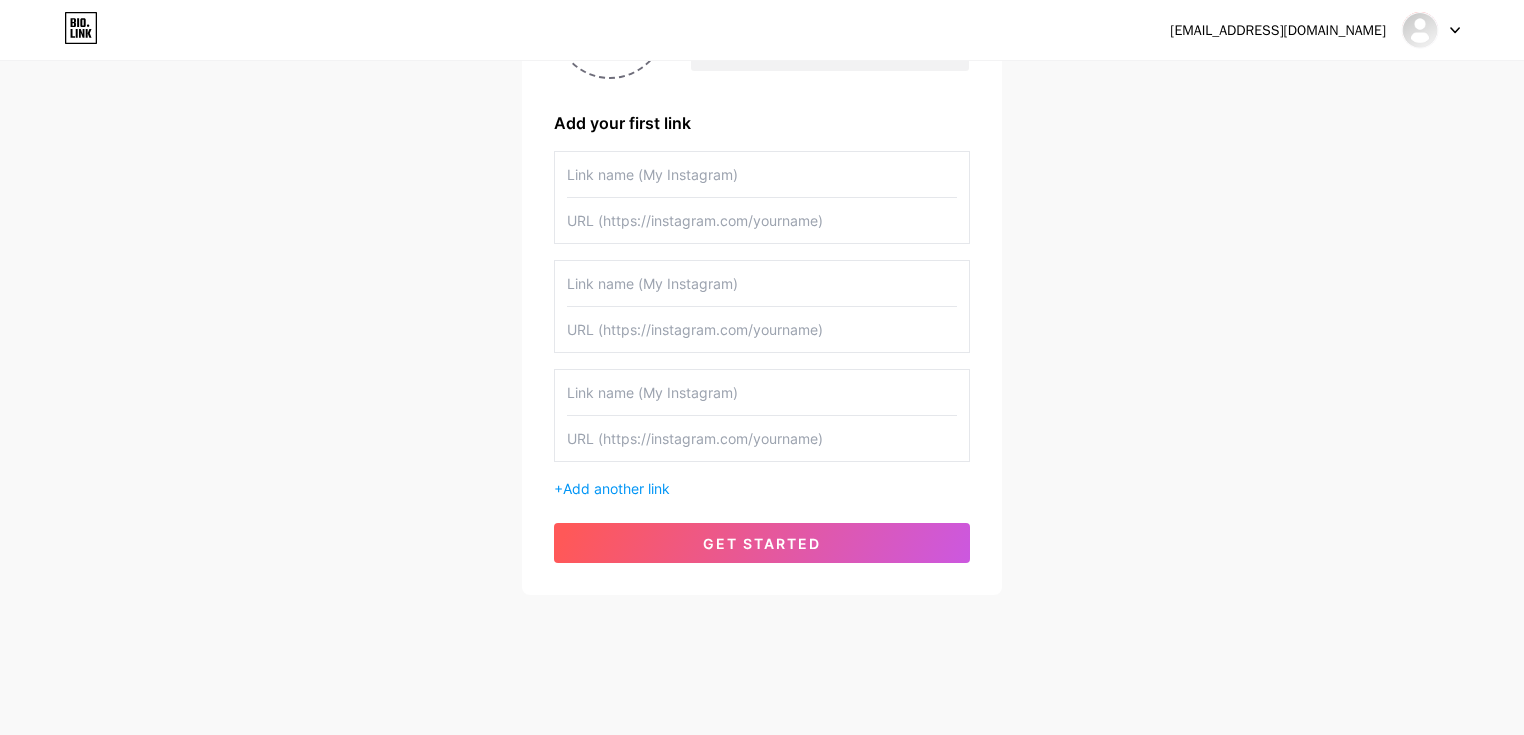 scroll, scrollTop: 274, scrollLeft: 0, axis: vertical 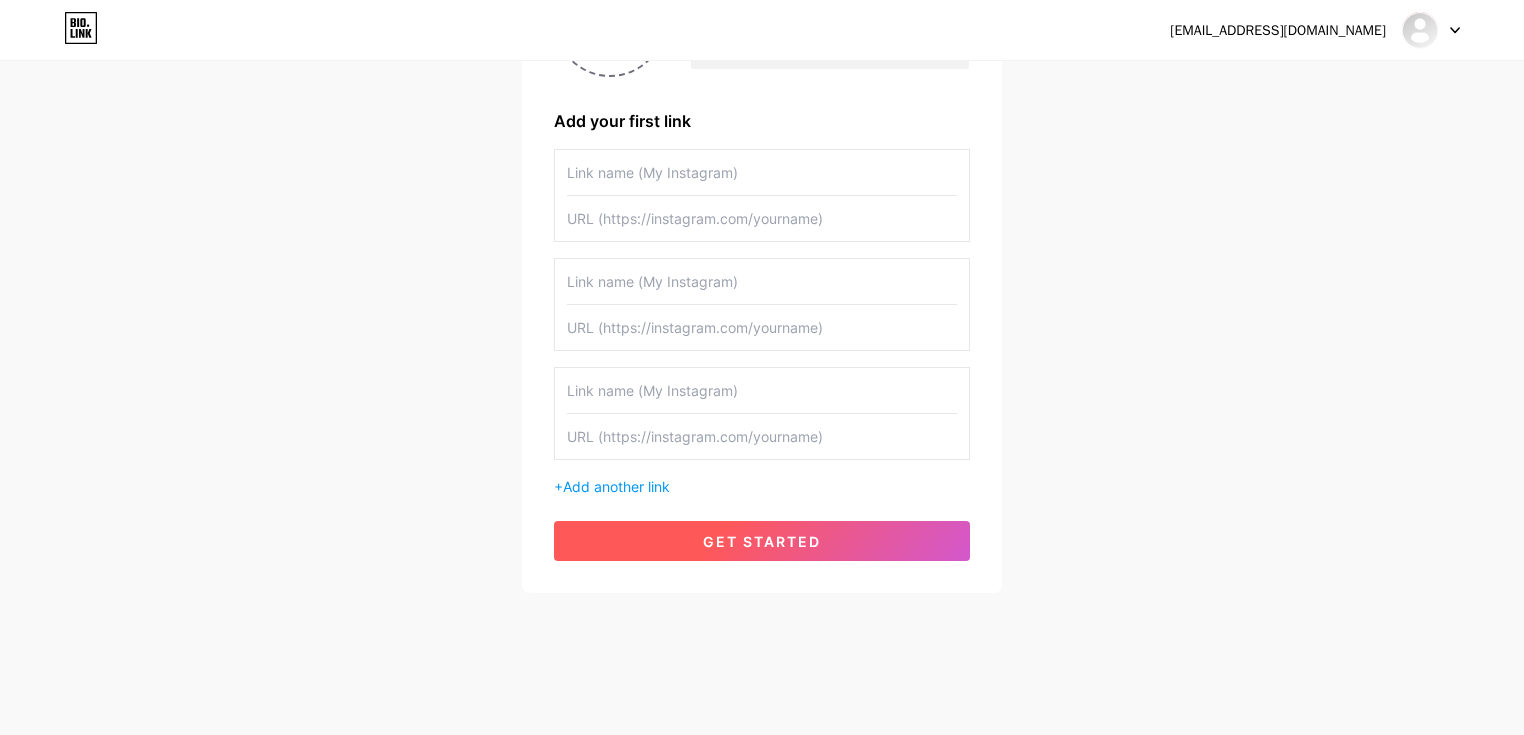 click on "get started" at bounding box center [762, 541] 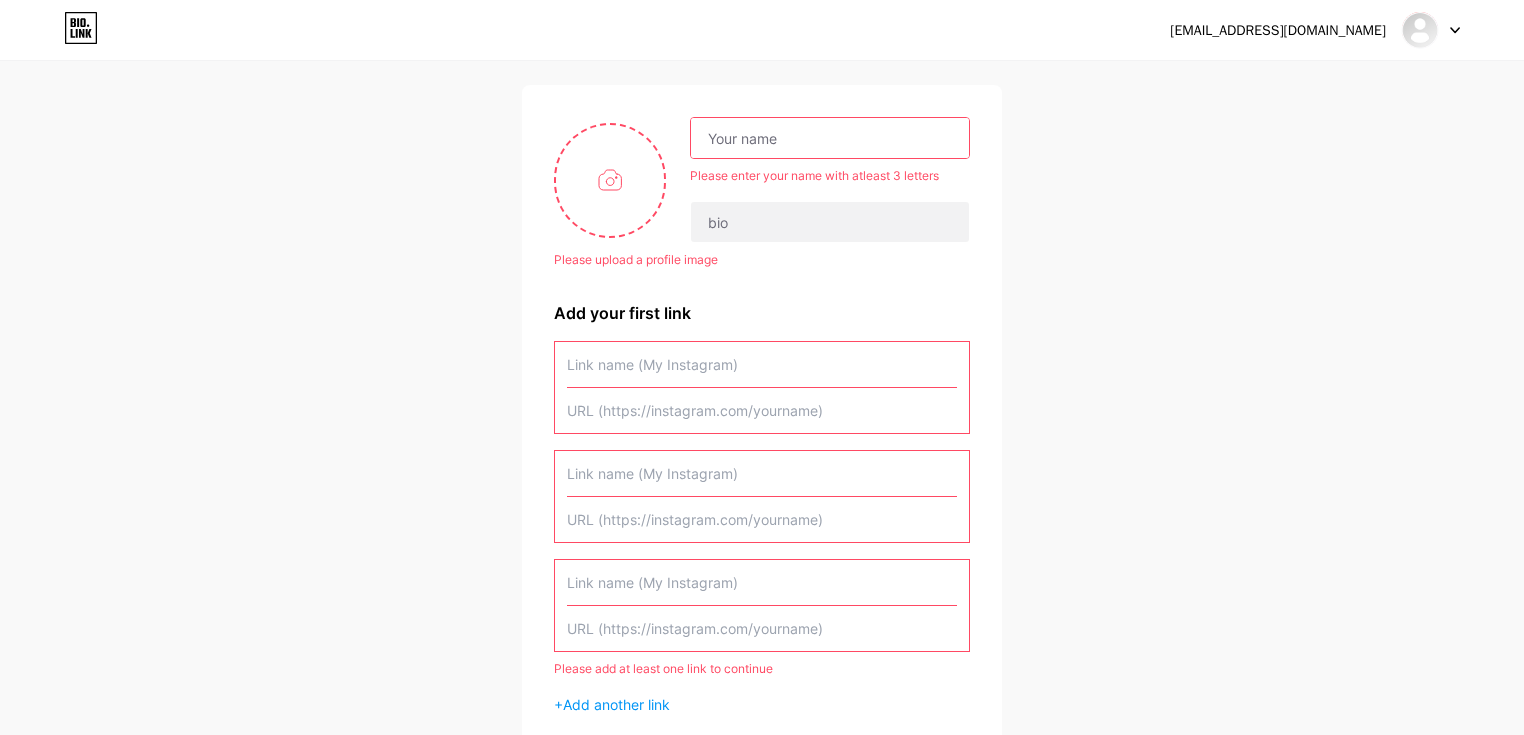scroll, scrollTop: 39, scrollLeft: 0, axis: vertical 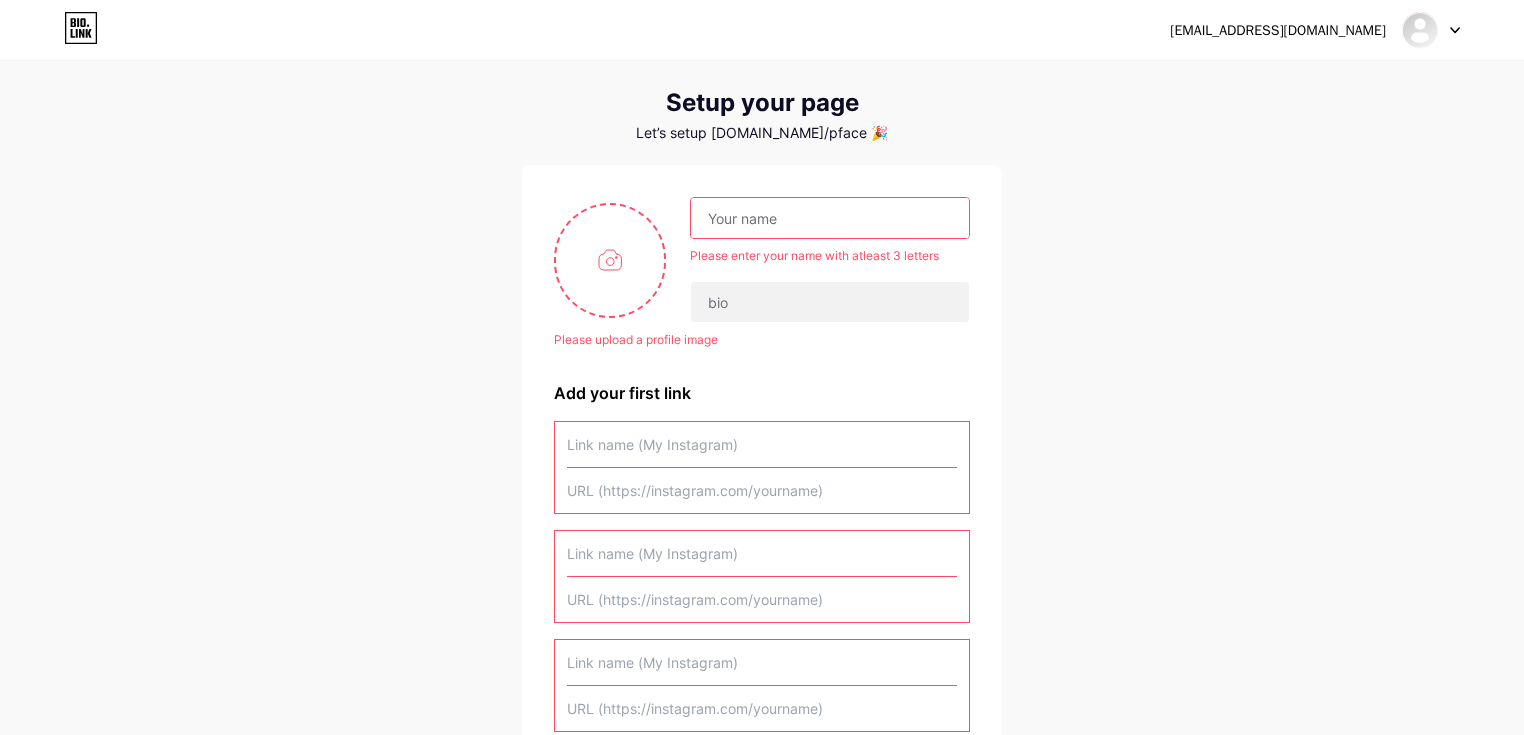 click at bounding box center (830, 218) 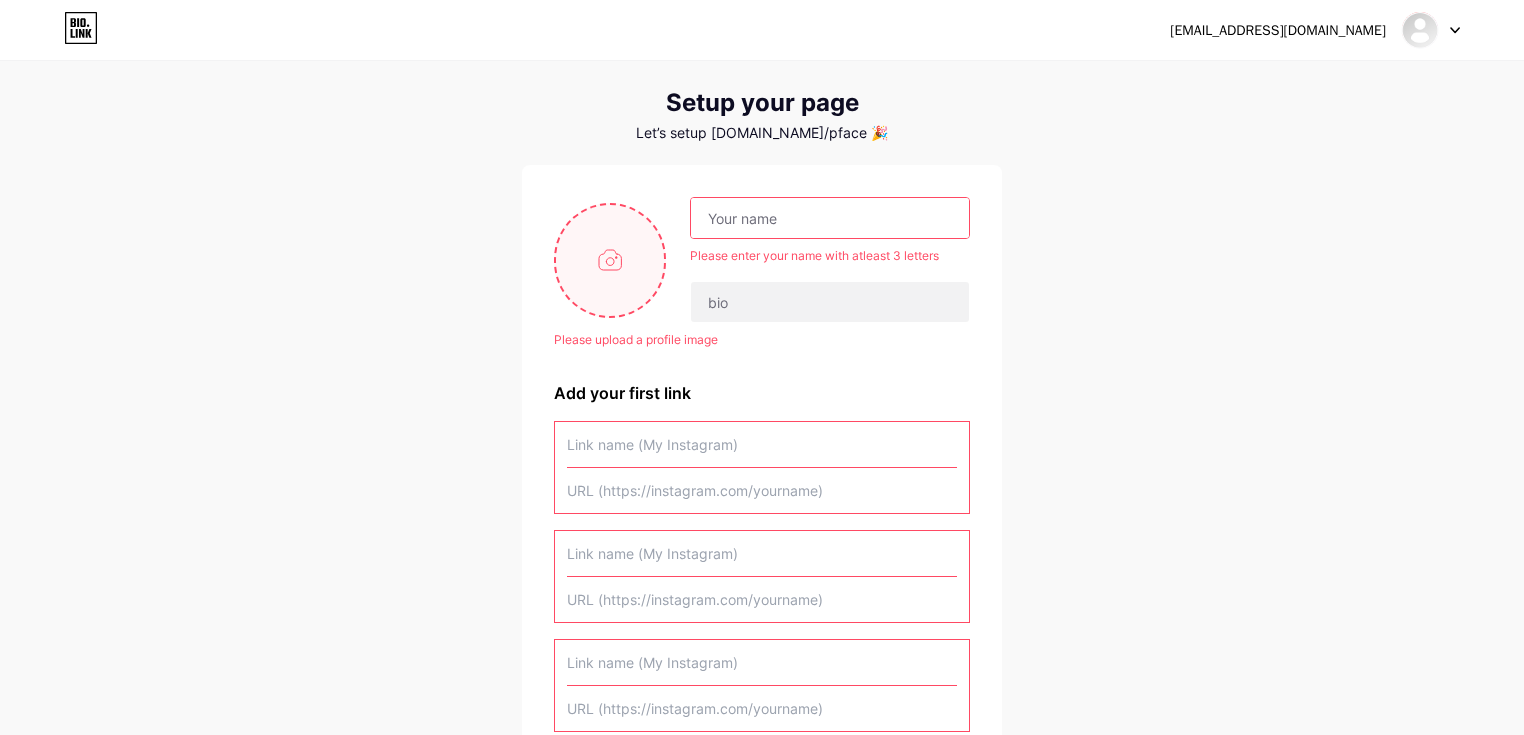 click at bounding box center [610, 260] 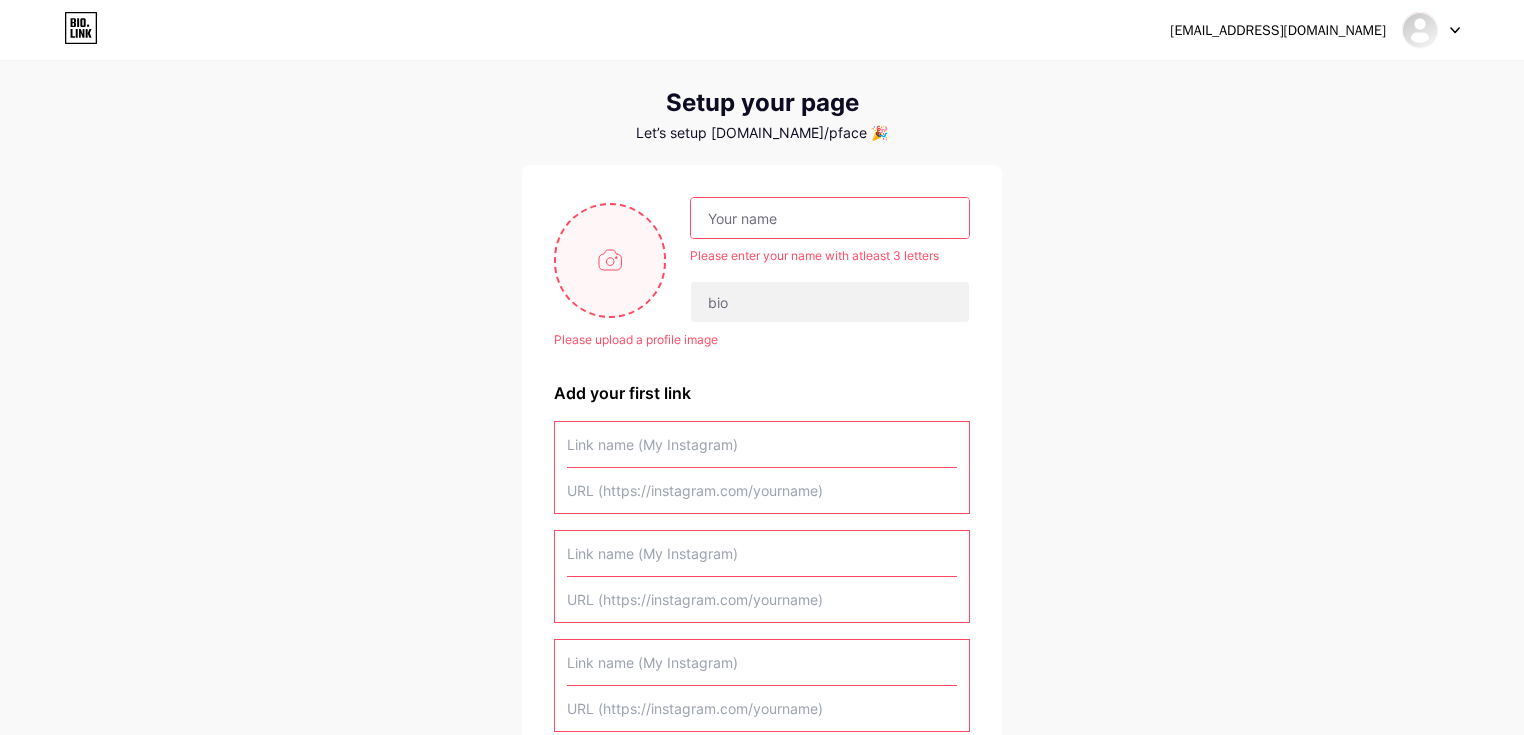 type on "C:\fakepath\00181-831920934_03.jpg" 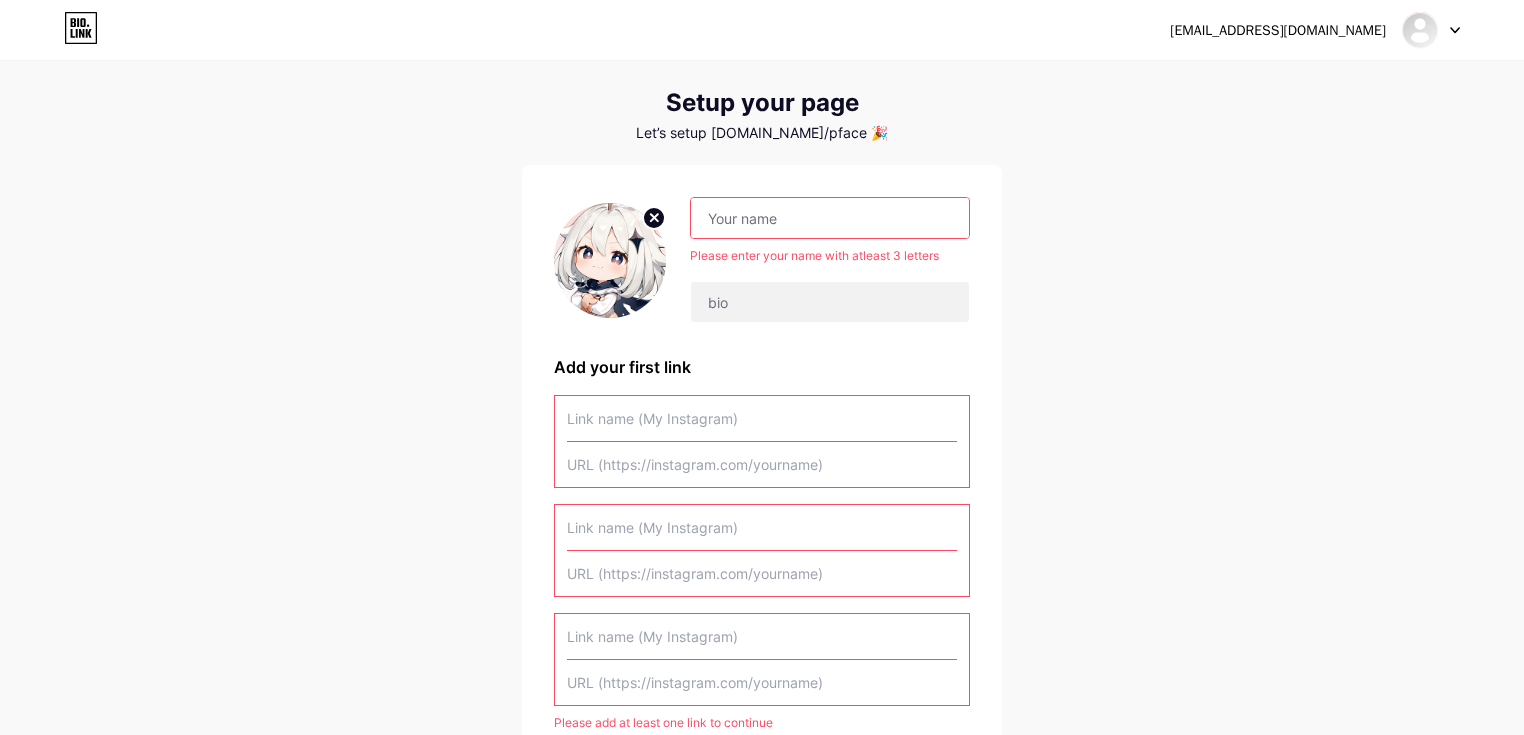 click at bounding box center [830, 218] 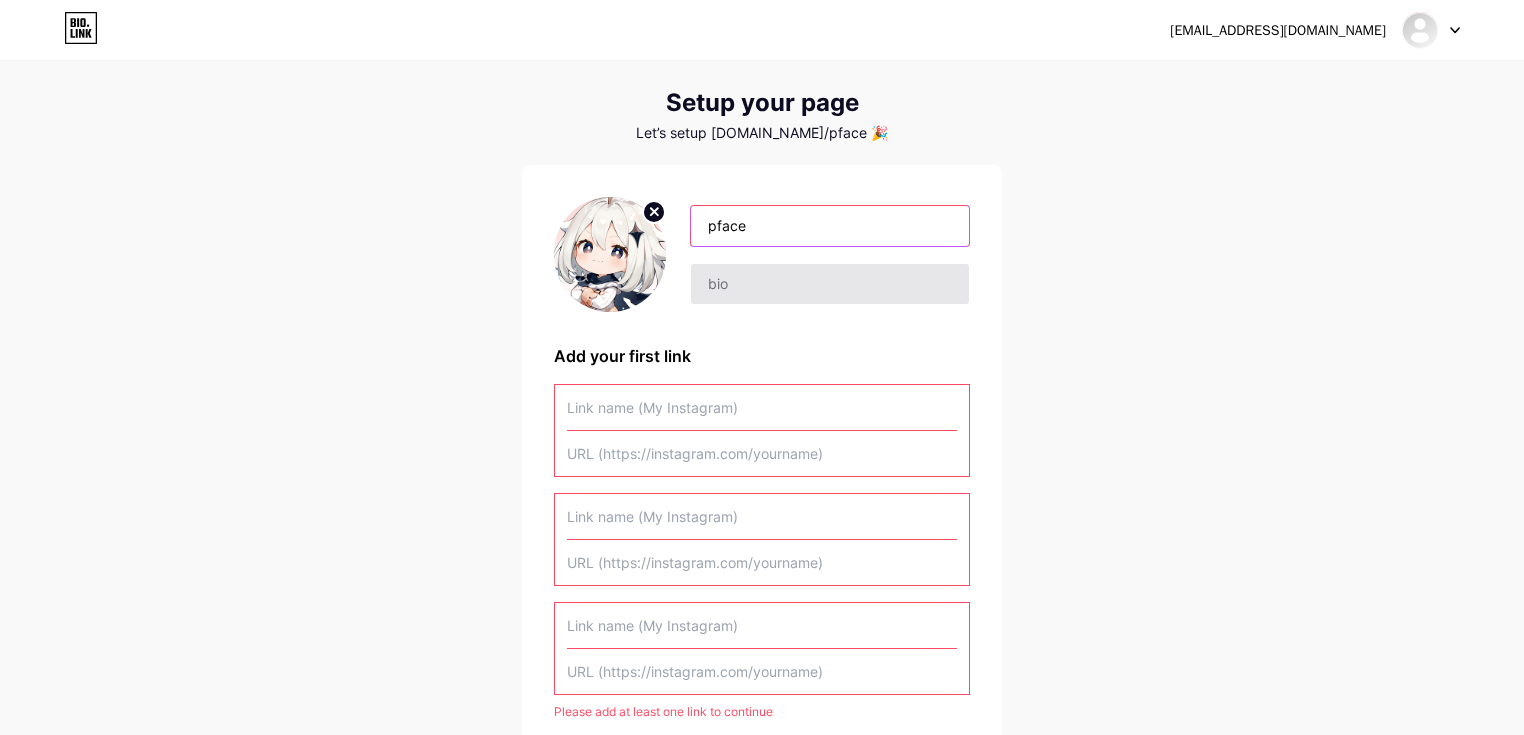 type on "pface" 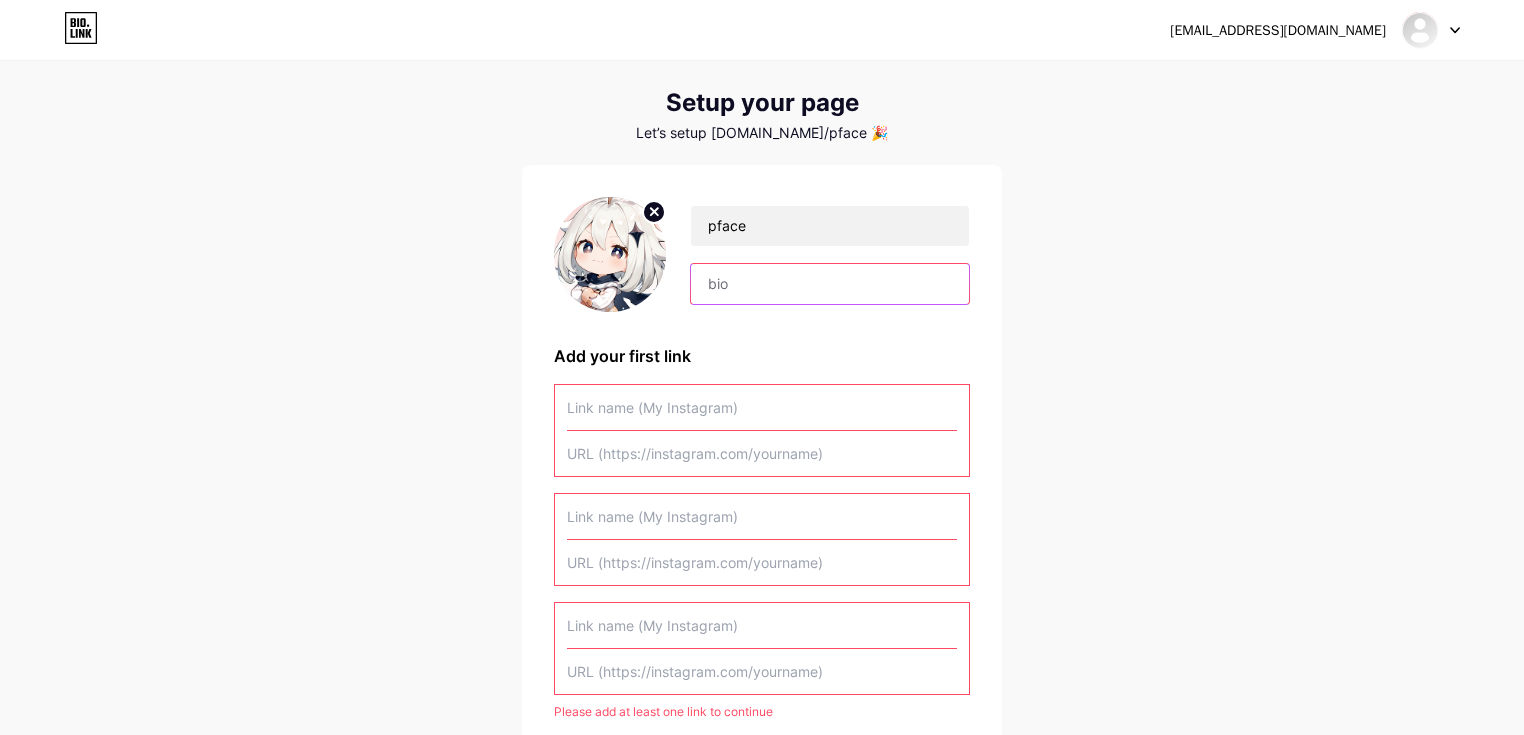 click at bounding box center (830, 284) 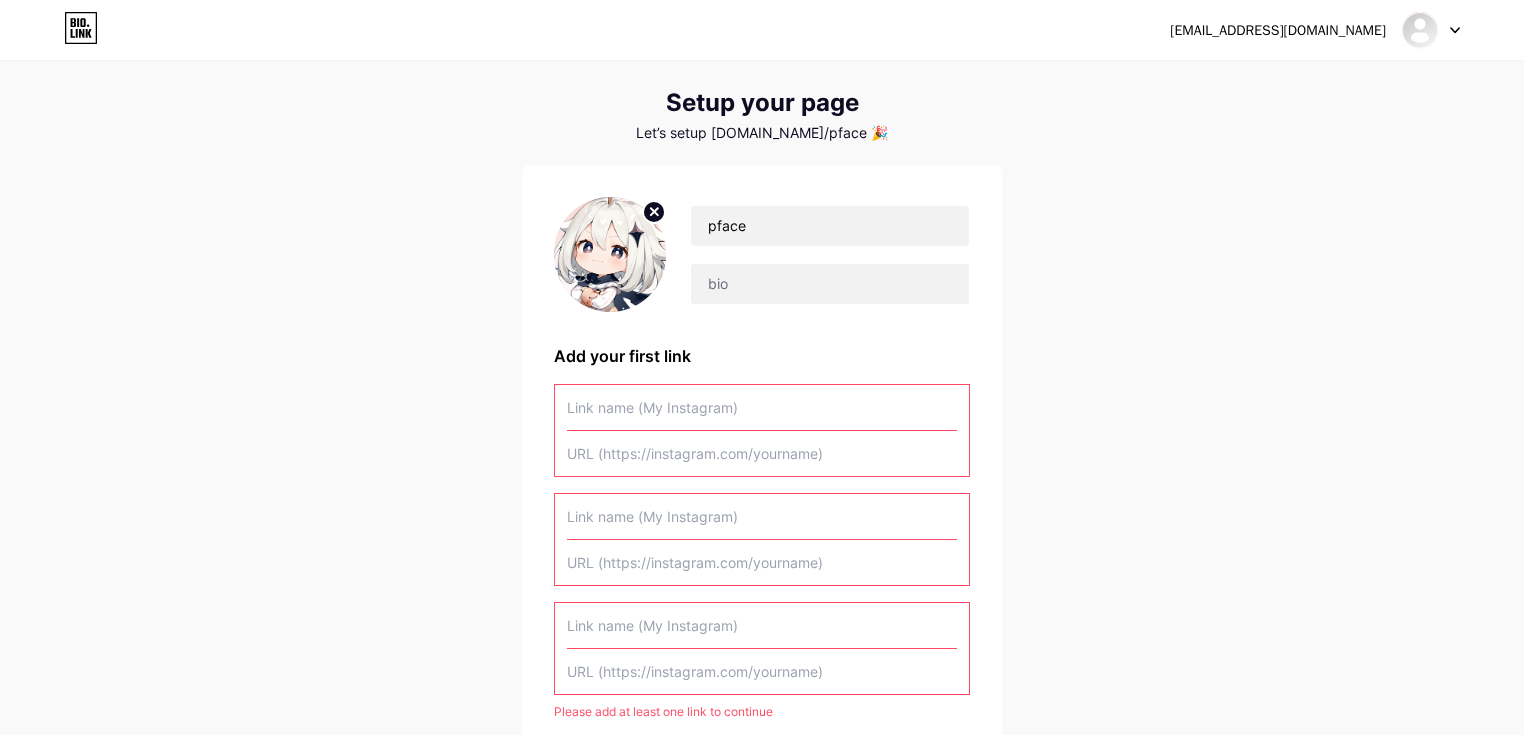 click at bounding box center [762, 407] 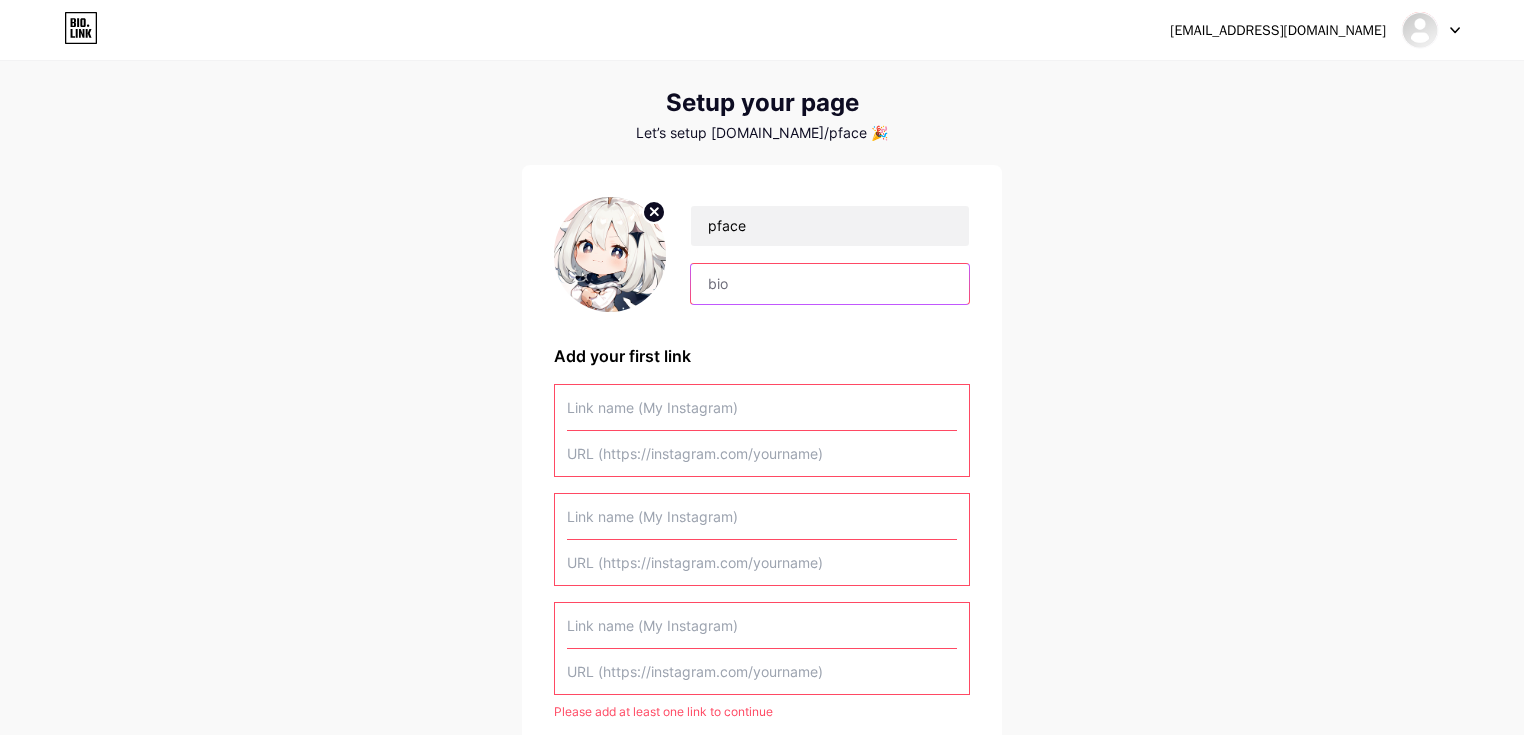 click at bounding box center [830, 284] 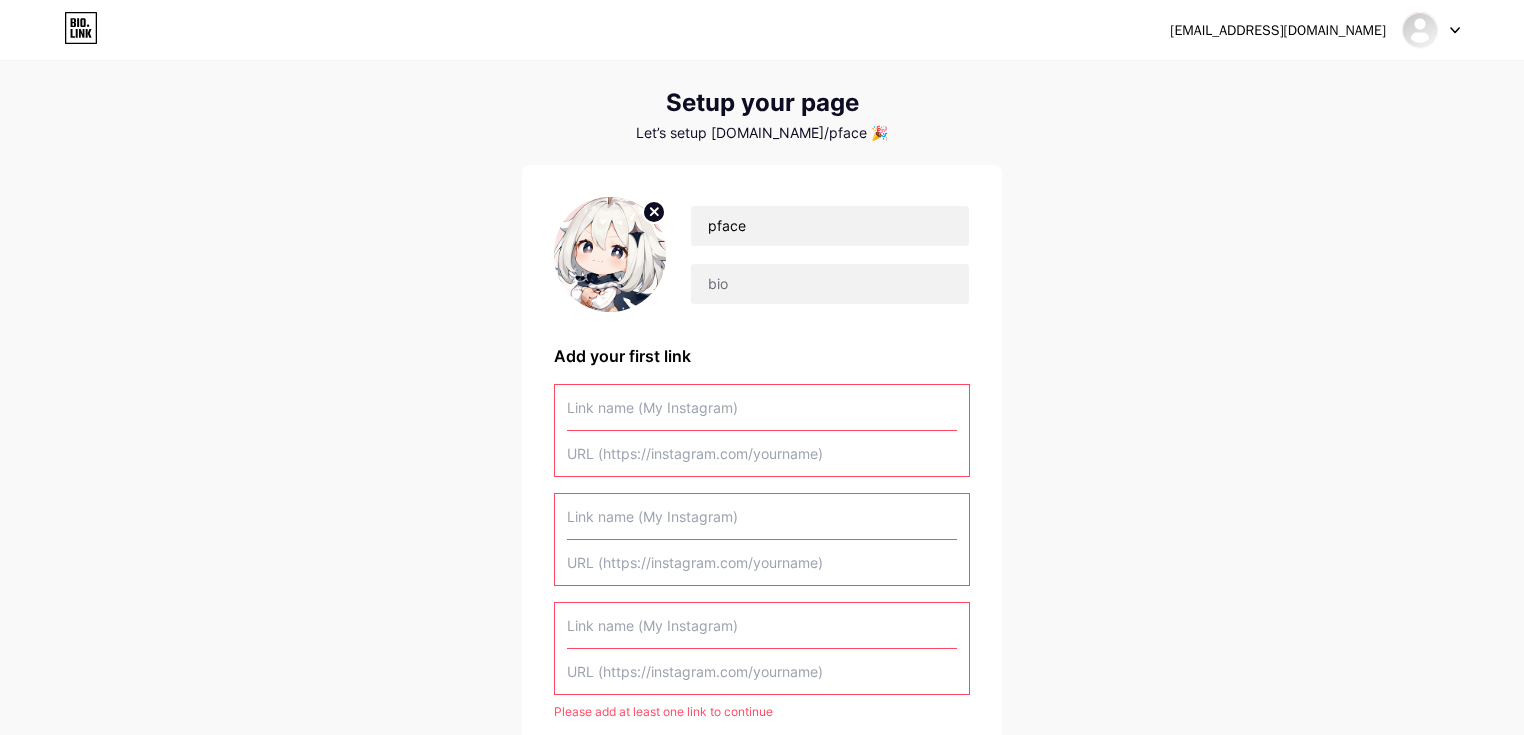 click on "[EMAIL_ADDRESS][DOMAIN_NAME]           Dashboard     Logout   Setup your page   Let’s setup [DOMAIN_NAME]/pface 🎉               pface         Add your first link                 Please add at least one link to continue
+  Add another link     get started" at bounding box center (762, 439) 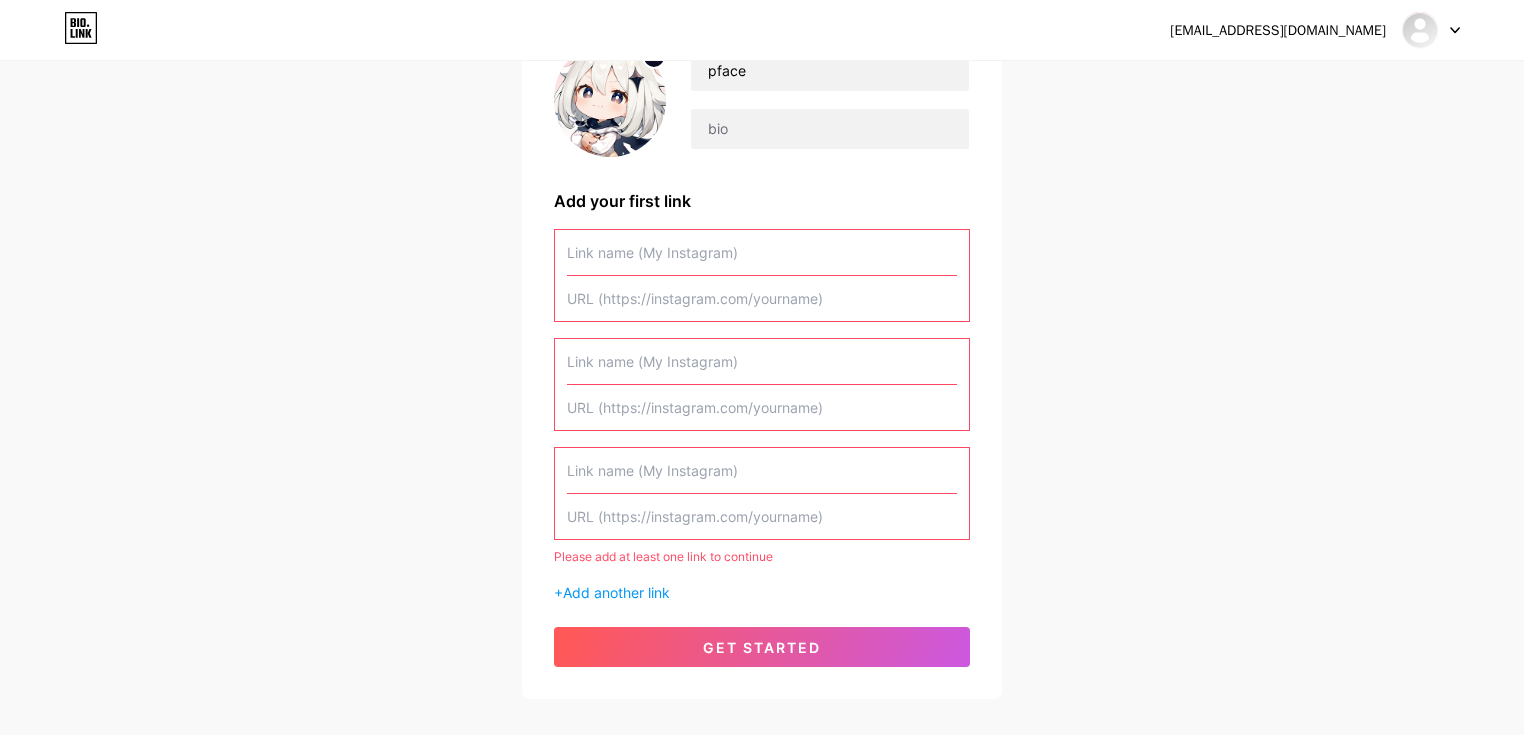 scroll, scrollTop: 119, scrollLeft: 0, axis: vertical 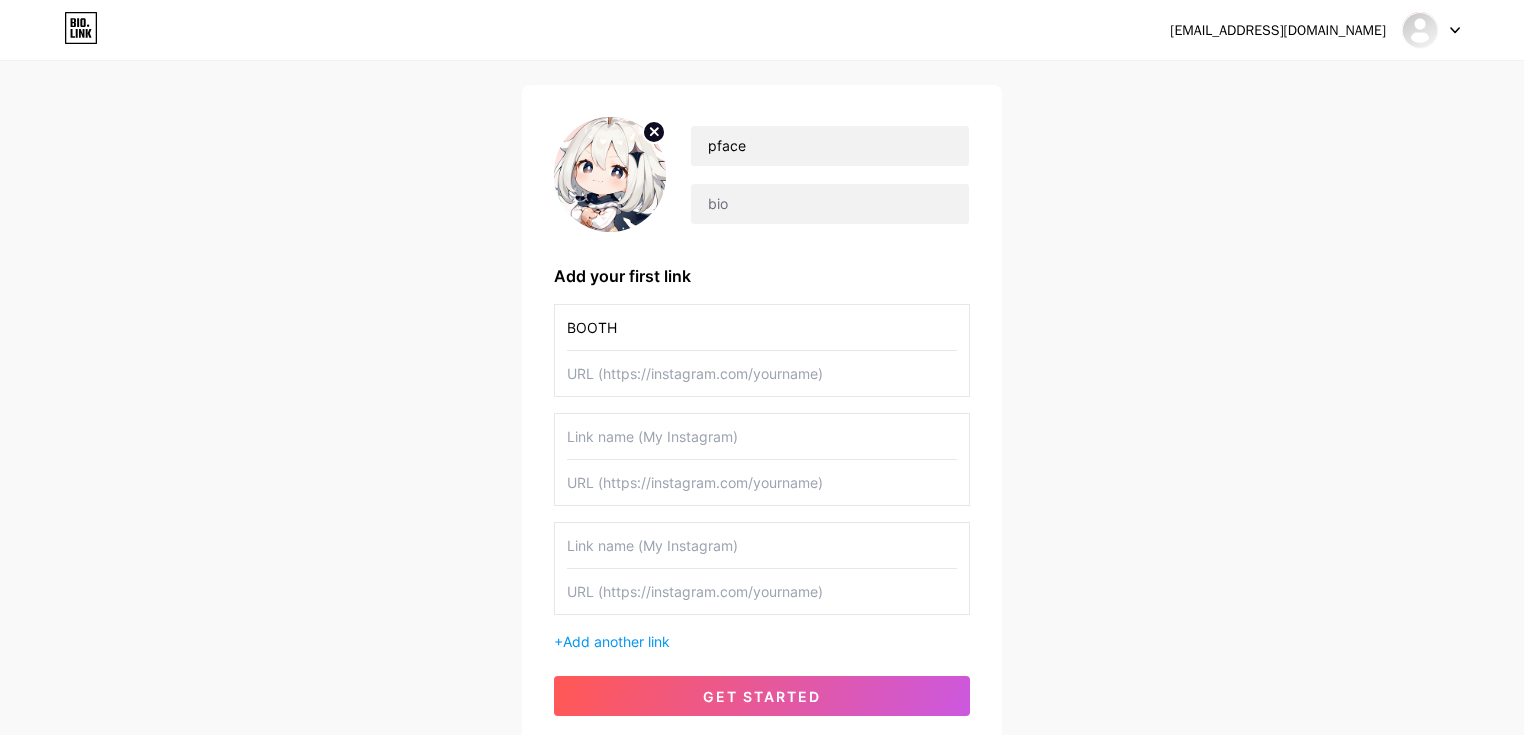 type on "BOOTH" 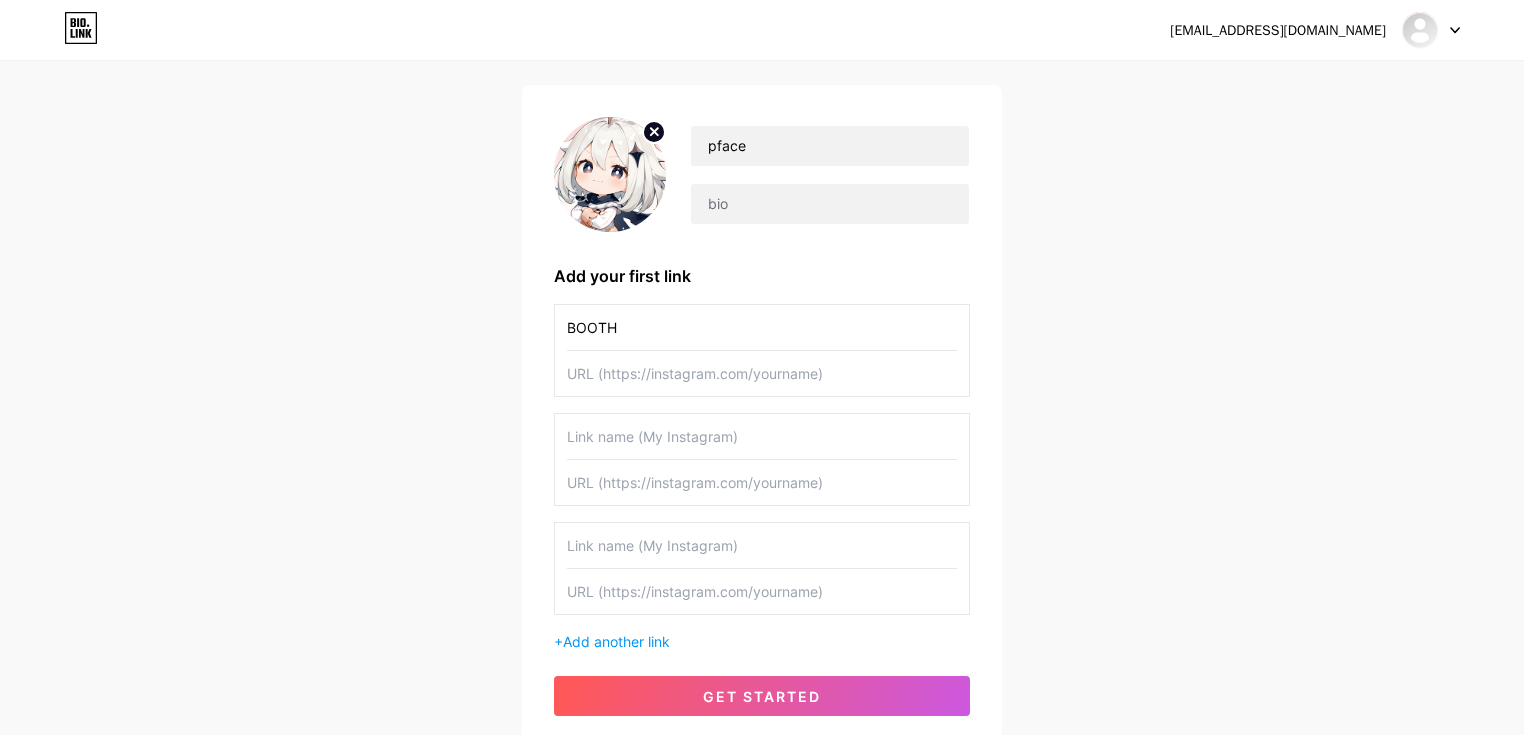 paste on "[URL][DOMAIN_NAME]" 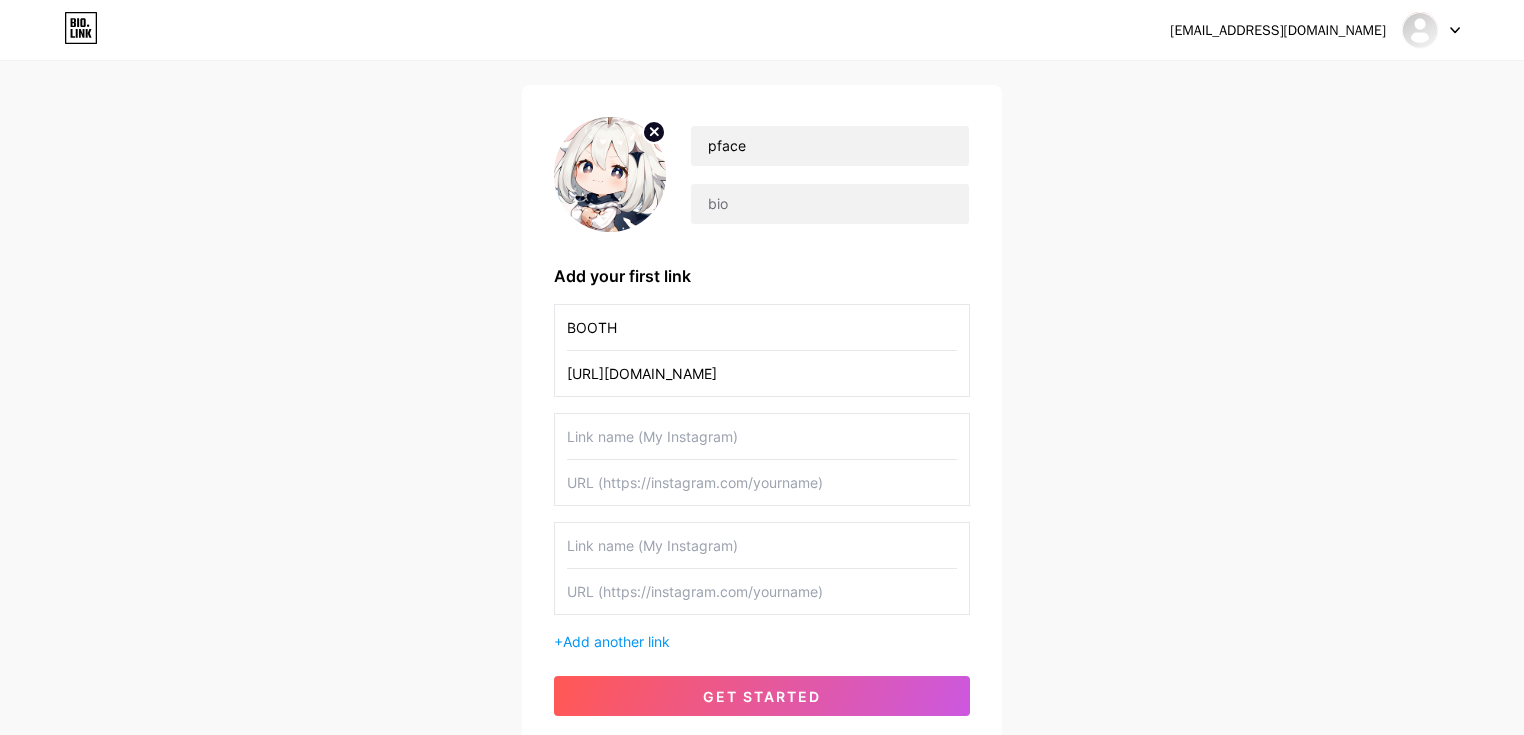 type on "[URL][DOMAIN_NAME]" 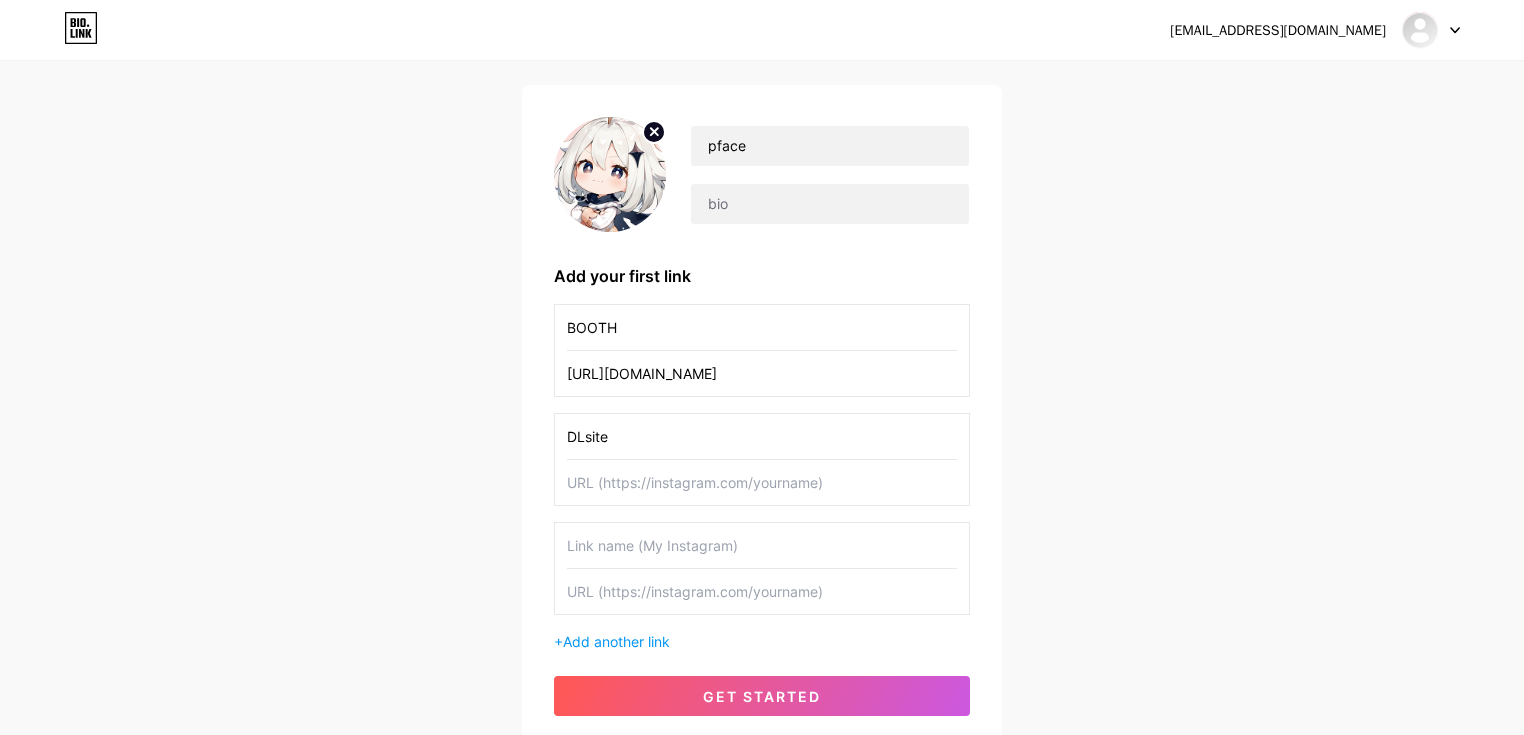 type on "DLsite" 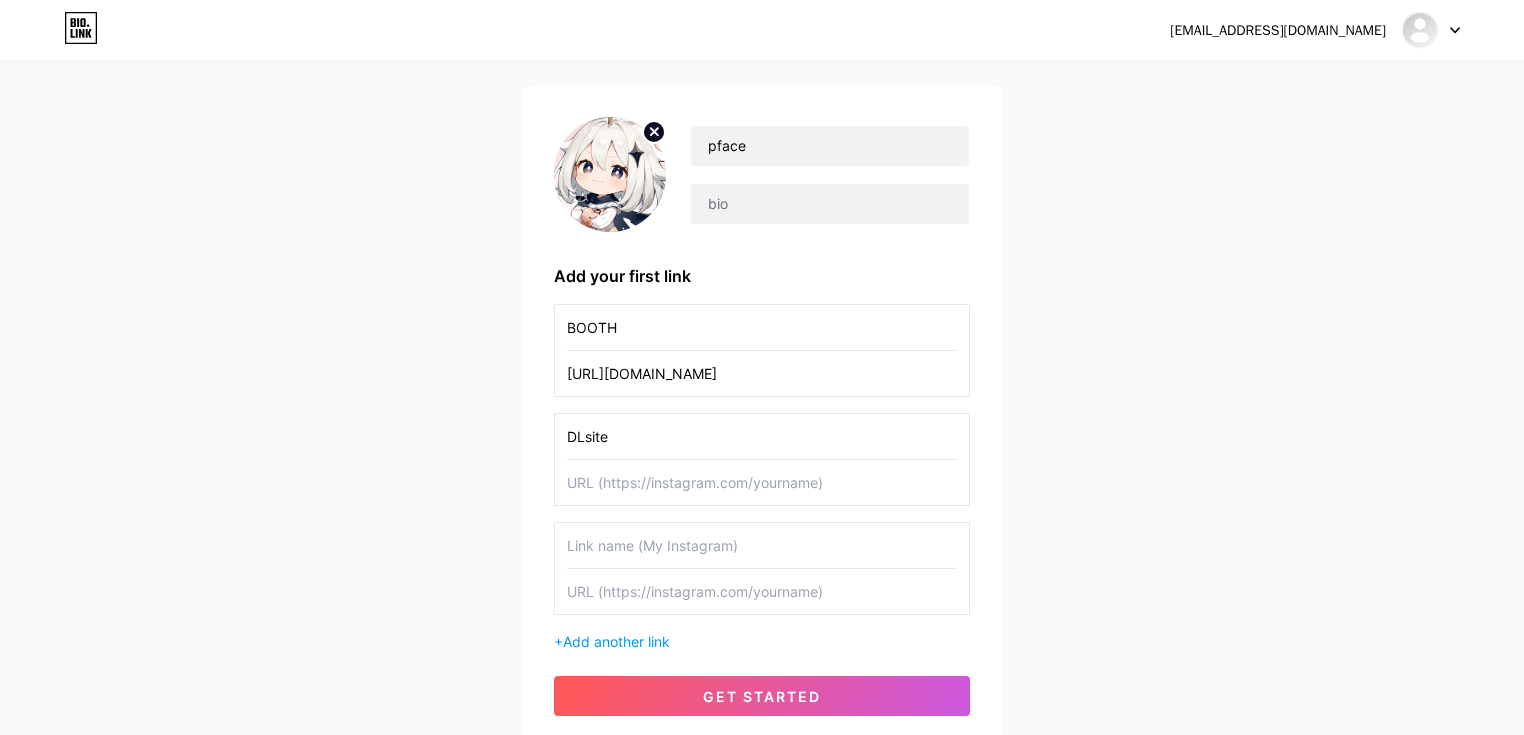 click at bounding box center (762, 482) 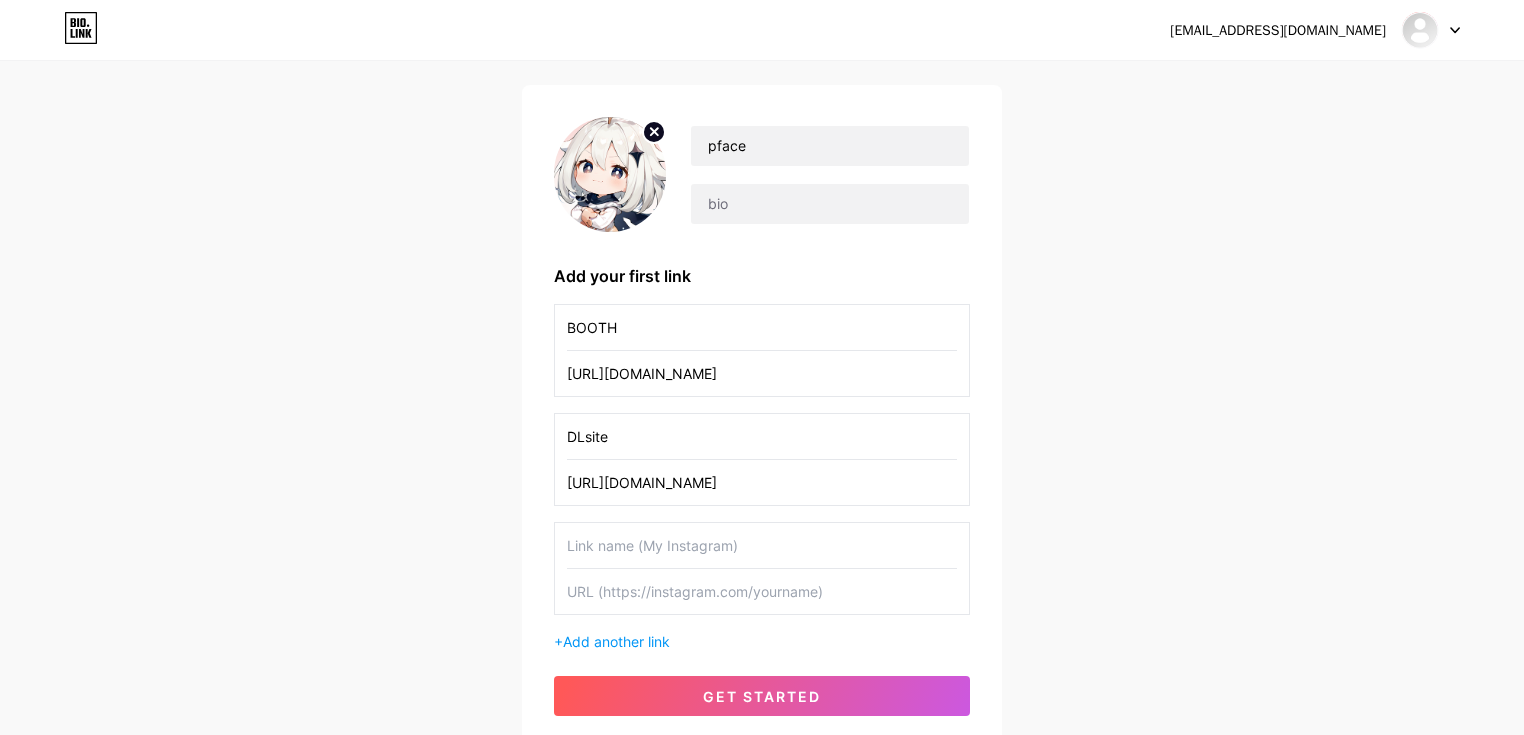 scroll, scrollTop: 0, scrollLeft: 76, axis: horizontal 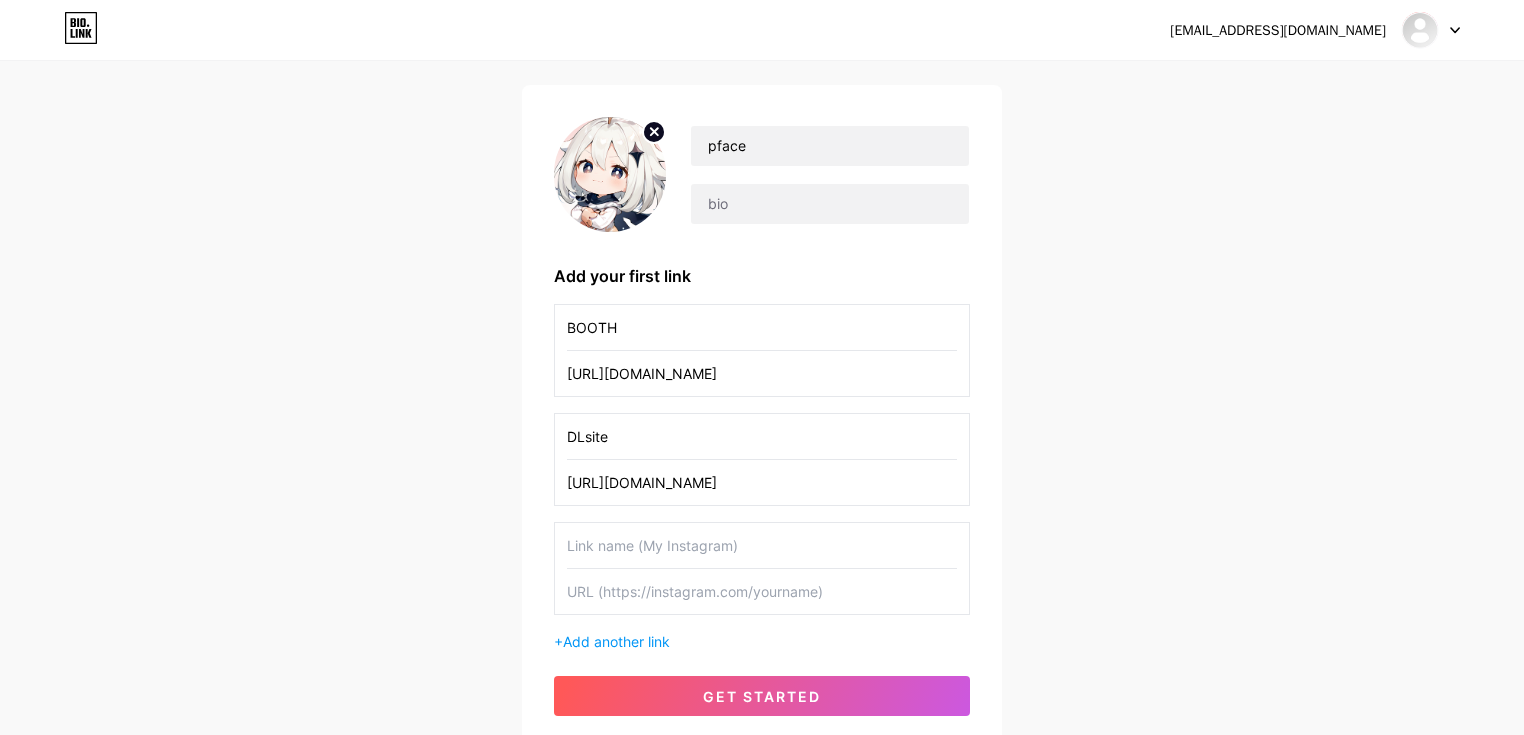 paste on "[URL][DOMAIN_NAME]" 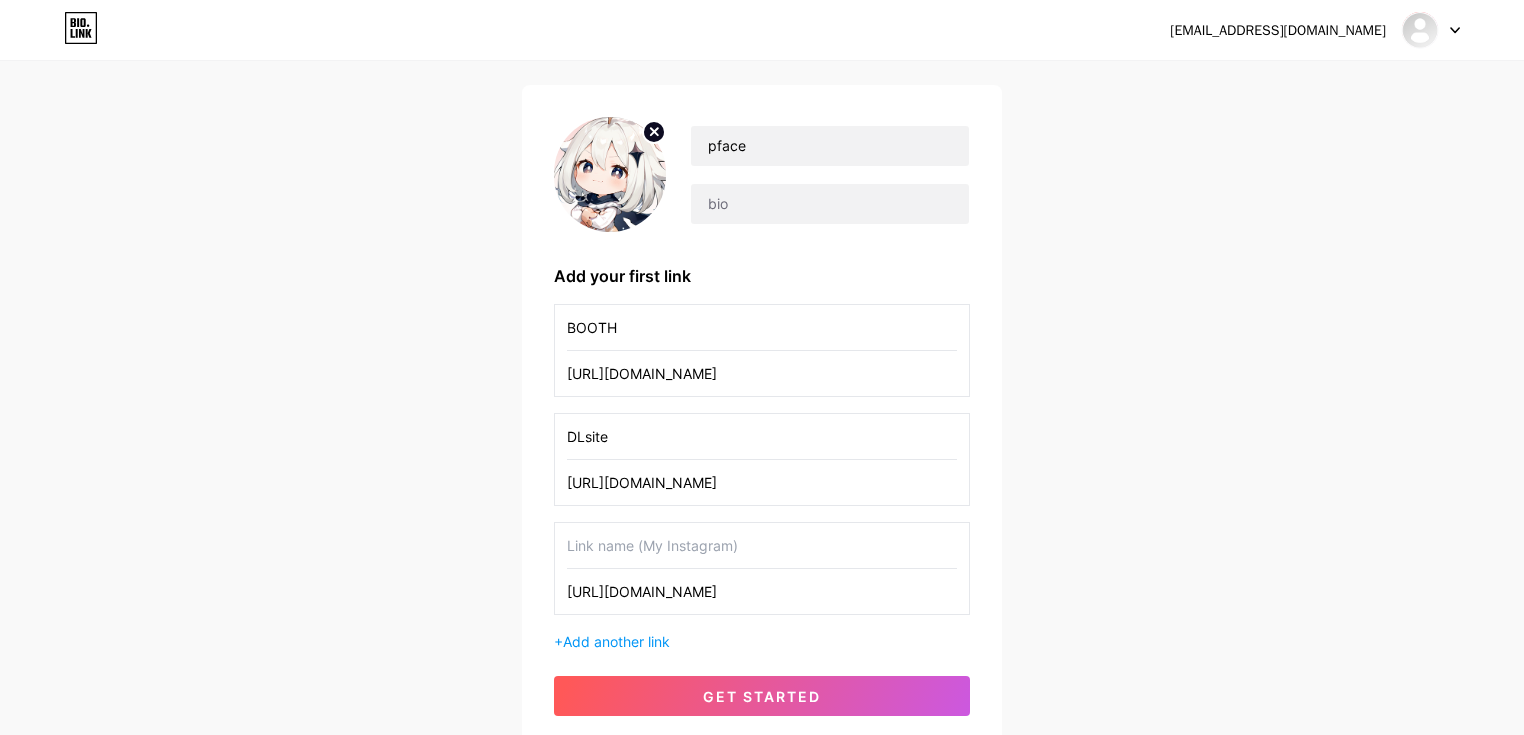 scroll, scrollTop: 0, scrollLeft: 57, axis: horizontal 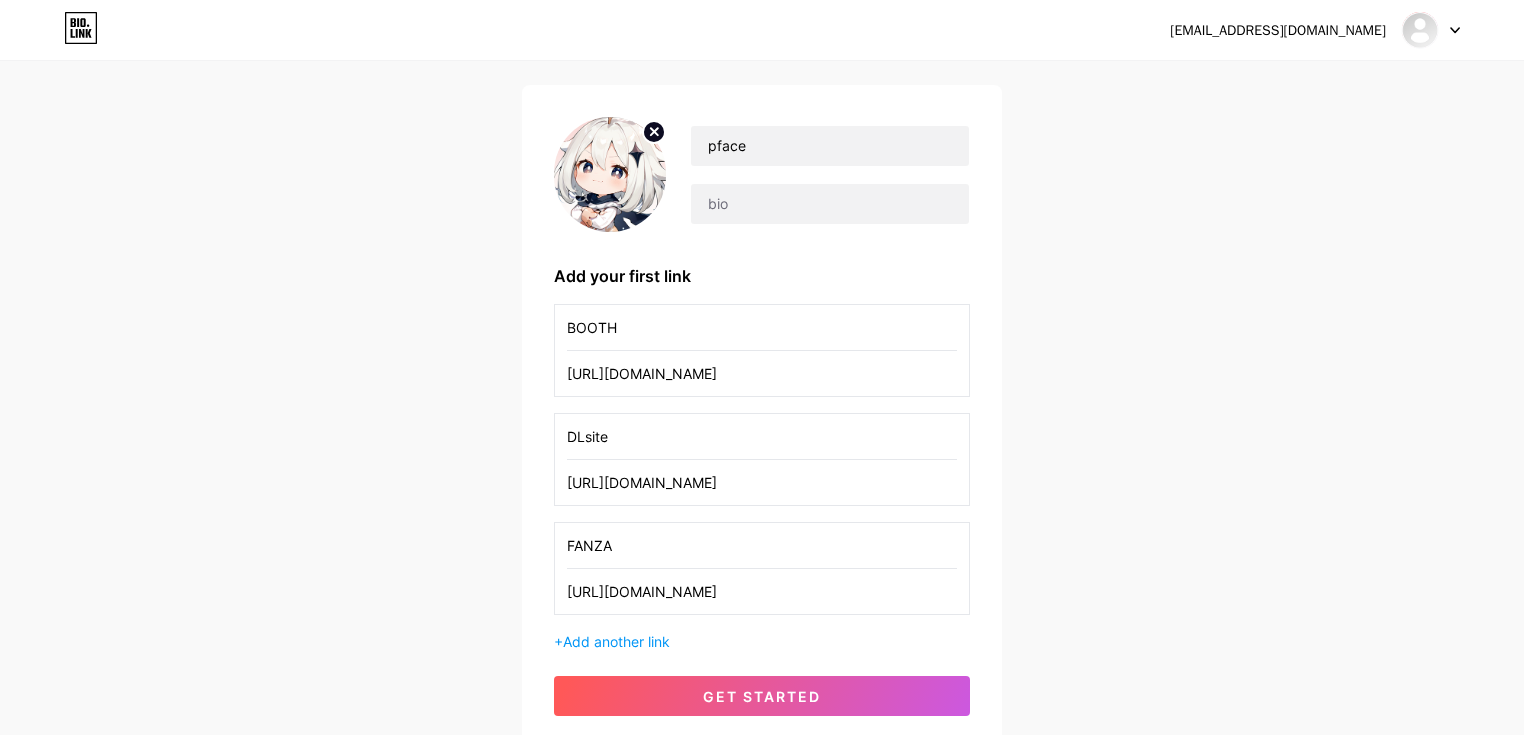type on "FANZA" 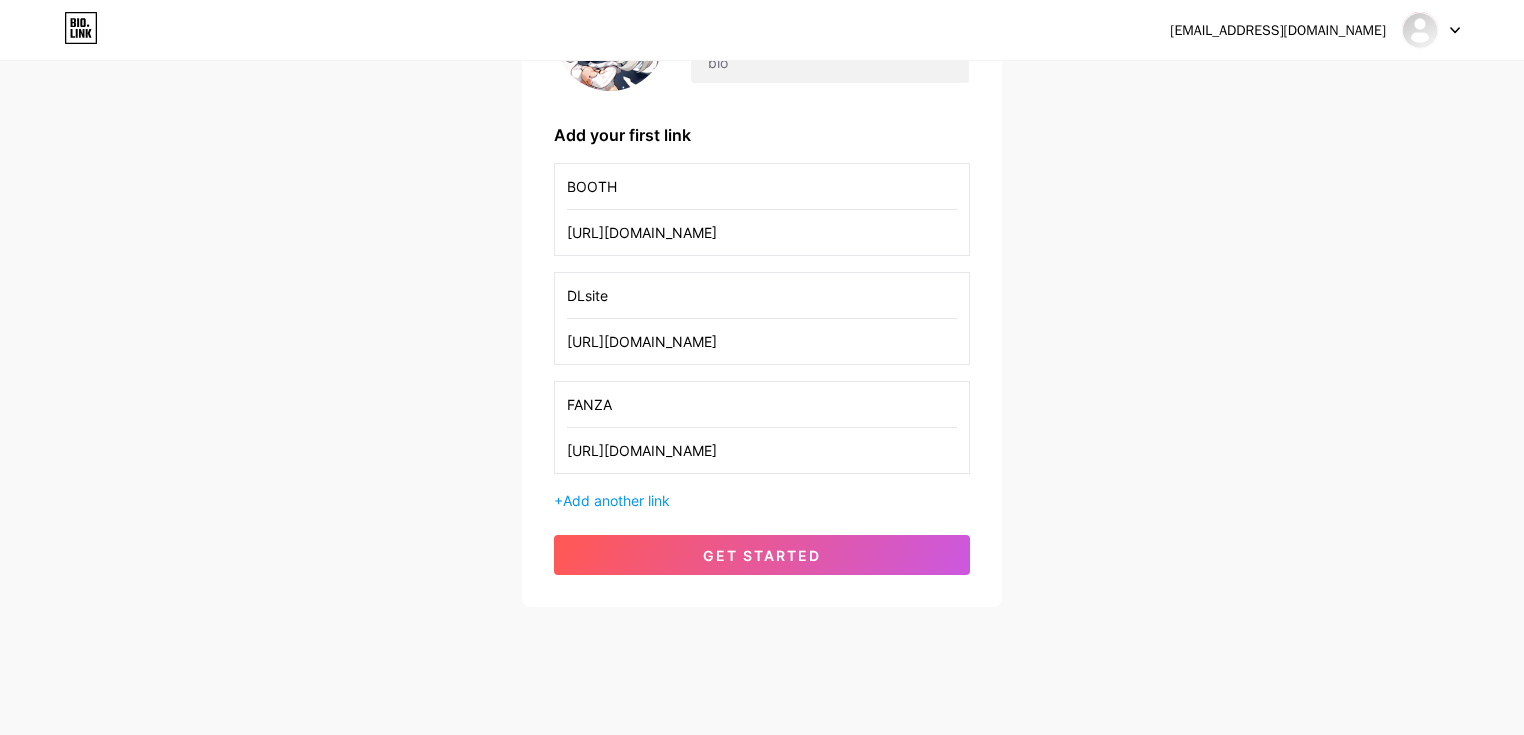scroll, scrollTop: 274, scrollLeft: 0, axis: vertical 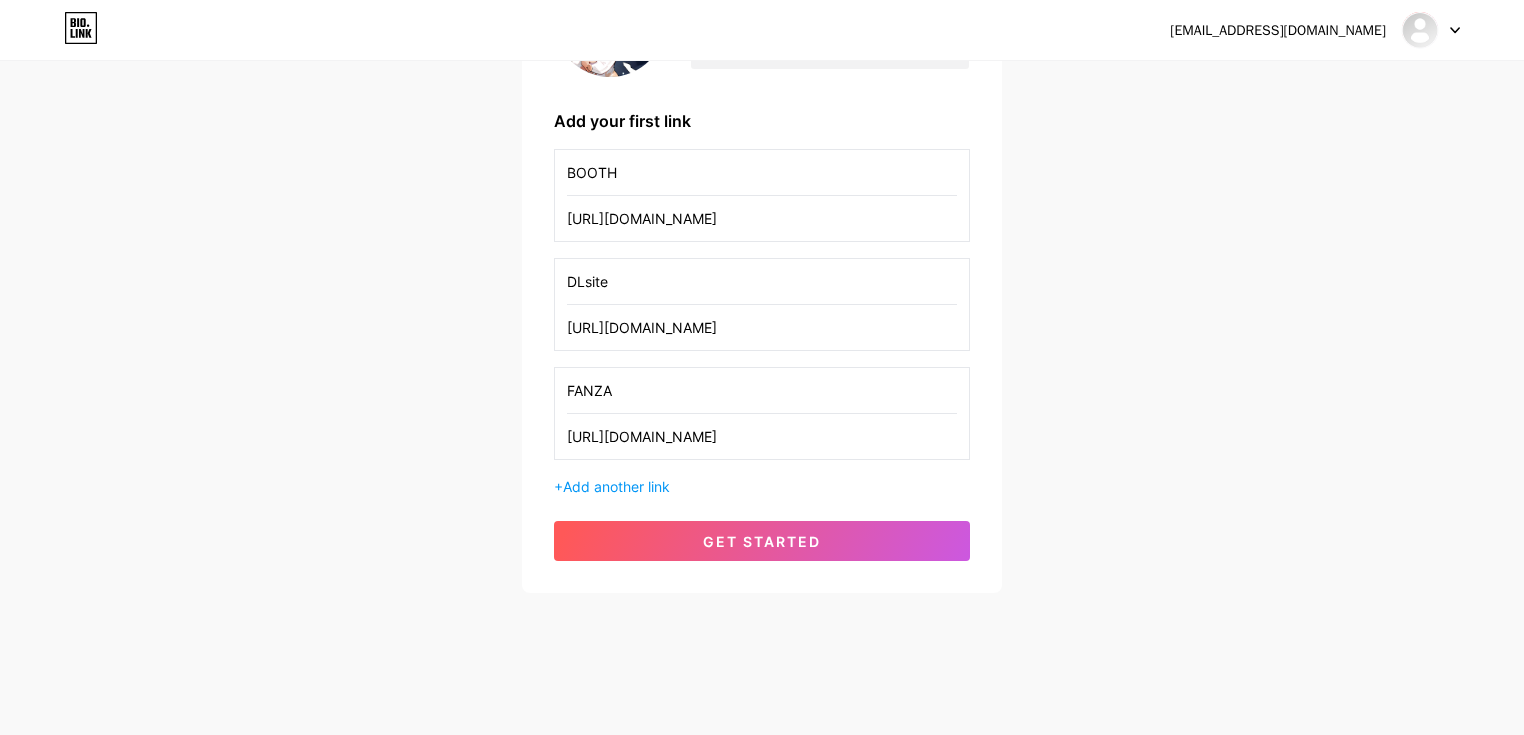 click on "+  Add another link" at bounding box center (762, 486) 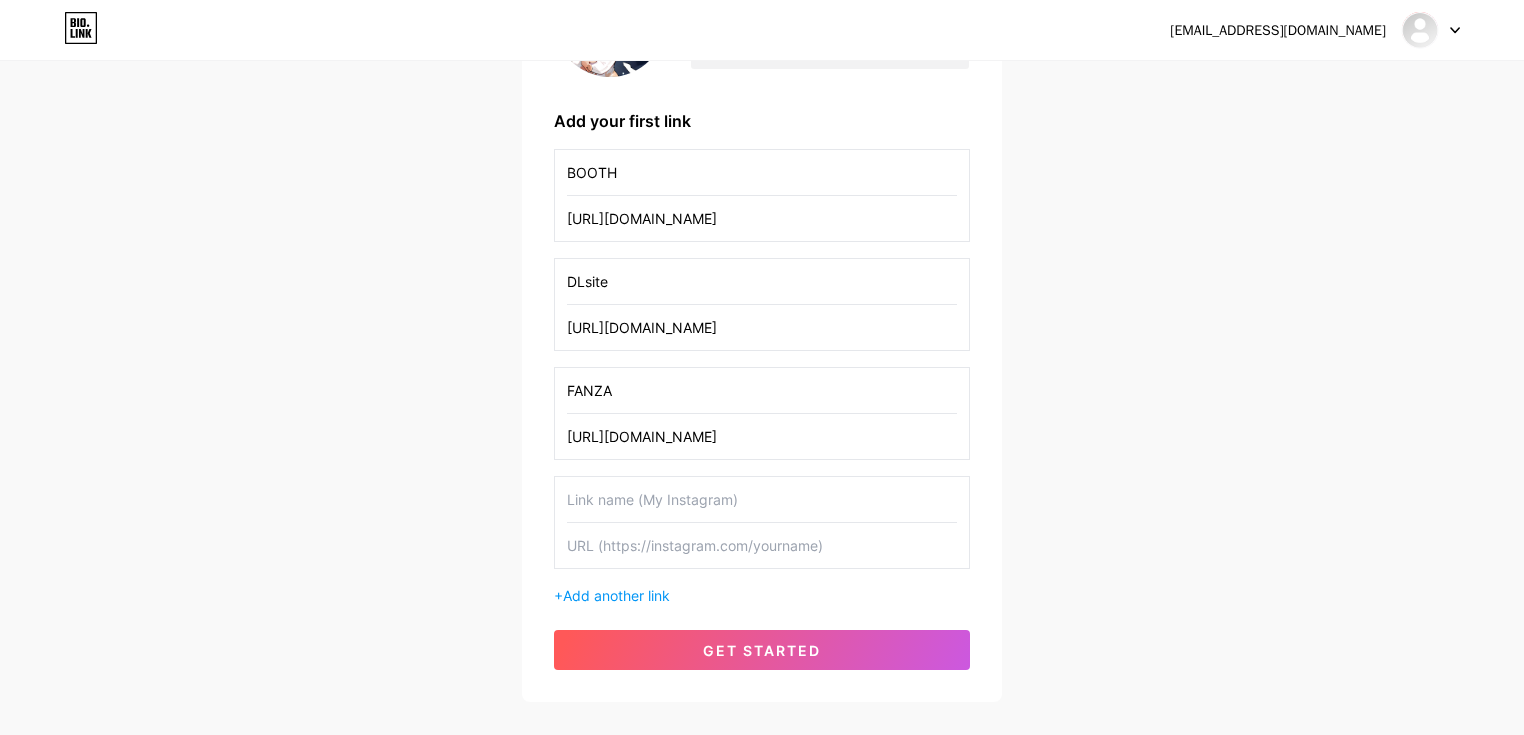 click at bounding box center [762, 499] 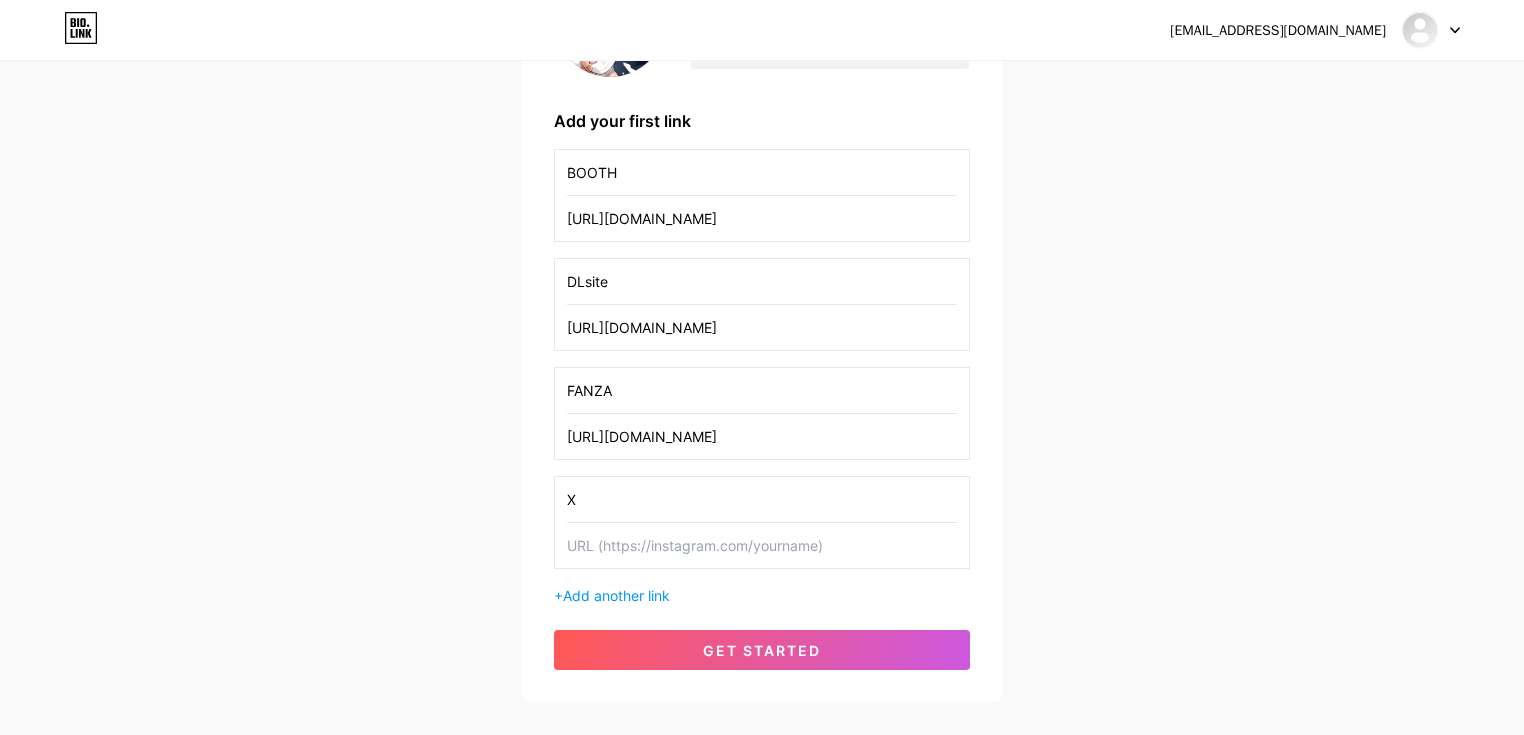 type on "X" 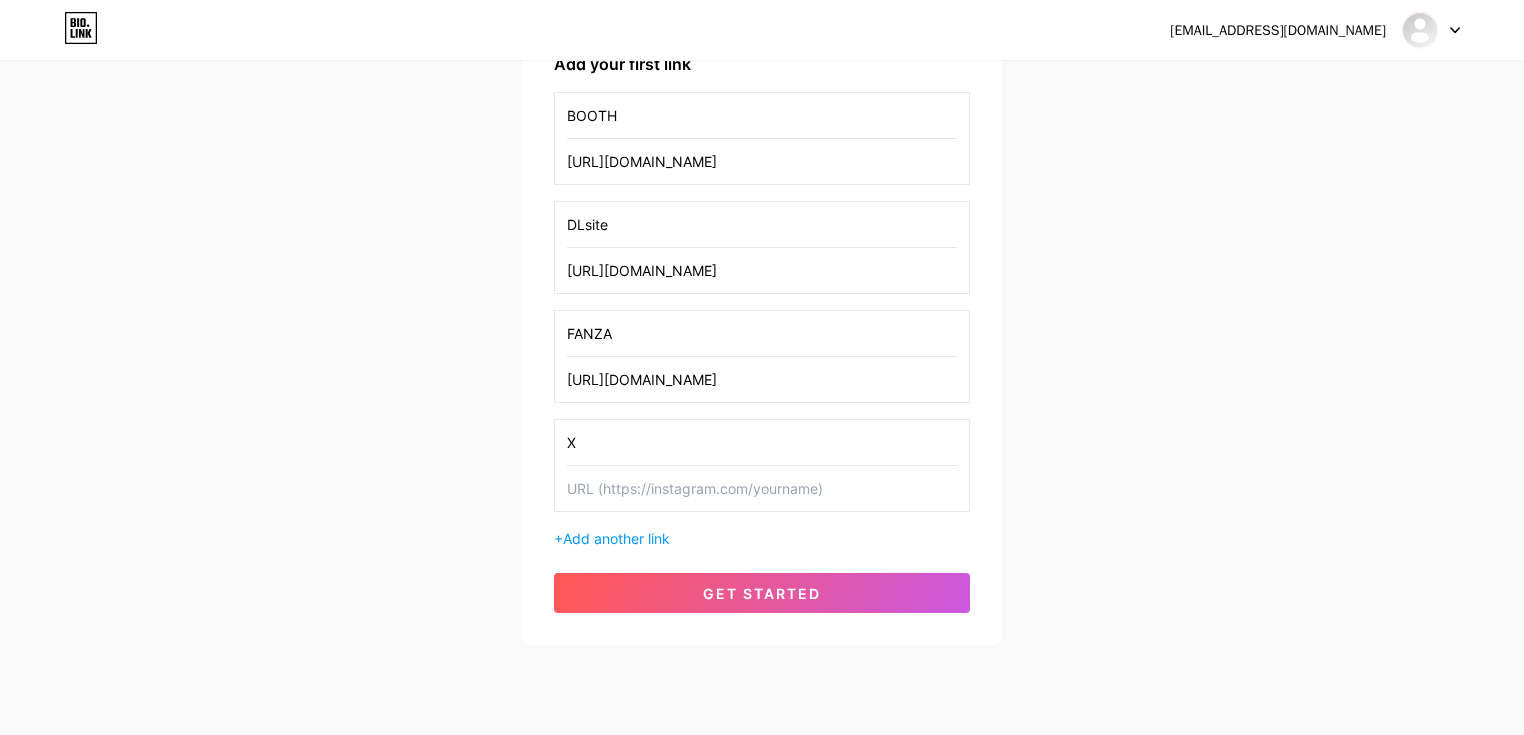 scroll, scrollTop: 302, scrollLeft: 0, axis: vertical 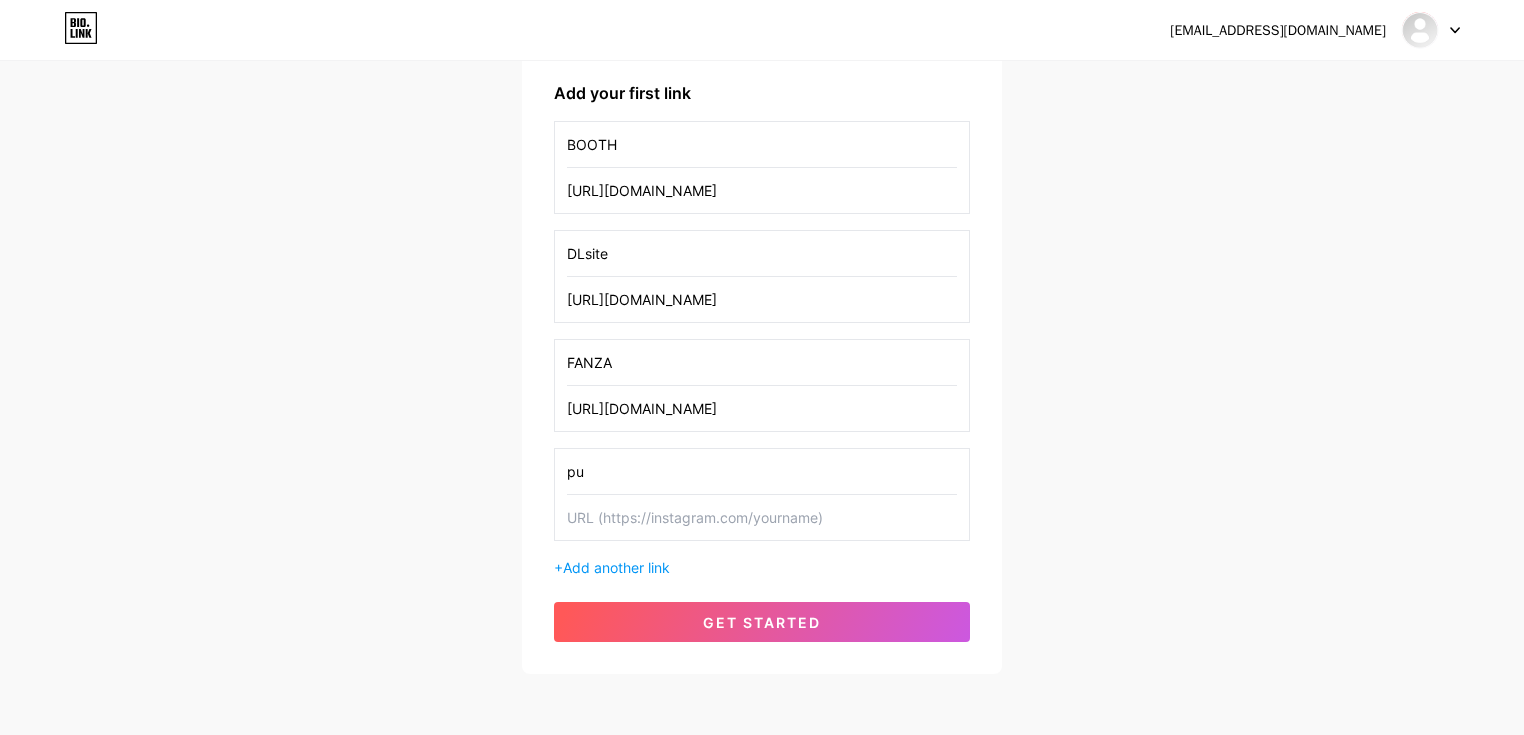 type on "p" 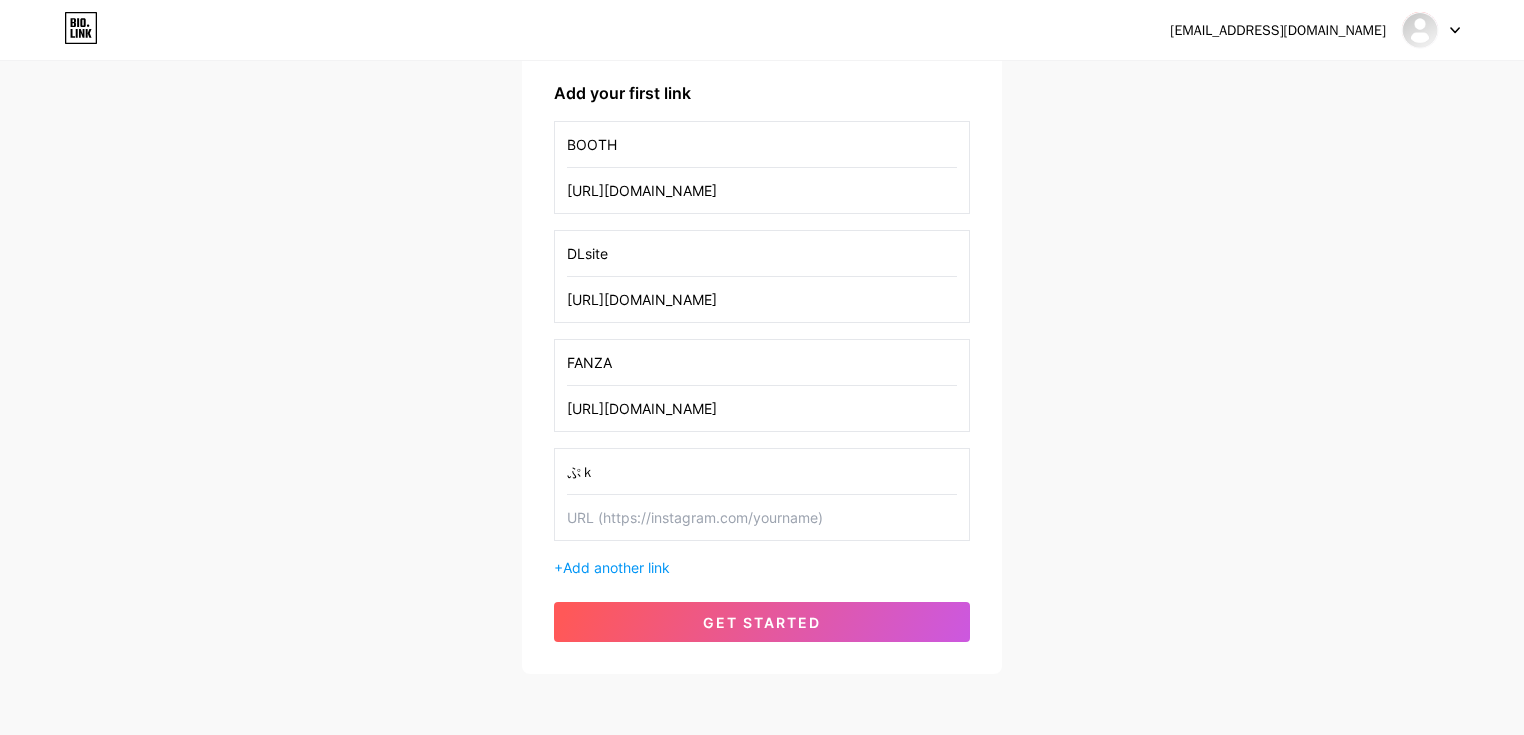 type on "ぷ" 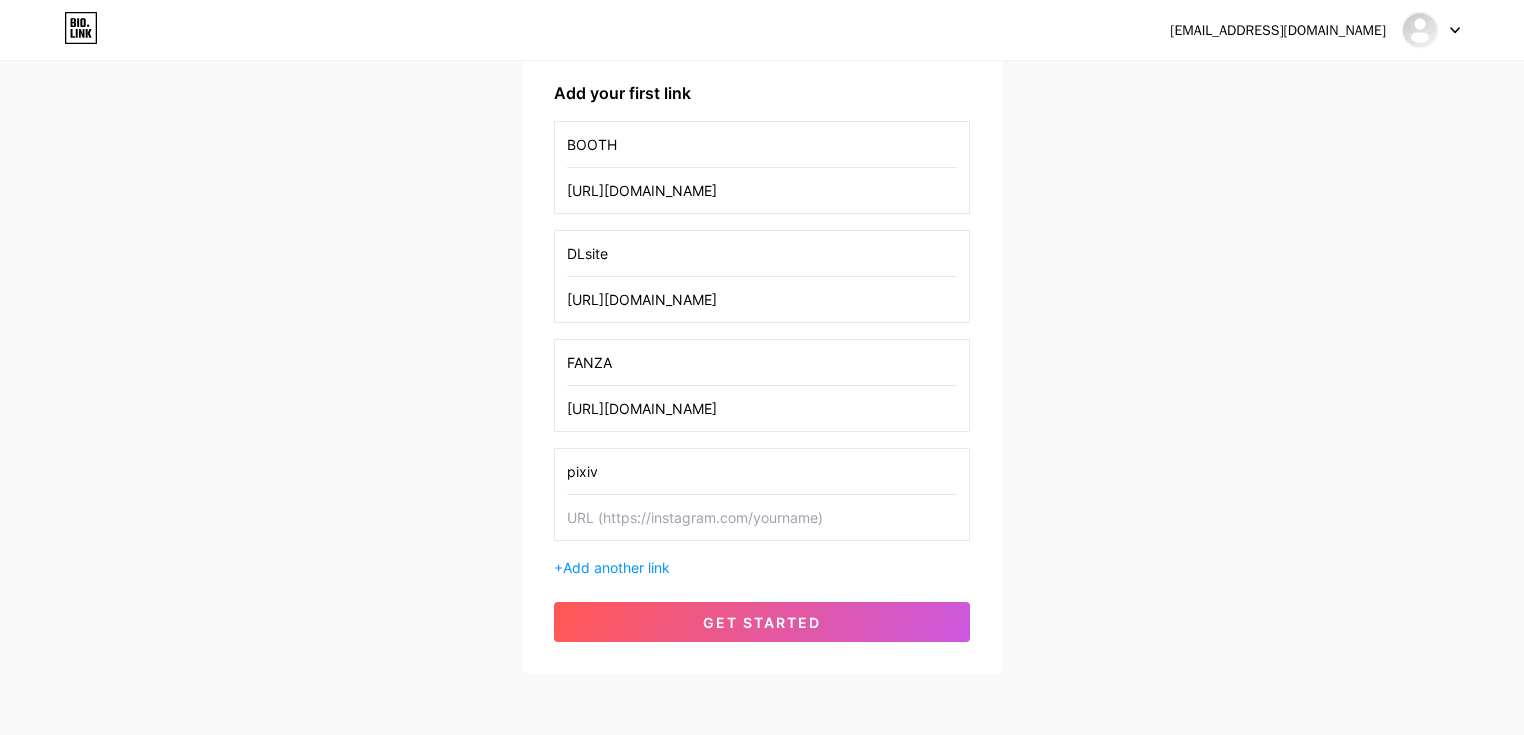 type on "pixiv" 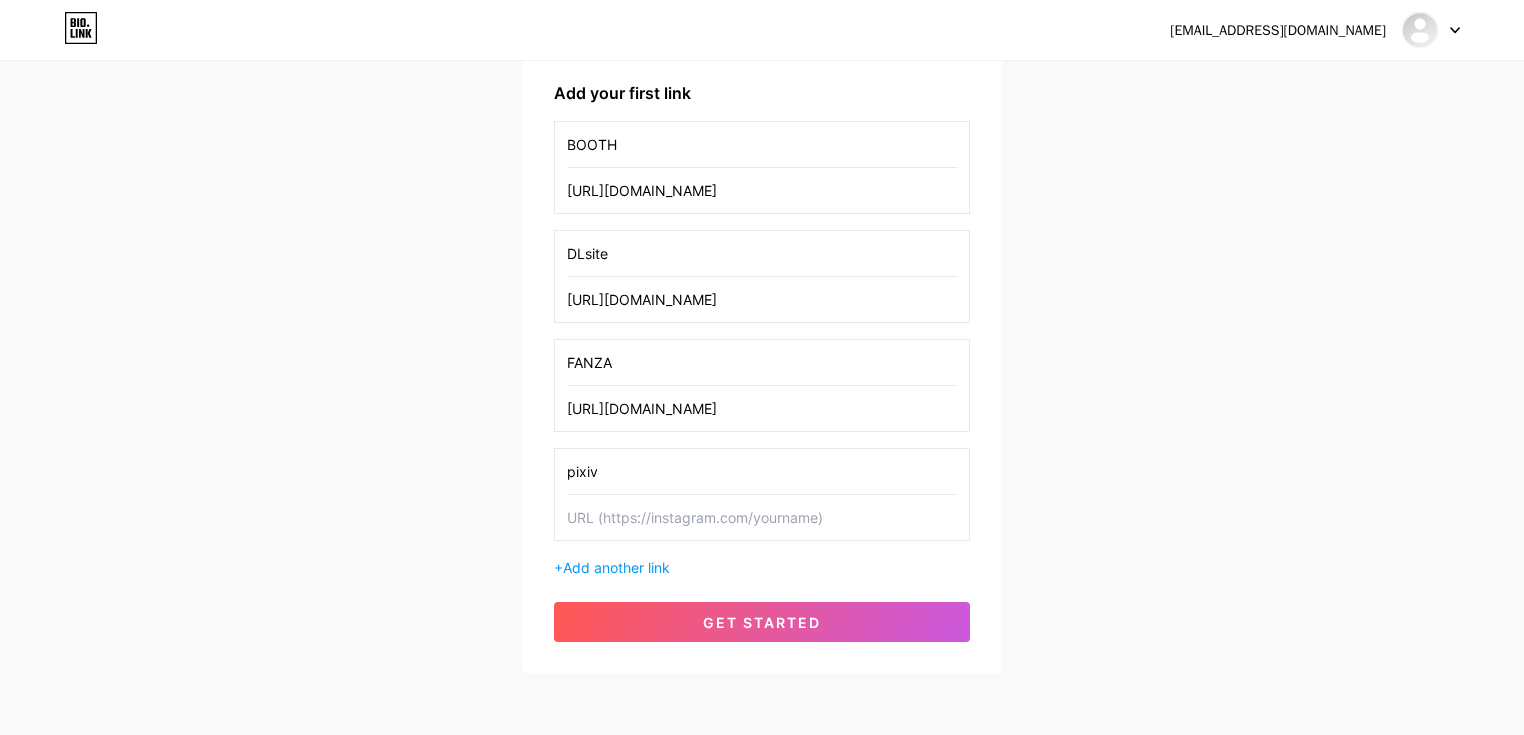 paste on "[URL][DOMAIN_NAME]" 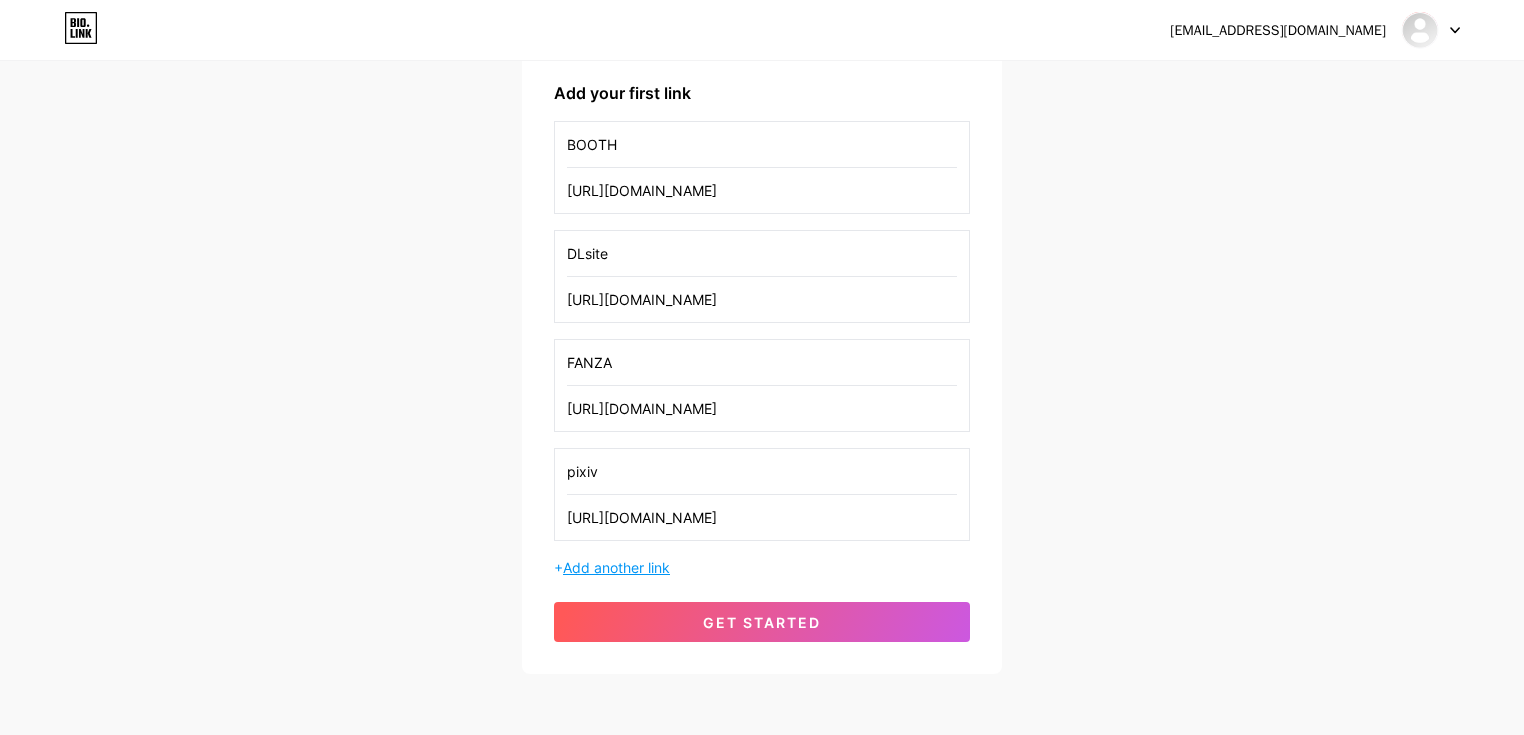 type on "[URL][DOMAIN_NAME]" 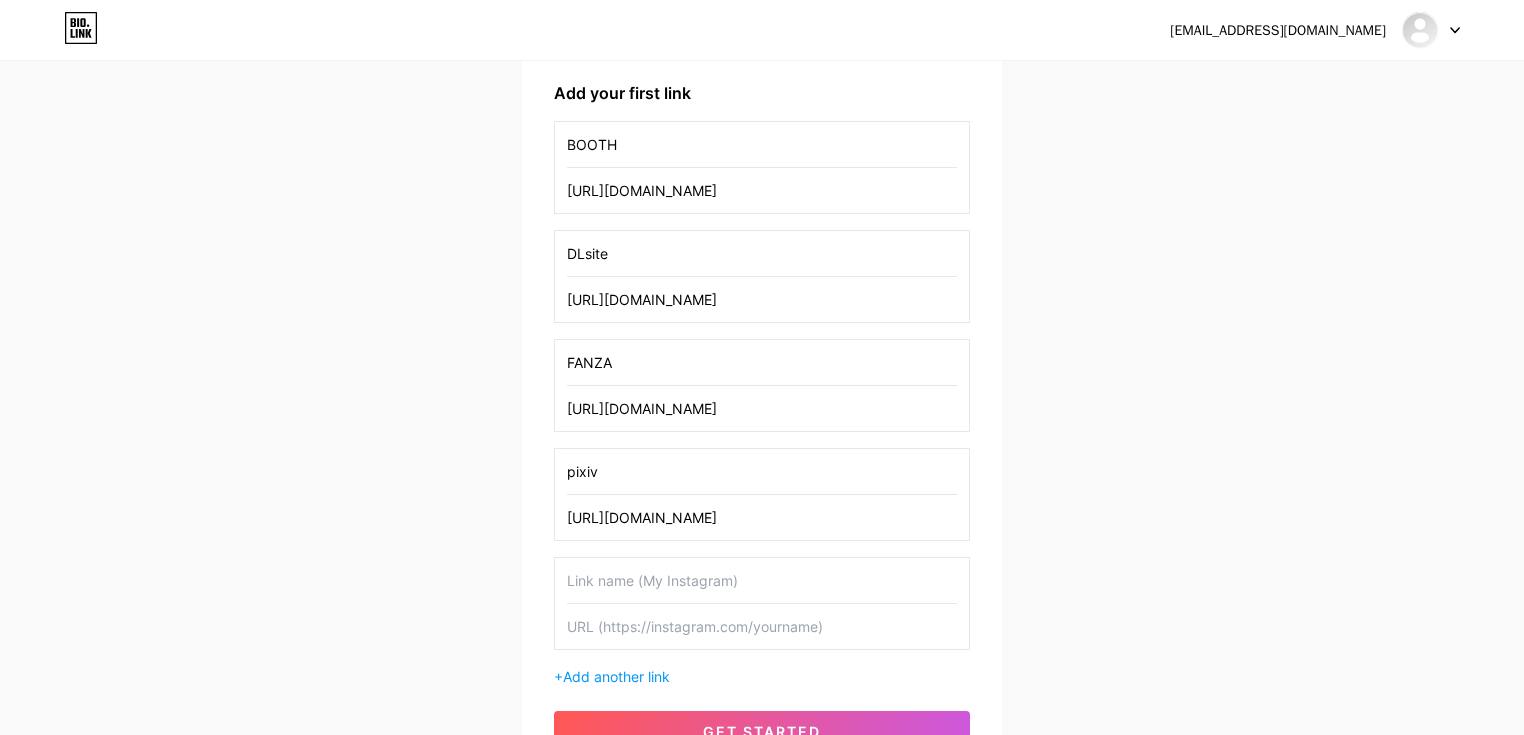 click at bounding box center (762, 580) 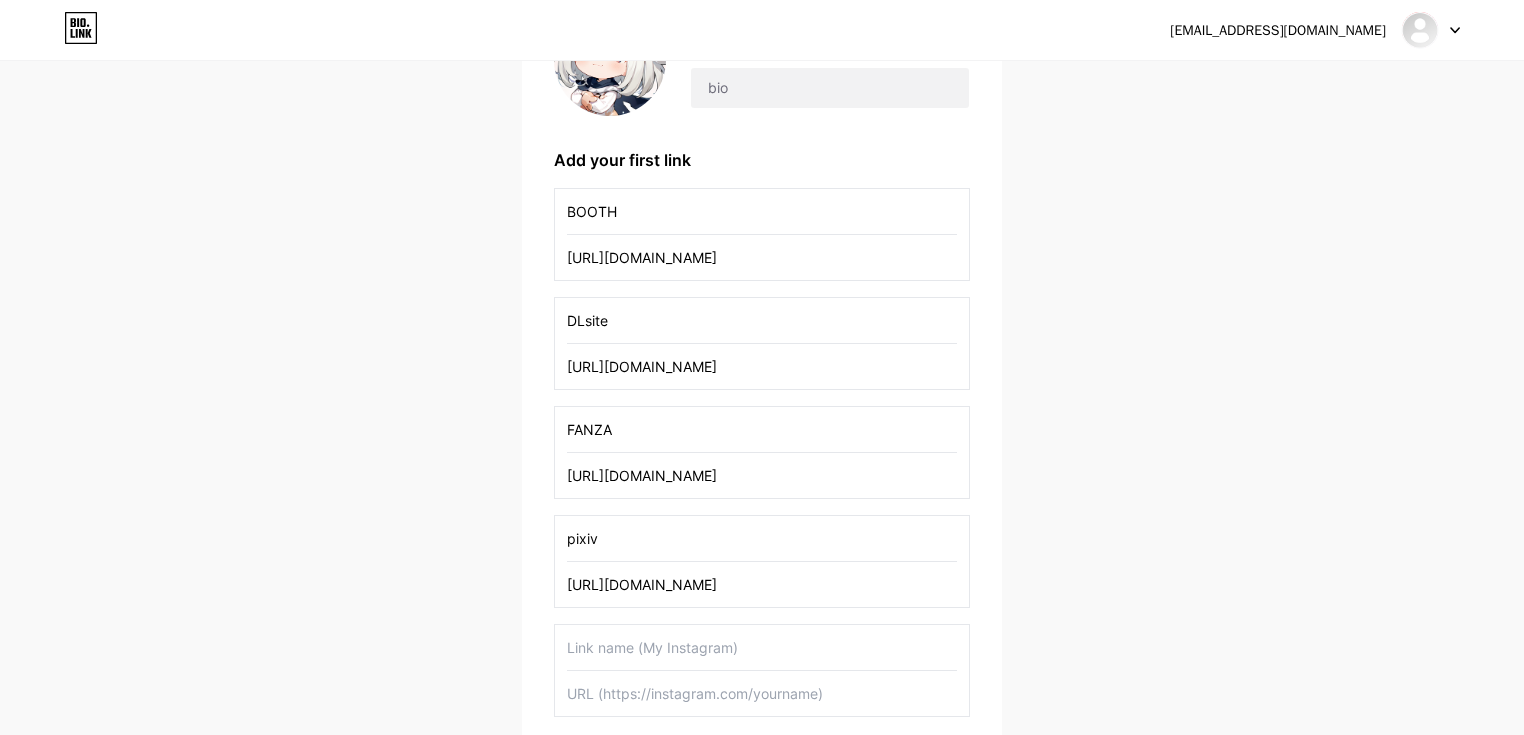 scroll, scrollTop: 80, scrollLeft: 0, axis: vertical 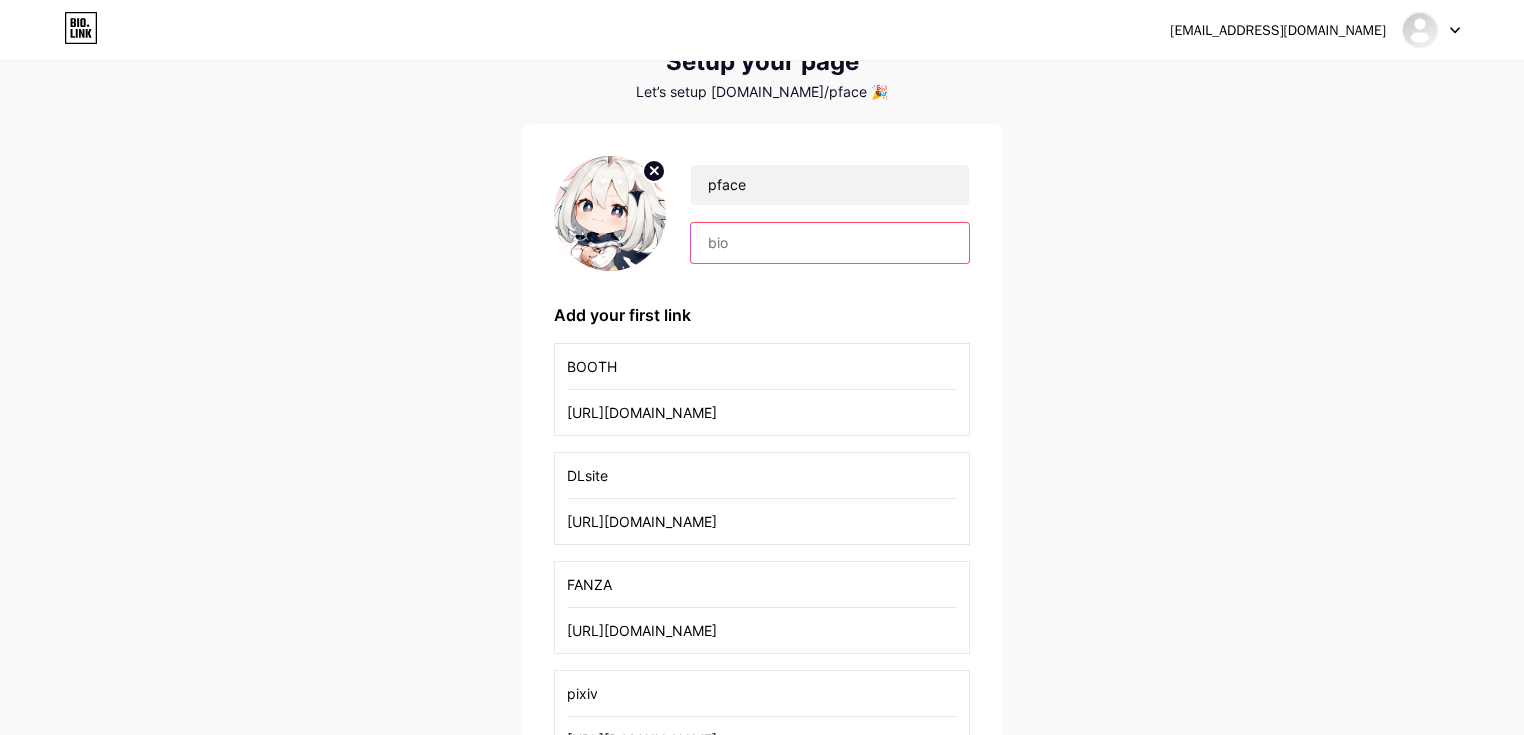 click at bounding box center (830, 243) 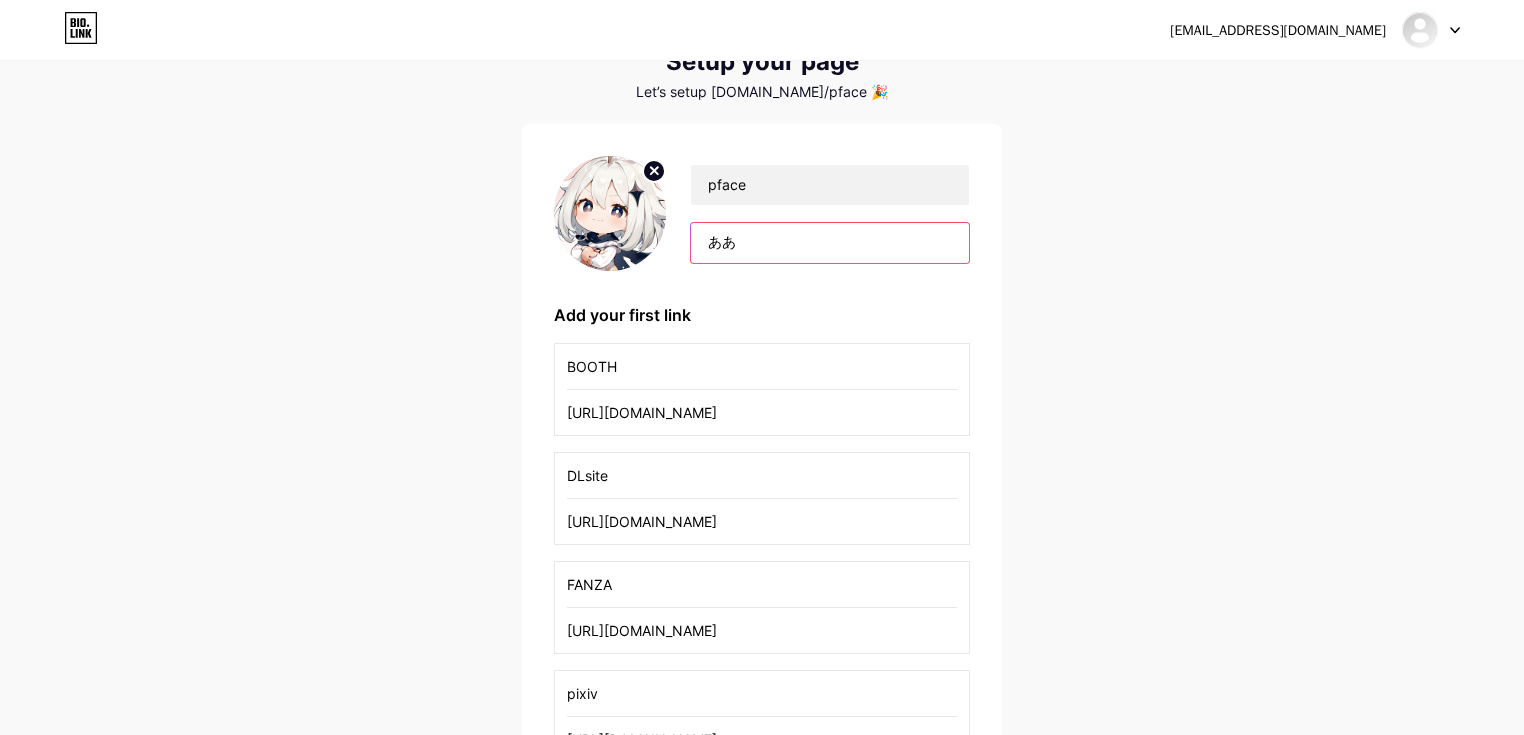 type on "あ" 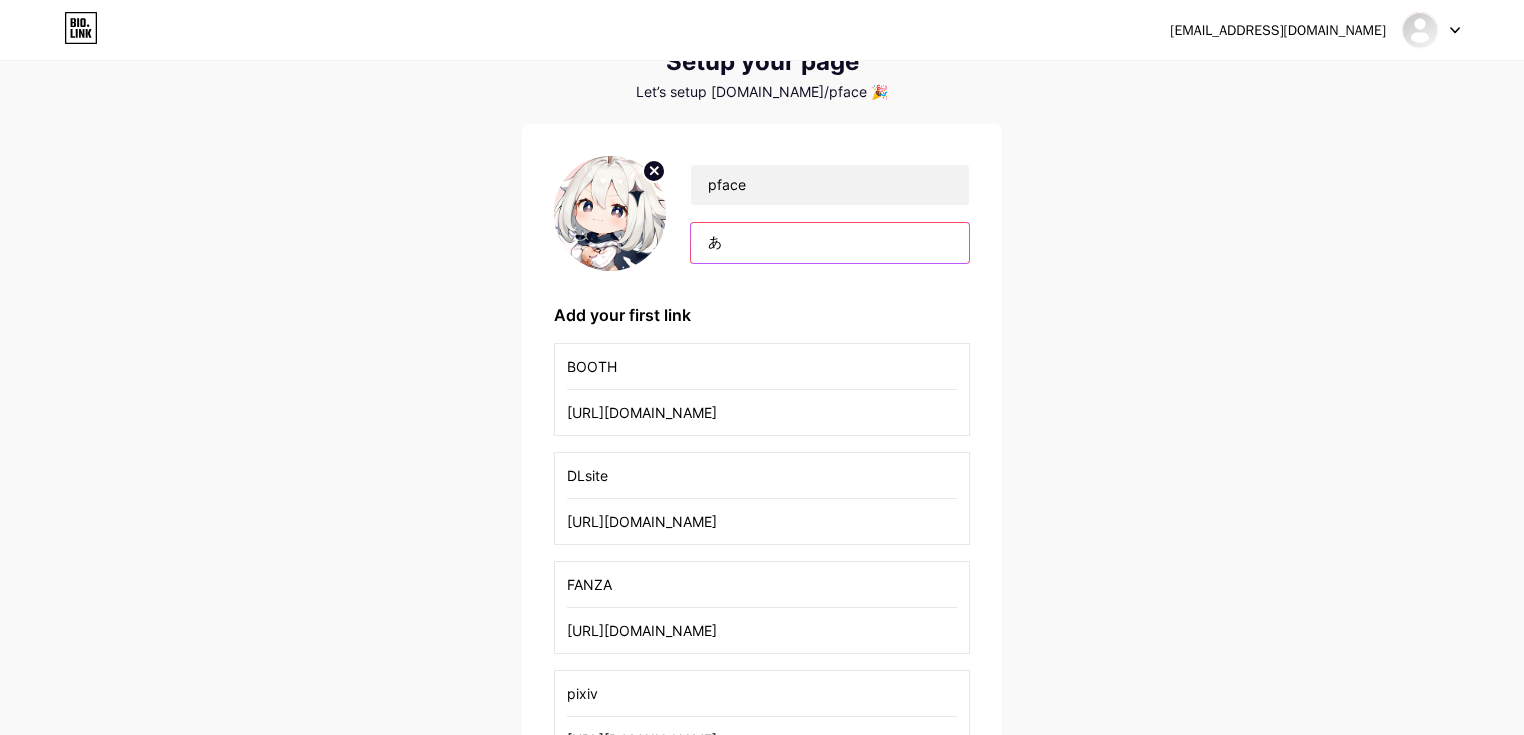 type 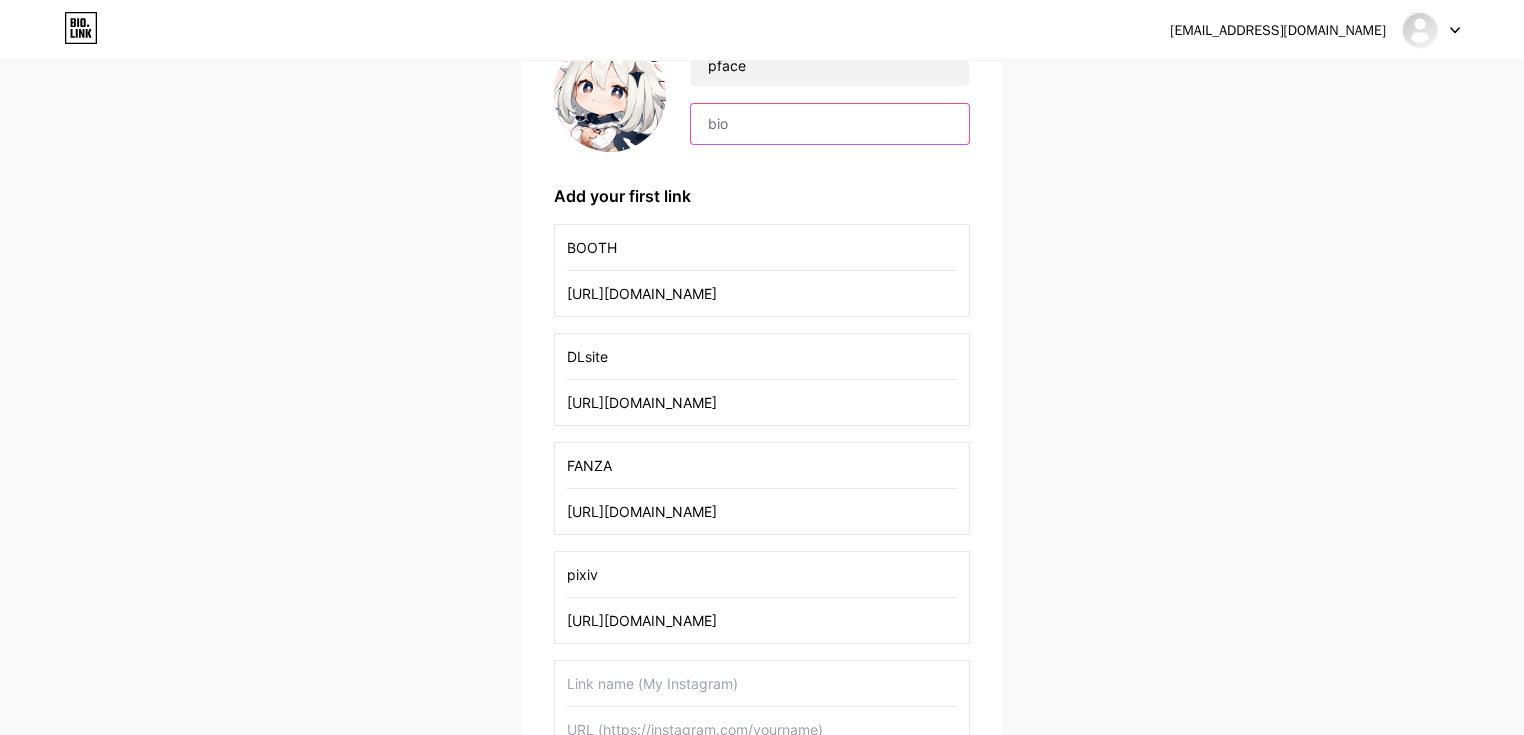 scroll, scrollTop: 400, scrollLeft: 0, axis: vertical 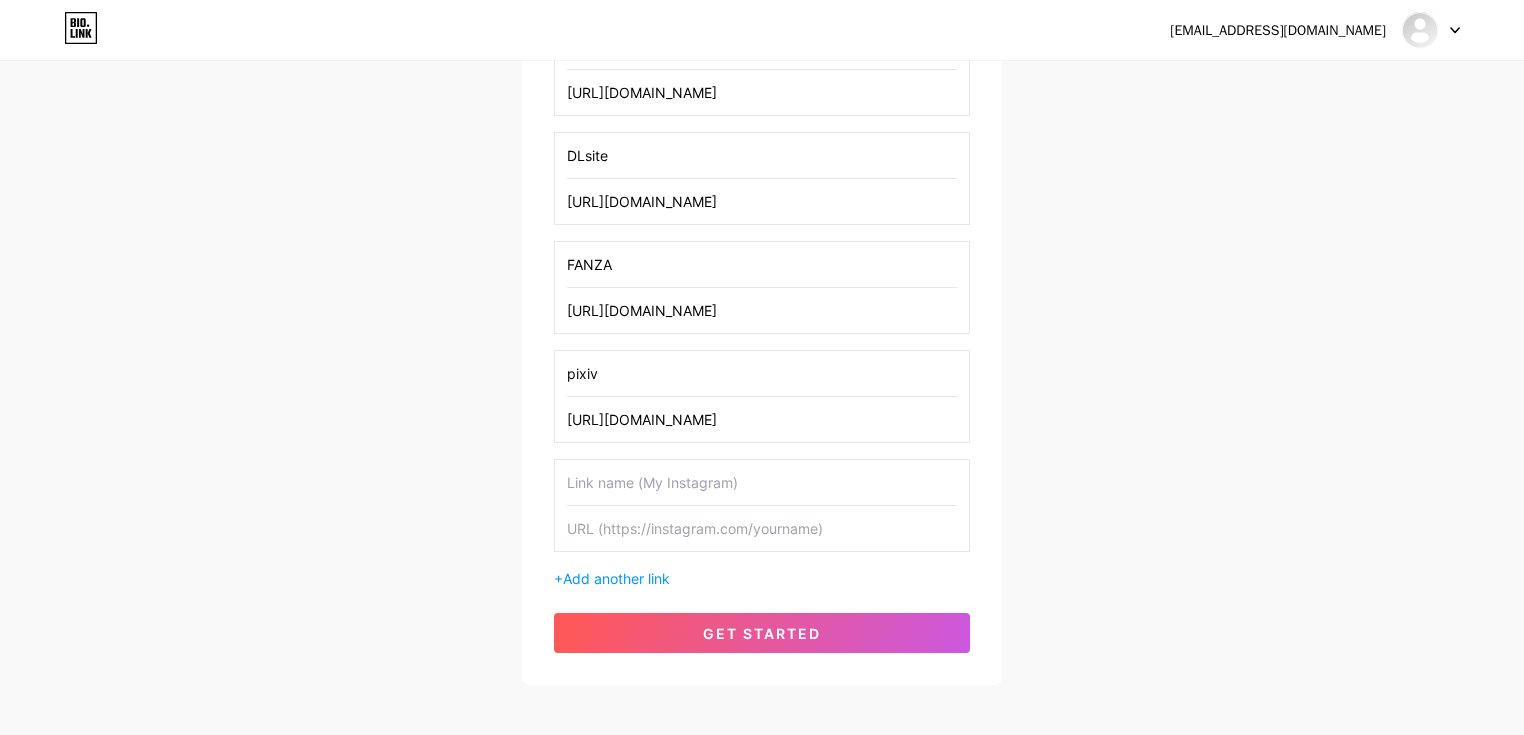 click at bounding box center (762, 482) 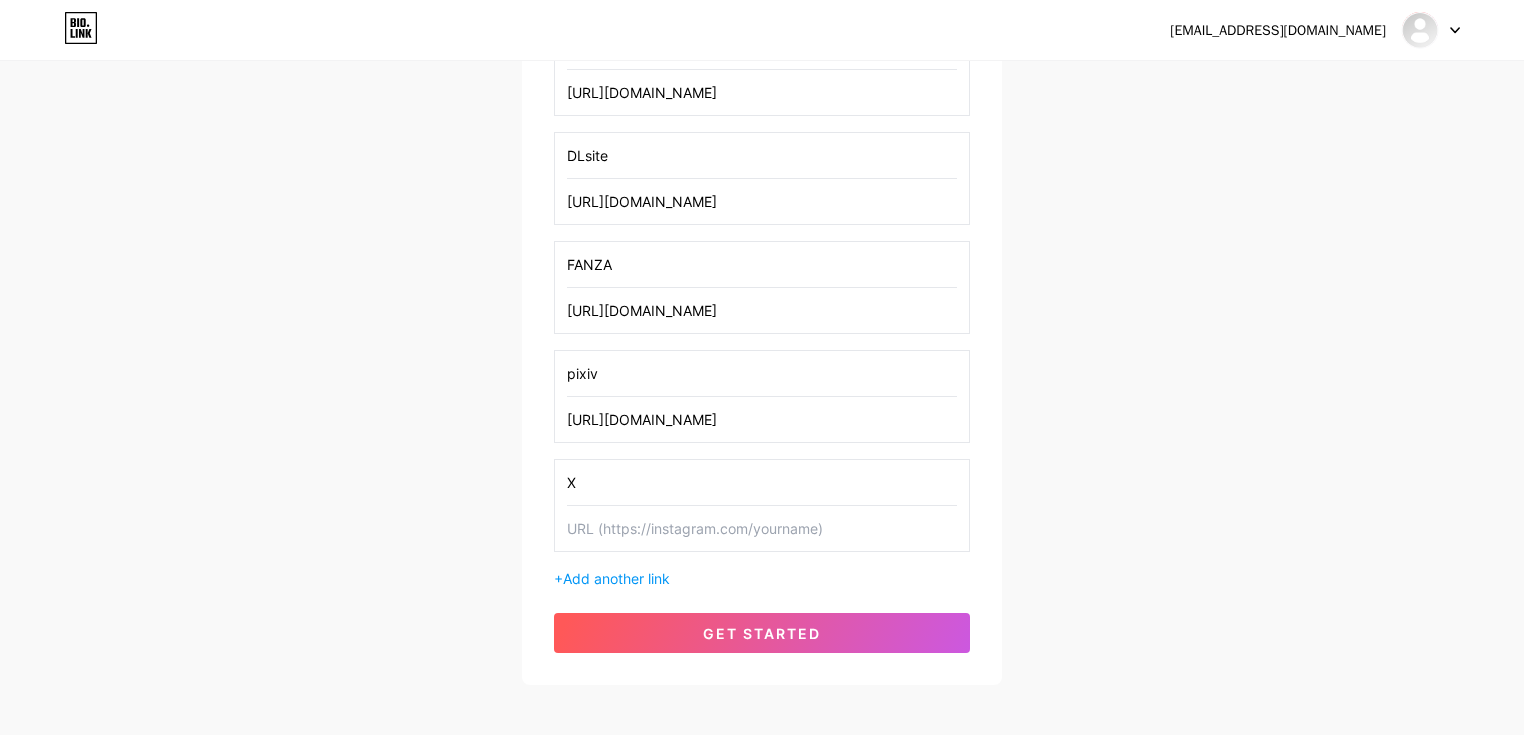 type on "X" 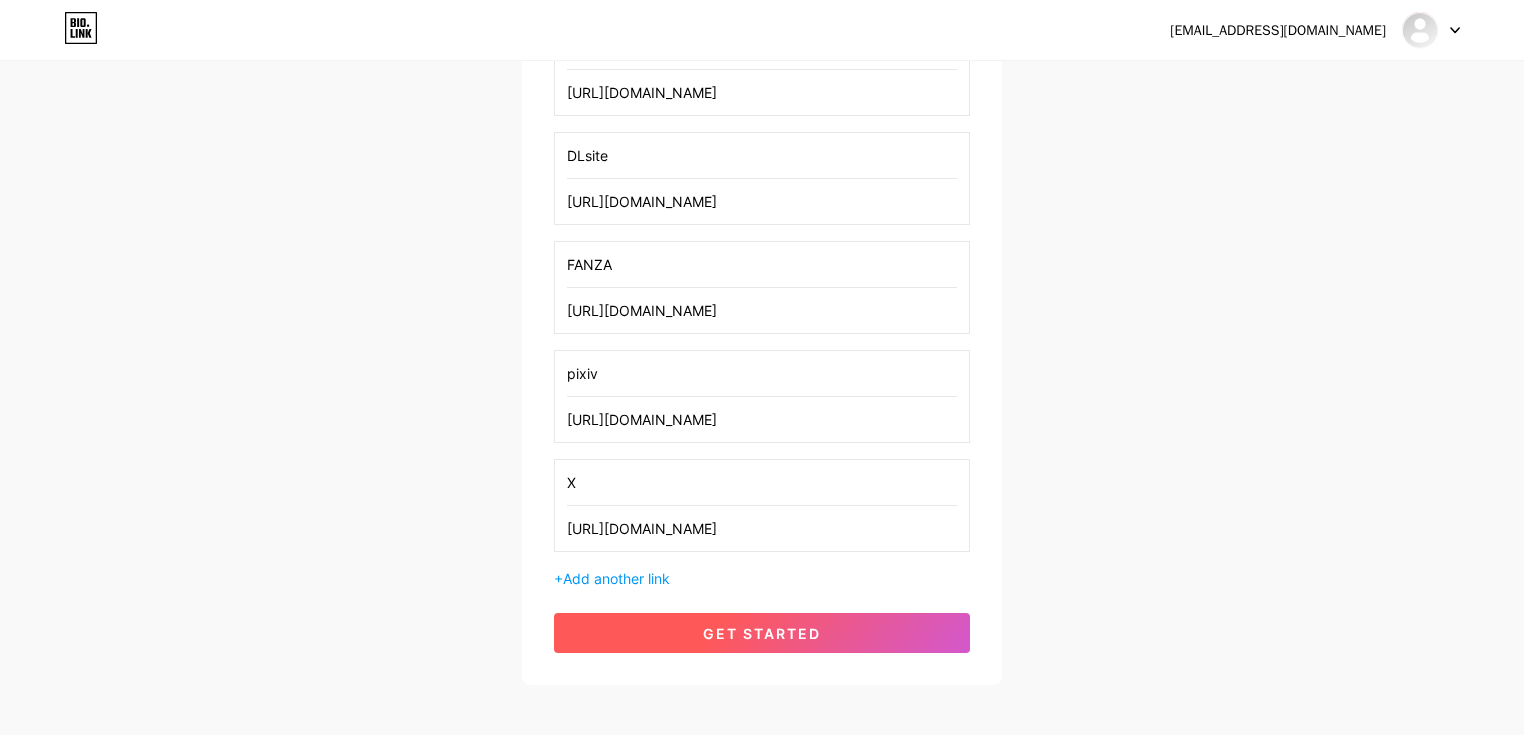type on "[URL][DOMAIN_NAME]" 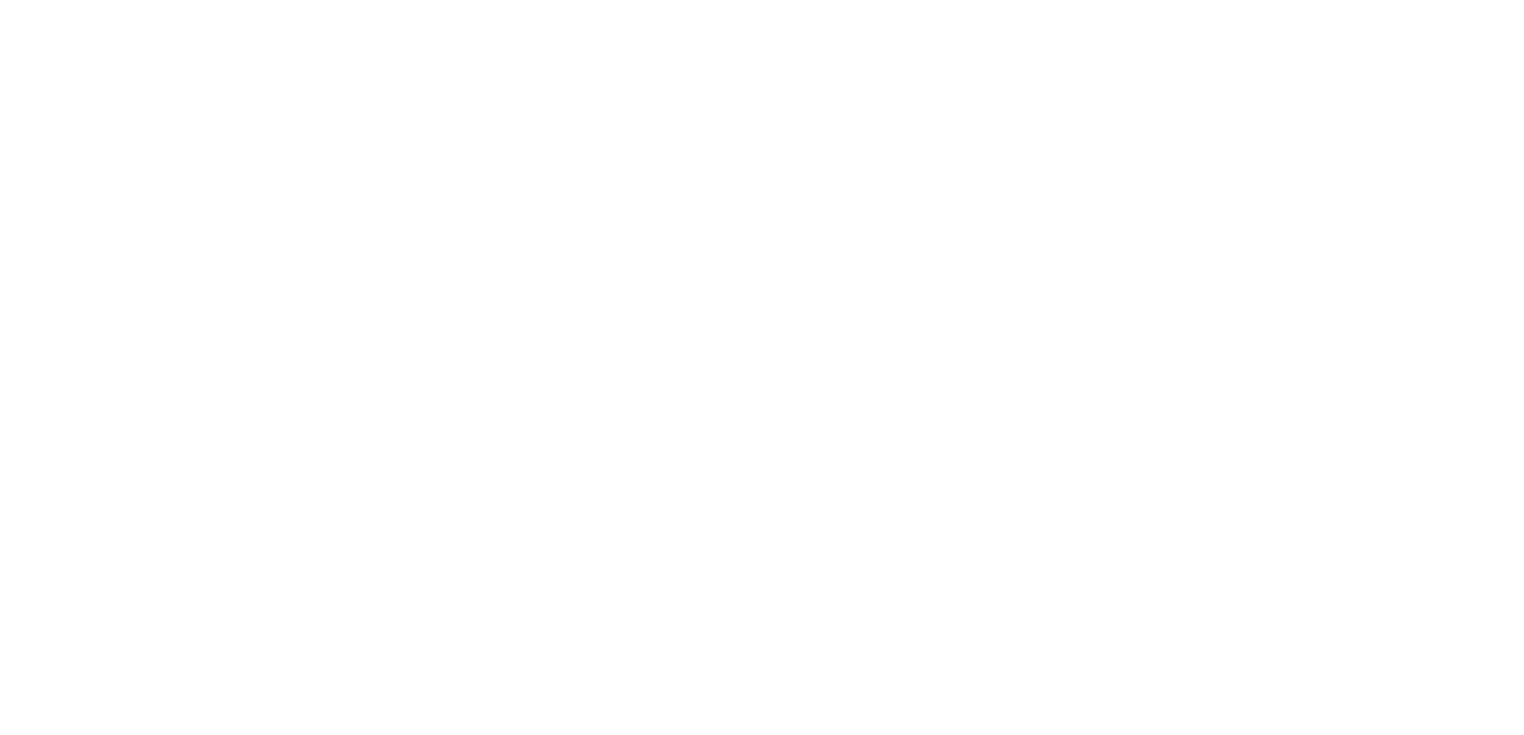 scroll, scrollTop: 0, scrollLeft: 0, axis: both 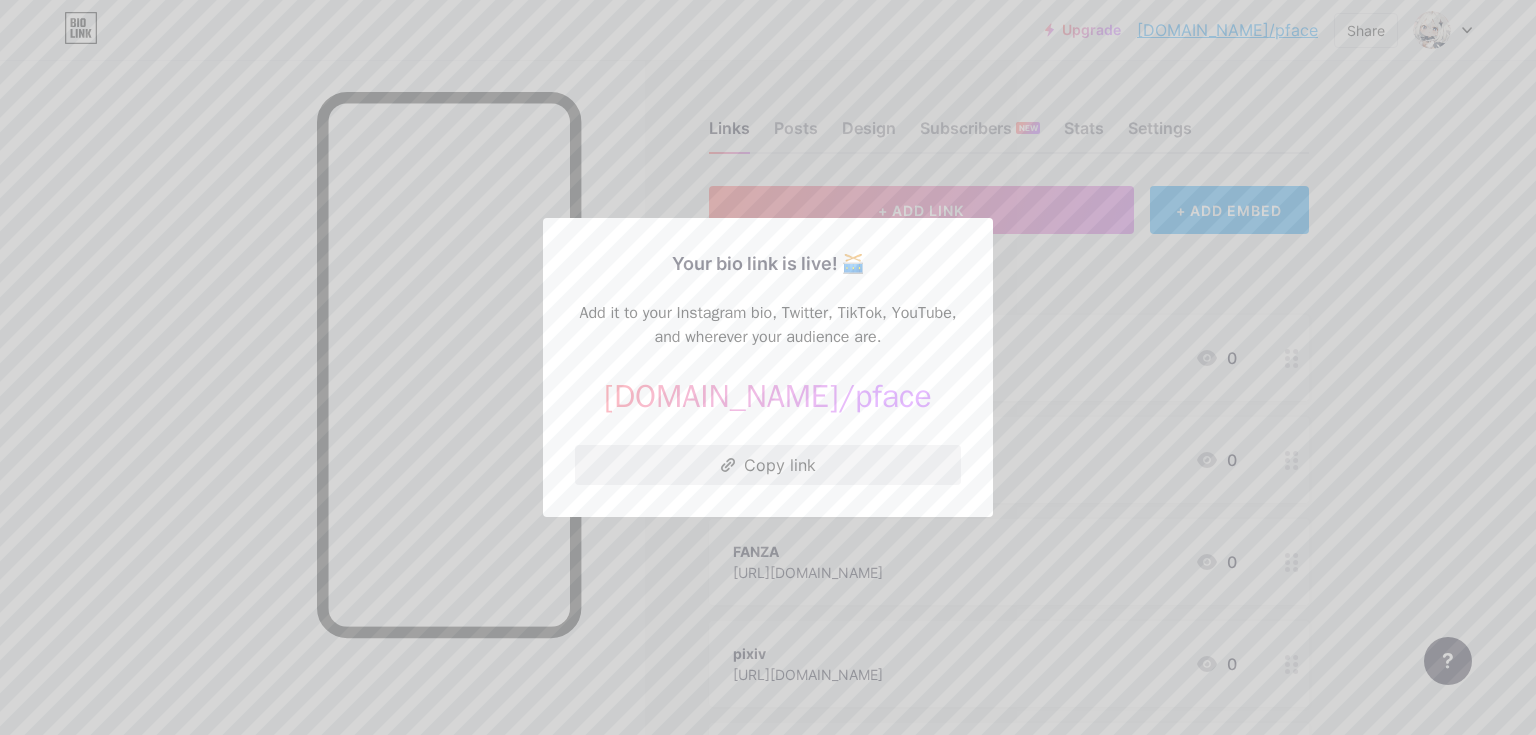 click on "Copy link" at bounding box center (768, 465) 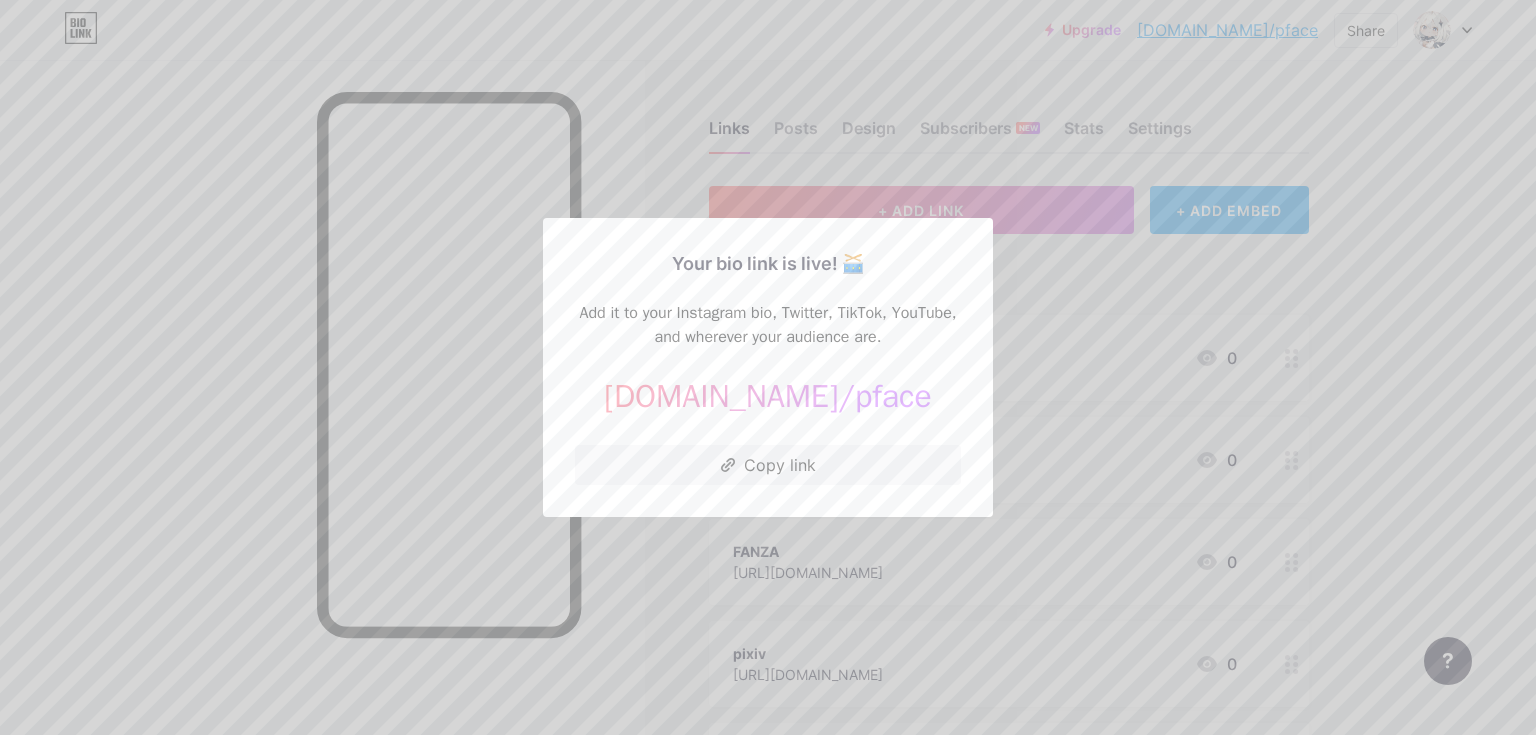 click at bounding box center (768, 367) 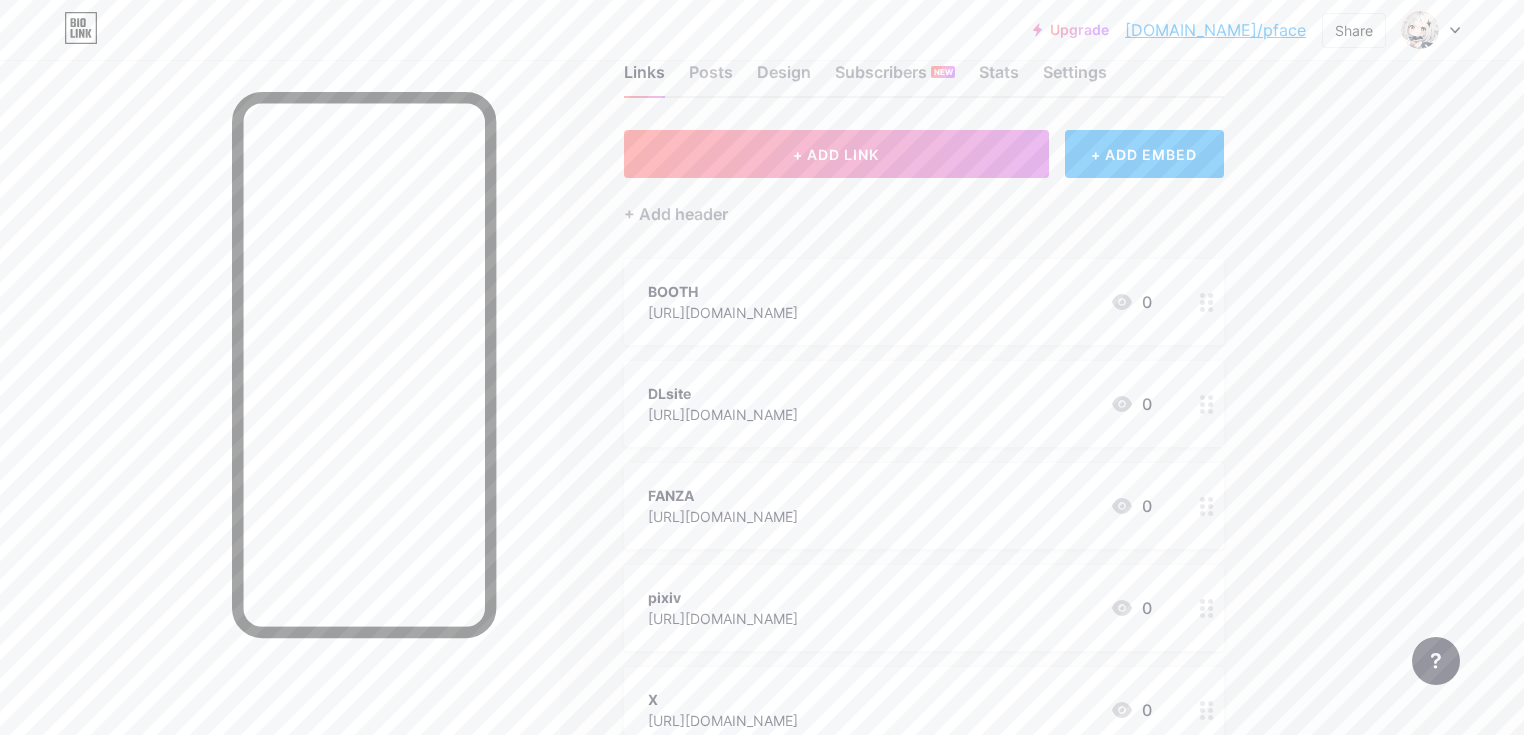 scroll, scrollTop: 0, scrollLeft: 0, axis: both 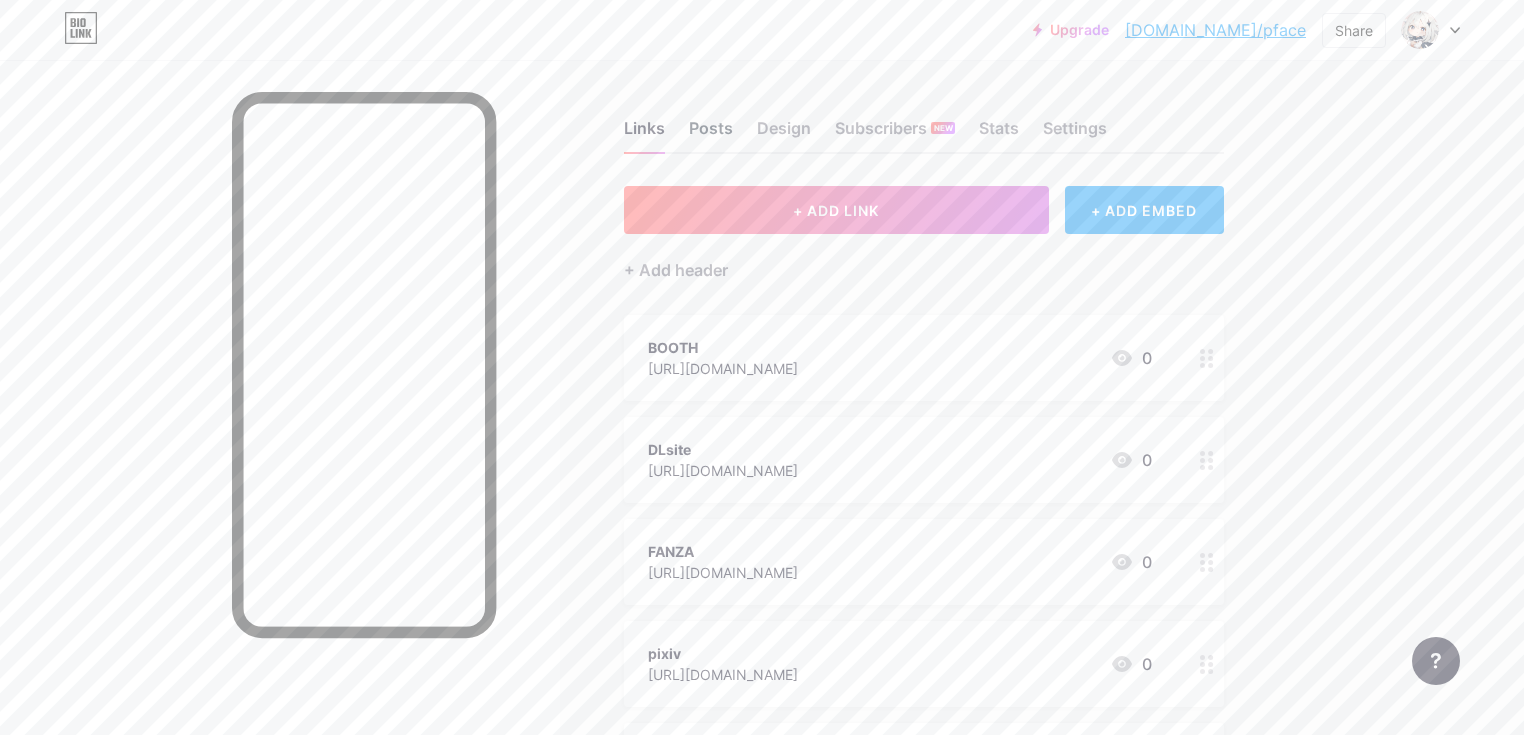 click on "Posts" at bounding box center (711, 134) 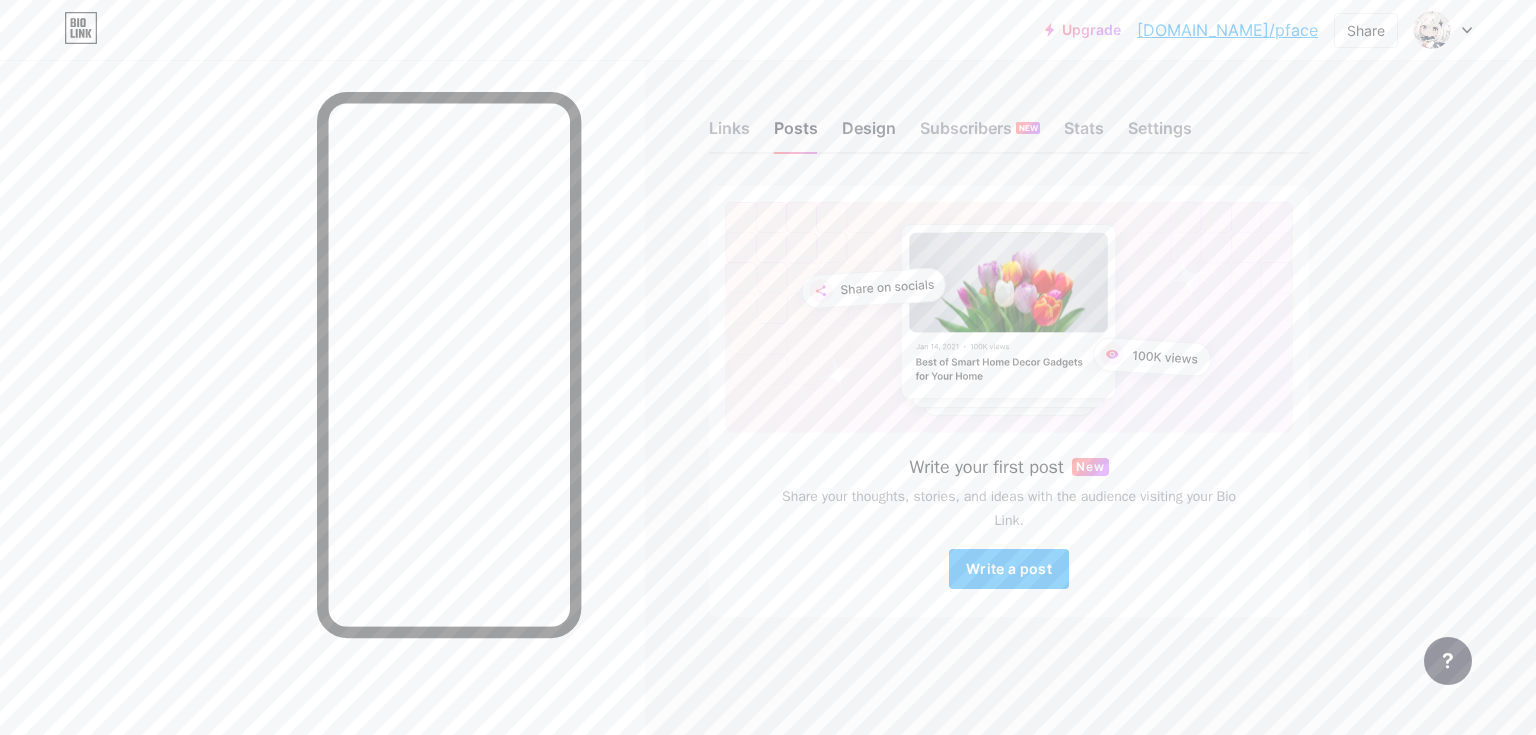 click on "Design" at bounding box center (869, 134) 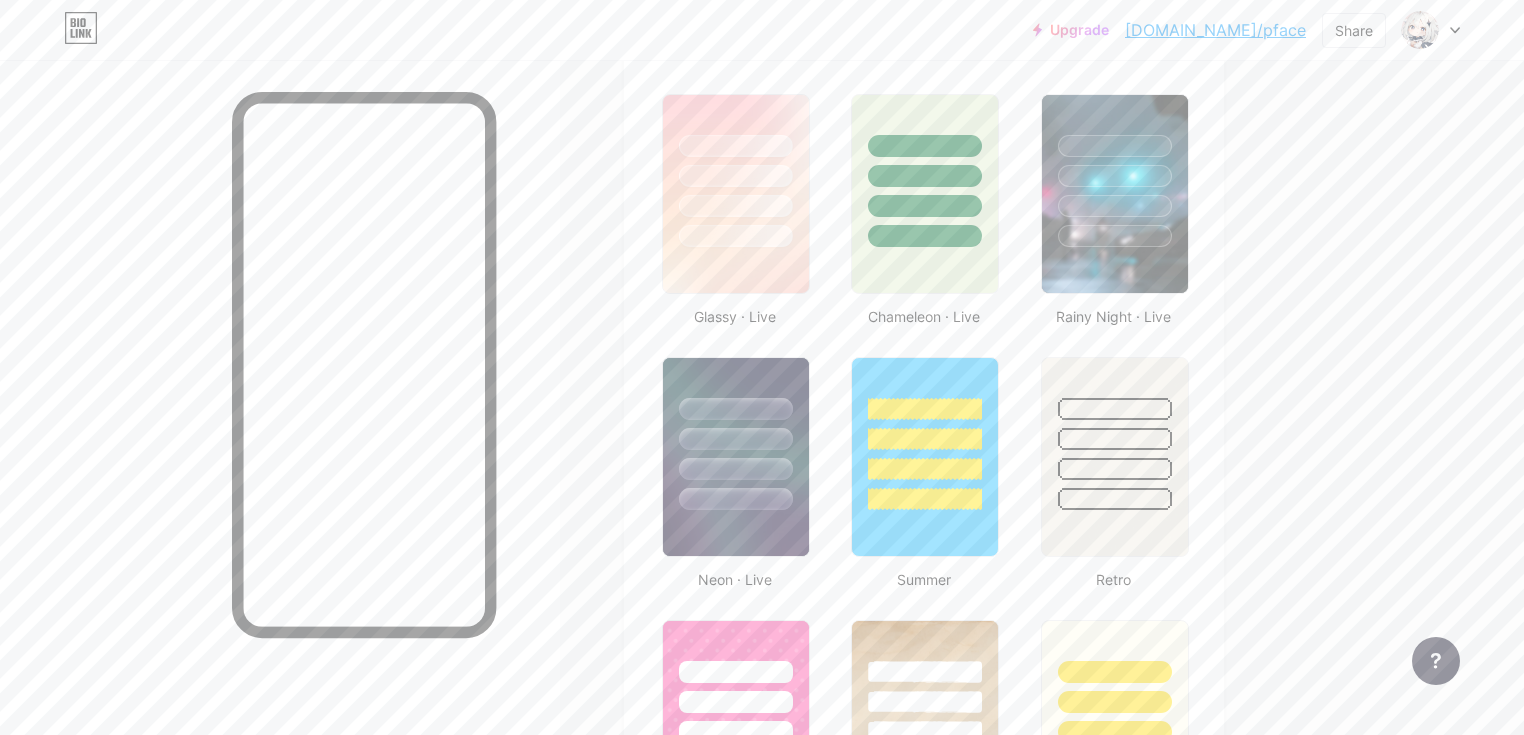 scroll, scrollTop: 1040, scrollLeft: 0, axis: vertical 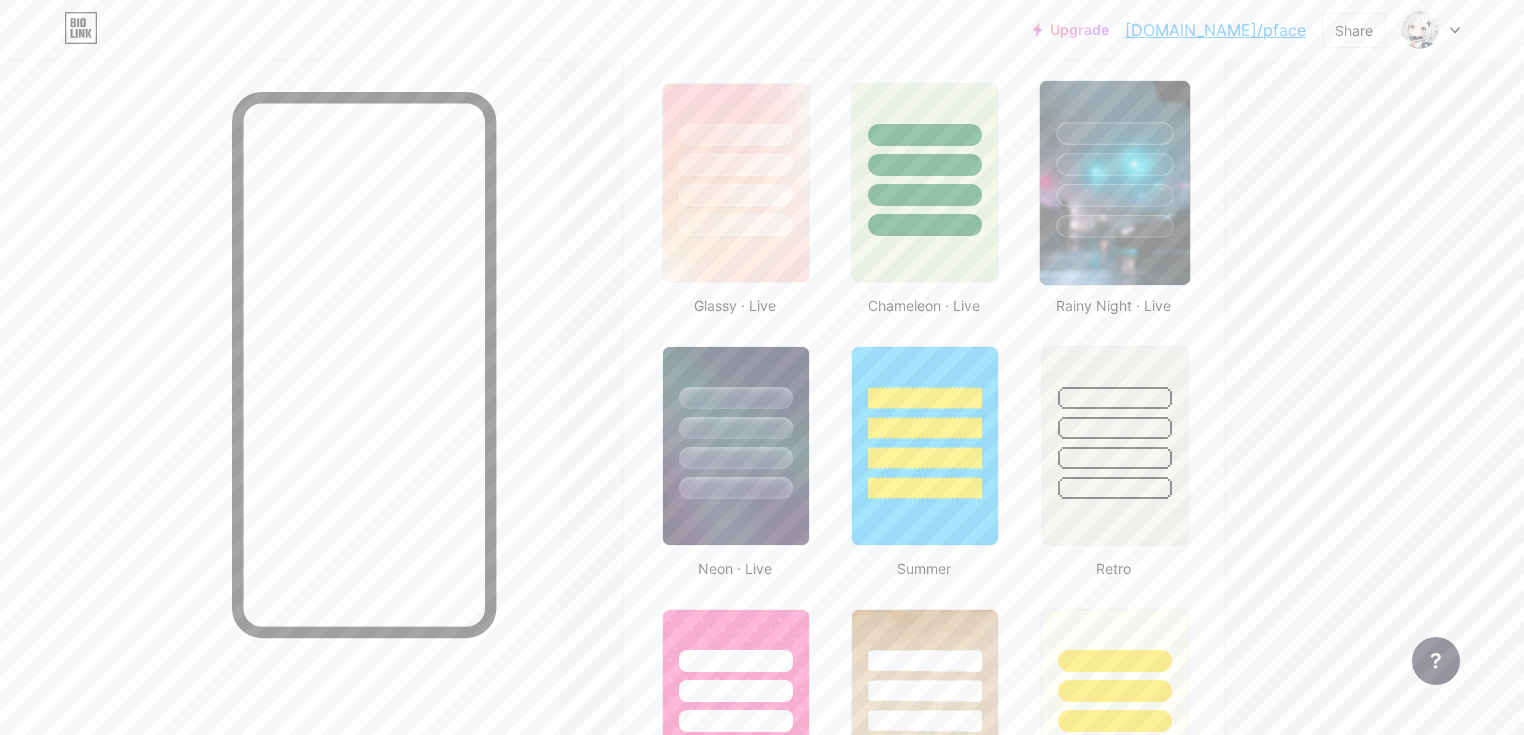 click at bounding box center (1114, 183) 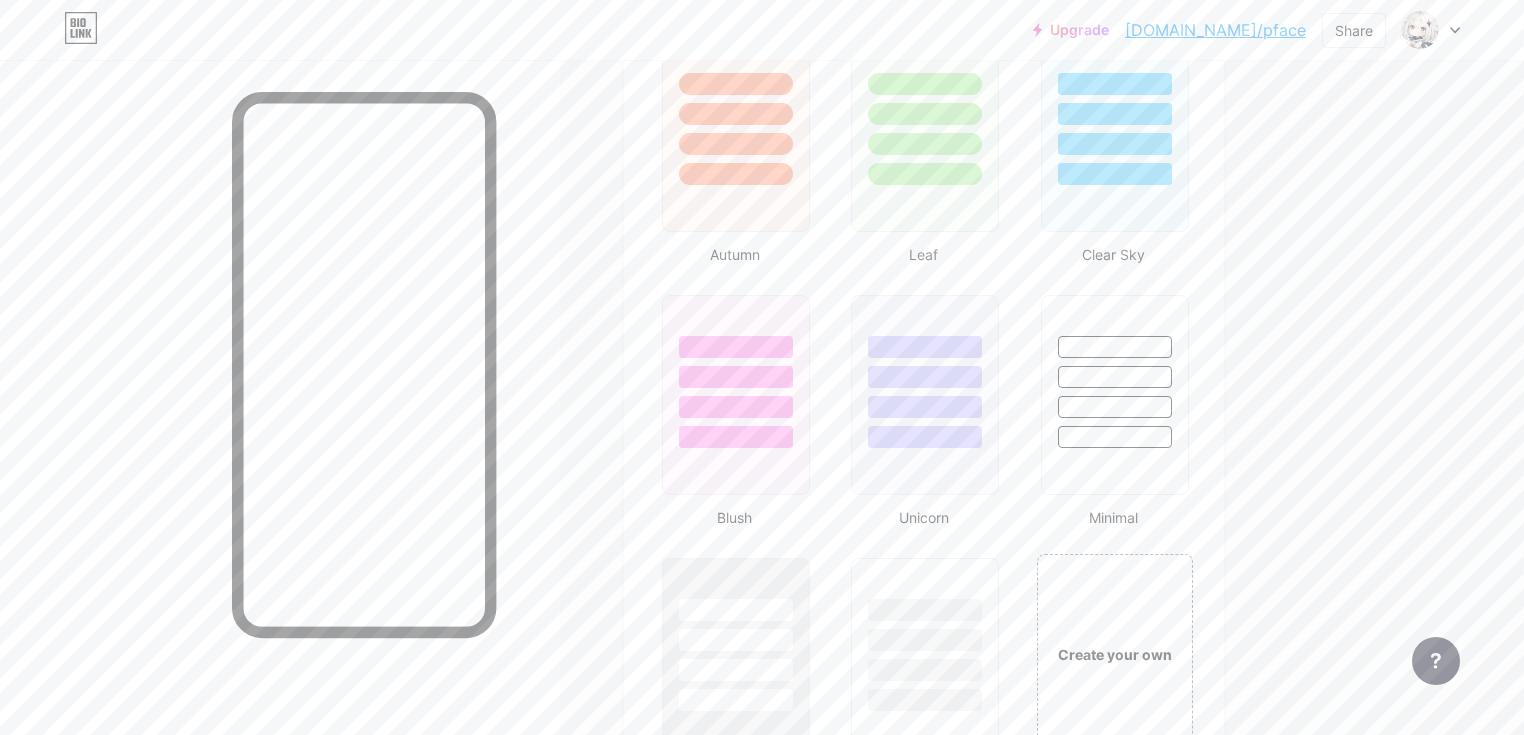 scroll, scrollTop: 1680, scrollLeft: 0, axis: vertical 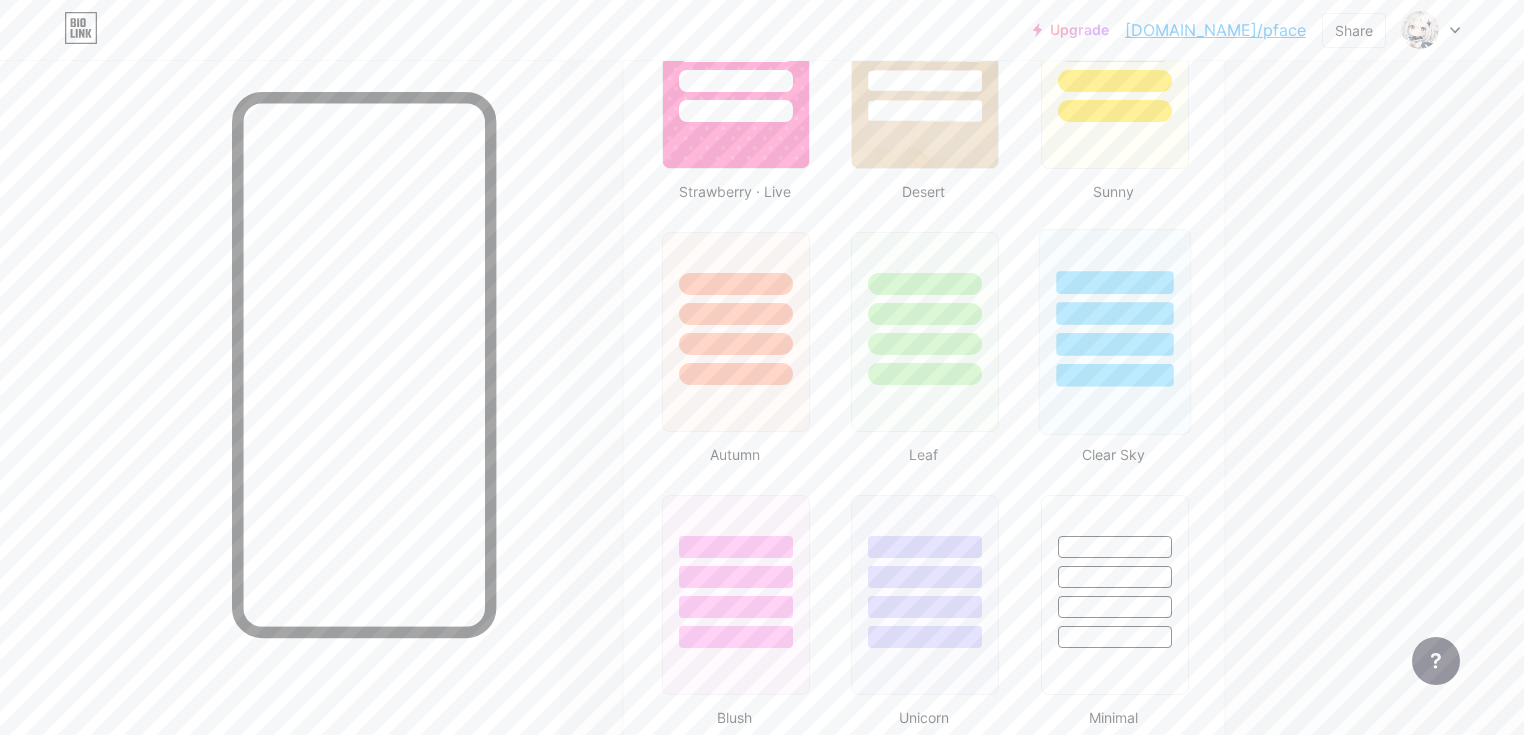 click at bounding box center [1114, 344] 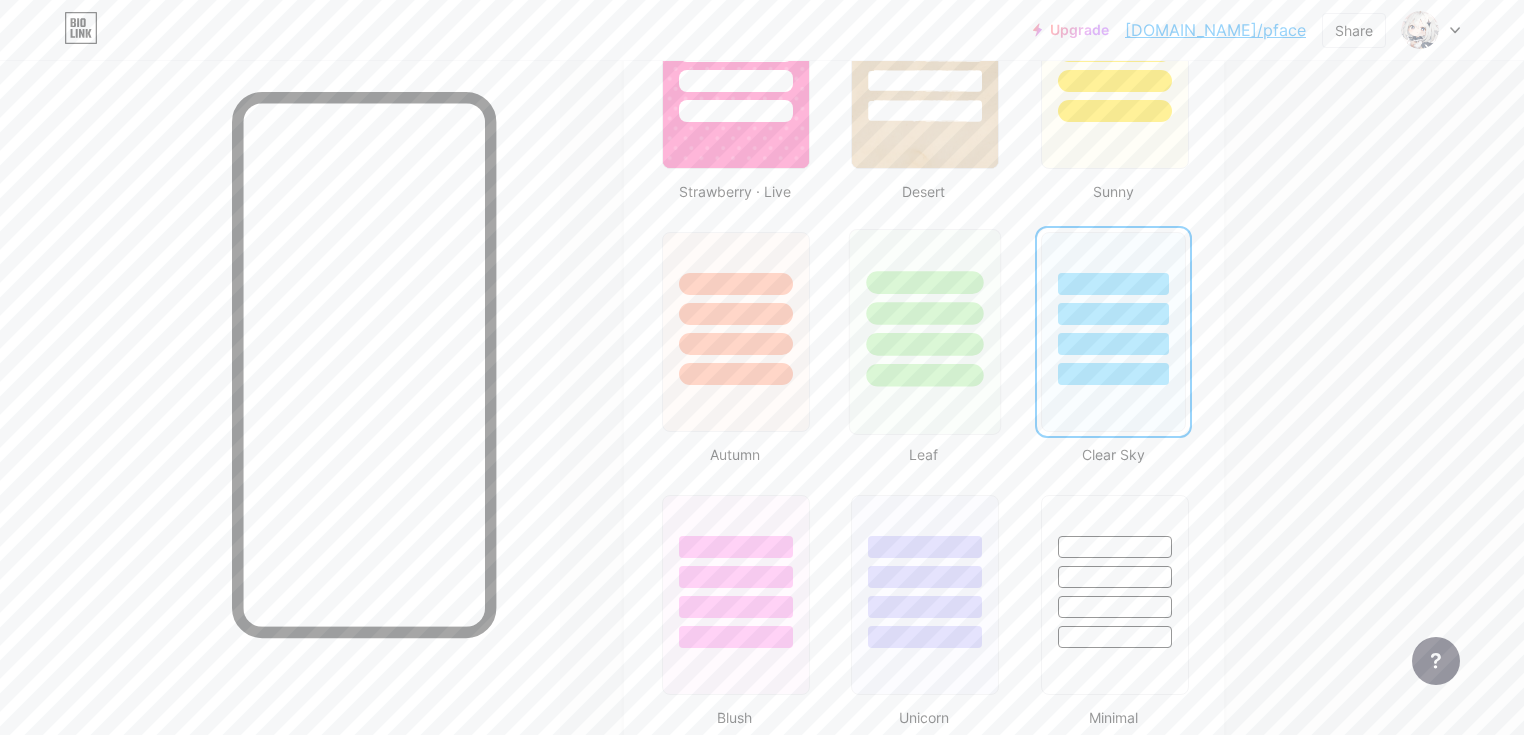click at bounding box center (925, 282) 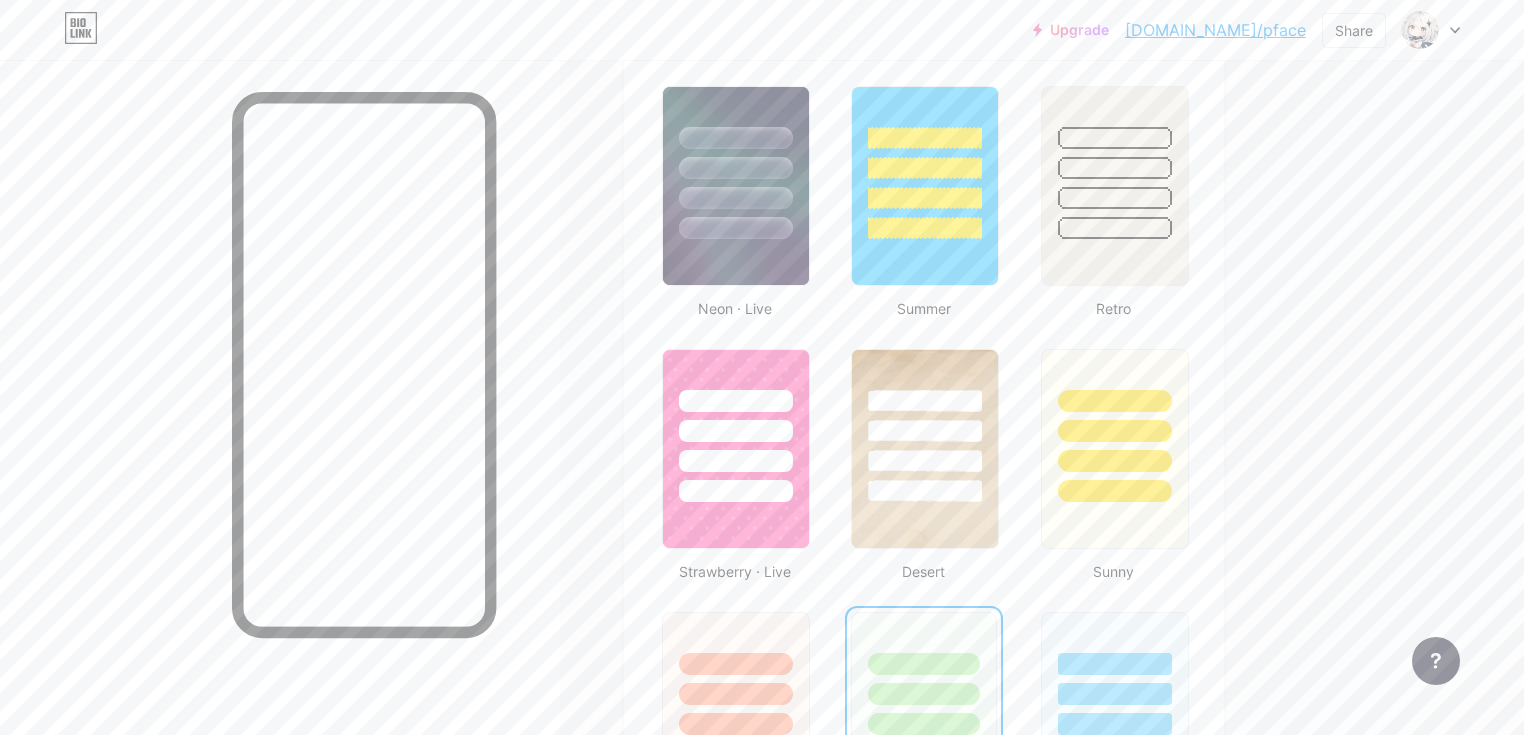 scroll, scrollTop: 1280, scrollLeft: 0, axis: vertical 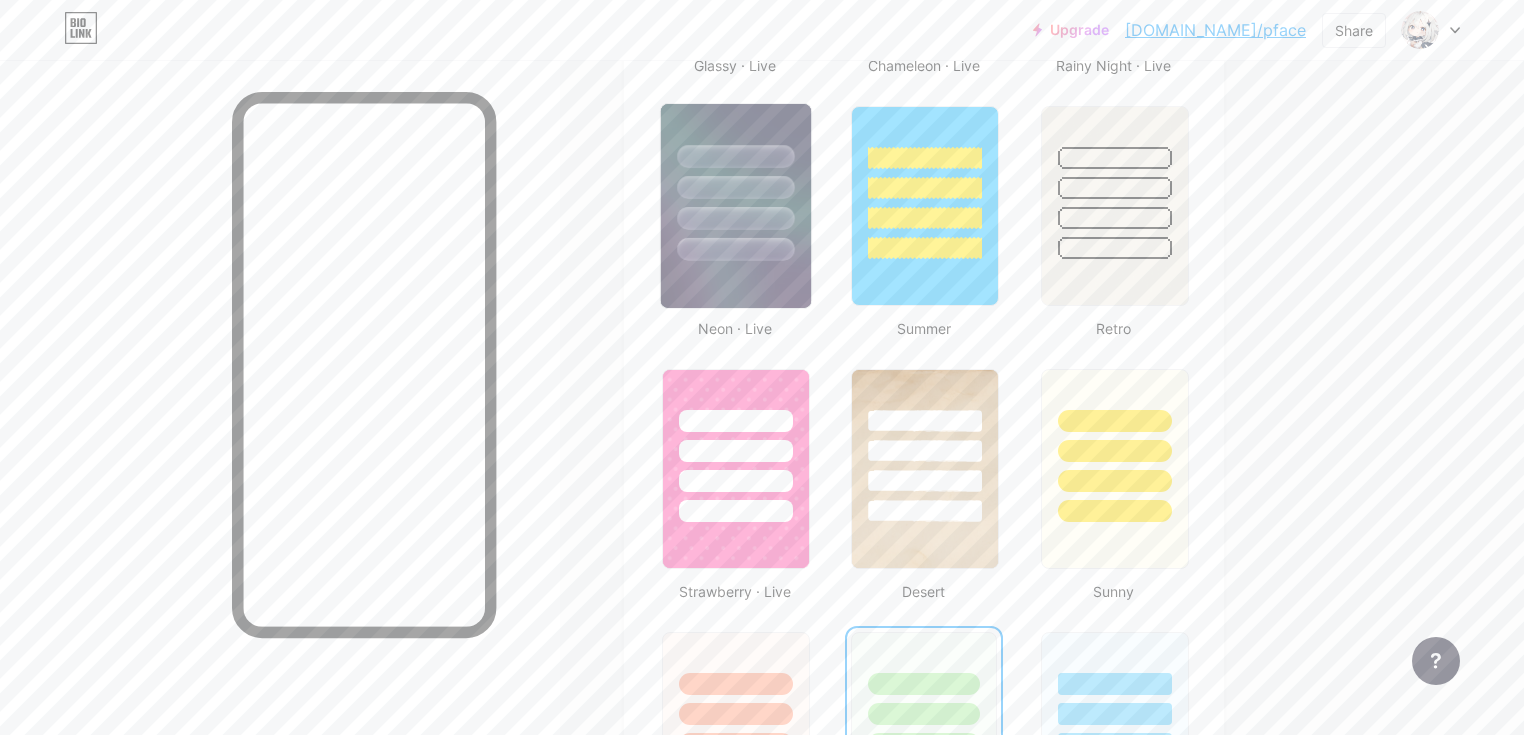 click at bounding box center (735, 249) 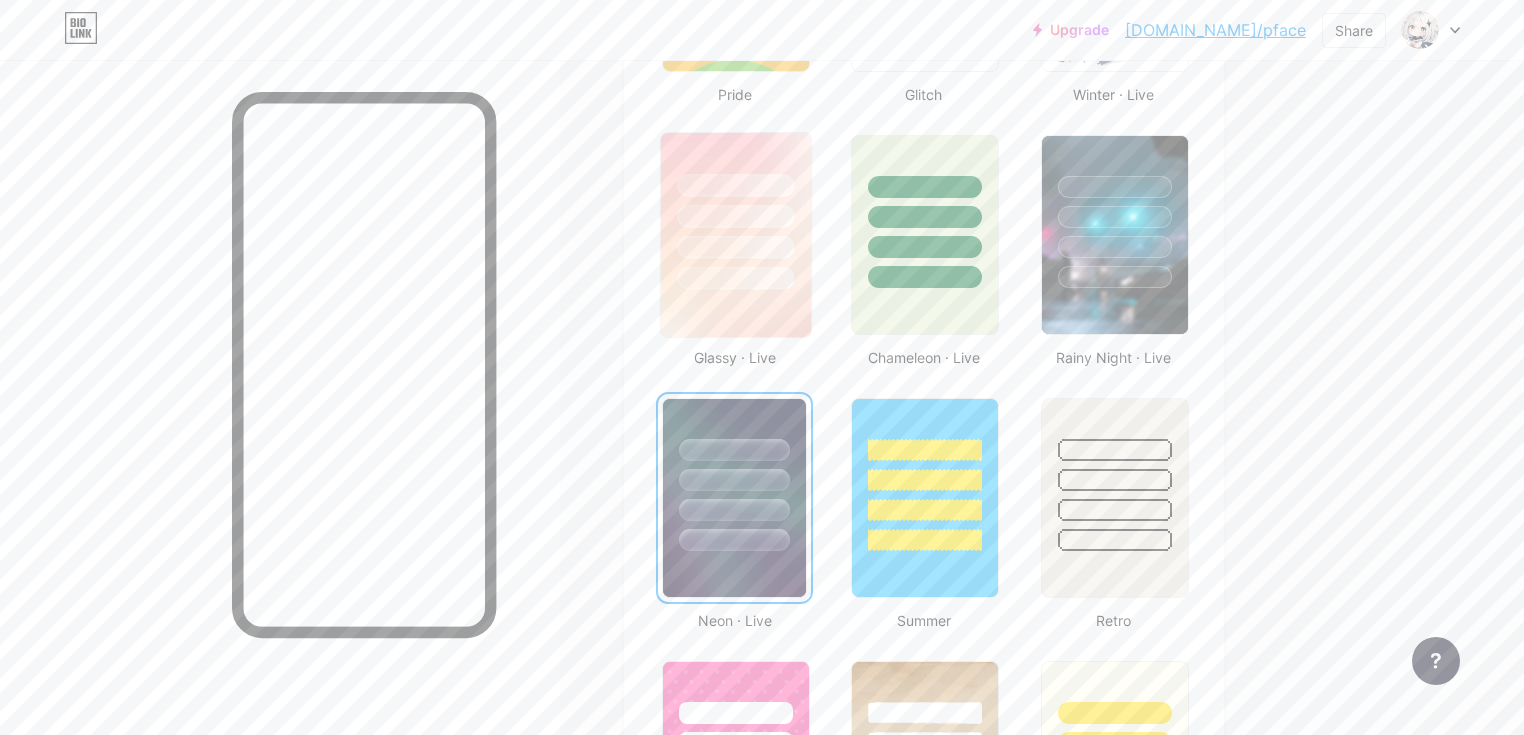 scroll, scrollTop: 960, scrollLeft: 0, axis: vertical 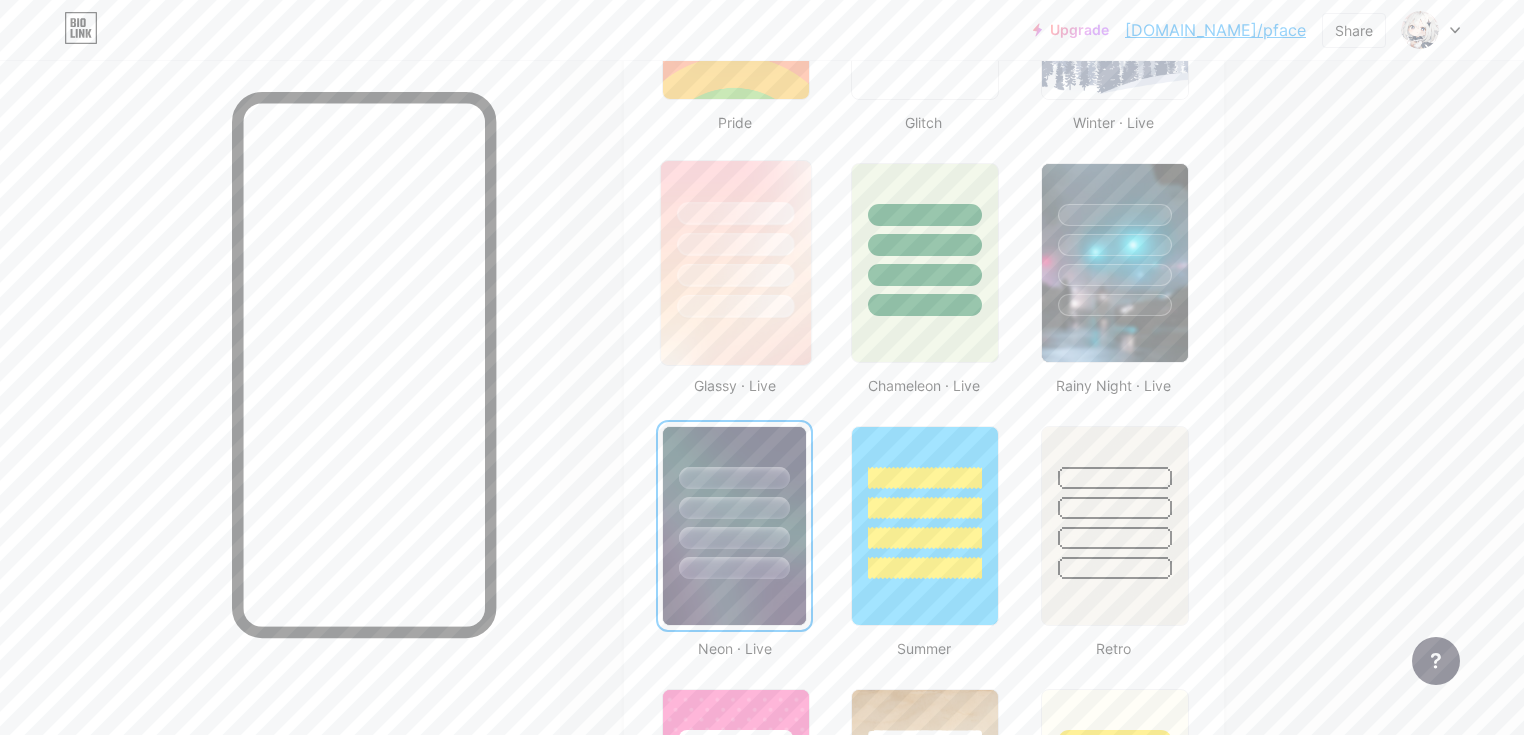 click at bounding box center (735, 244) 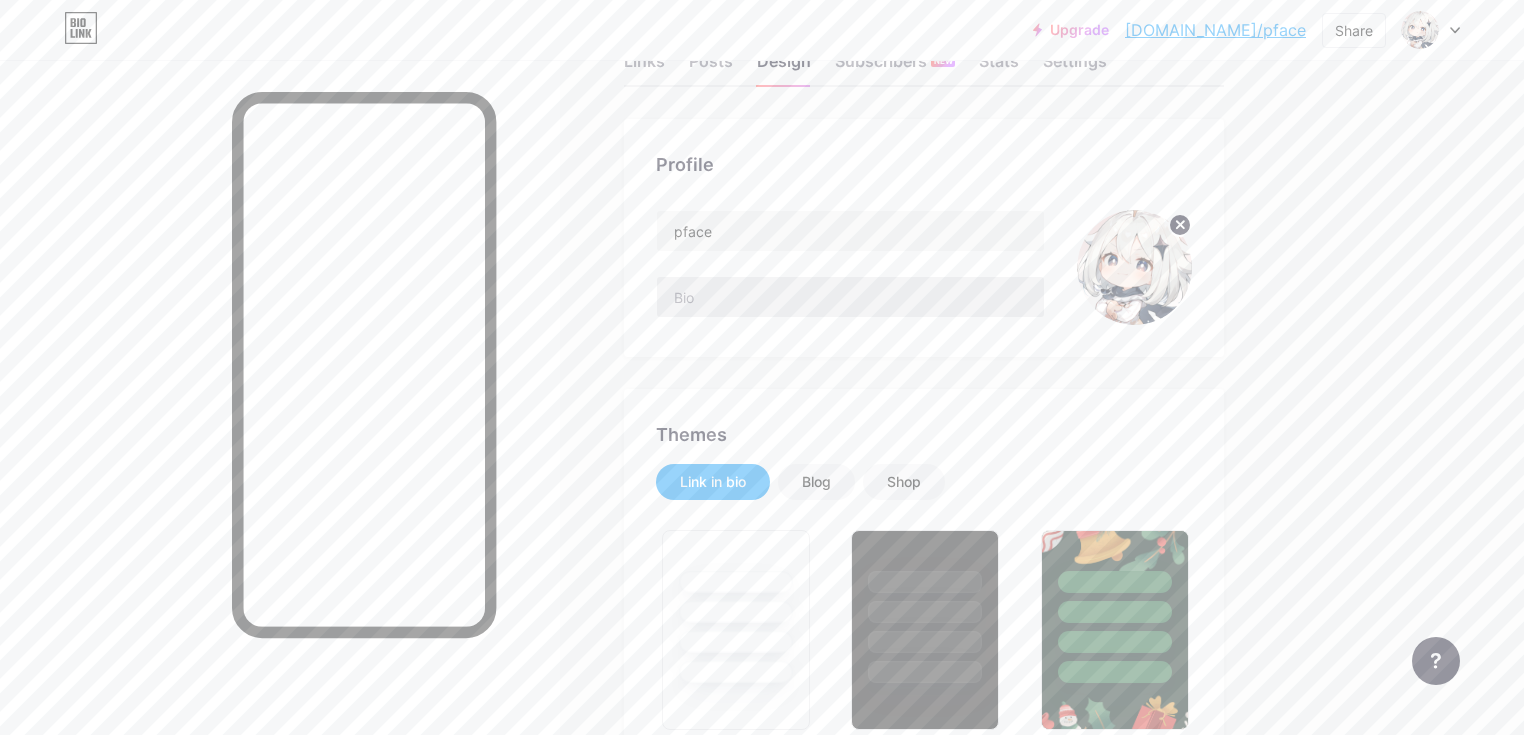 scroll, scrollTop: 160, scrollLeft: 0, axis: vertical 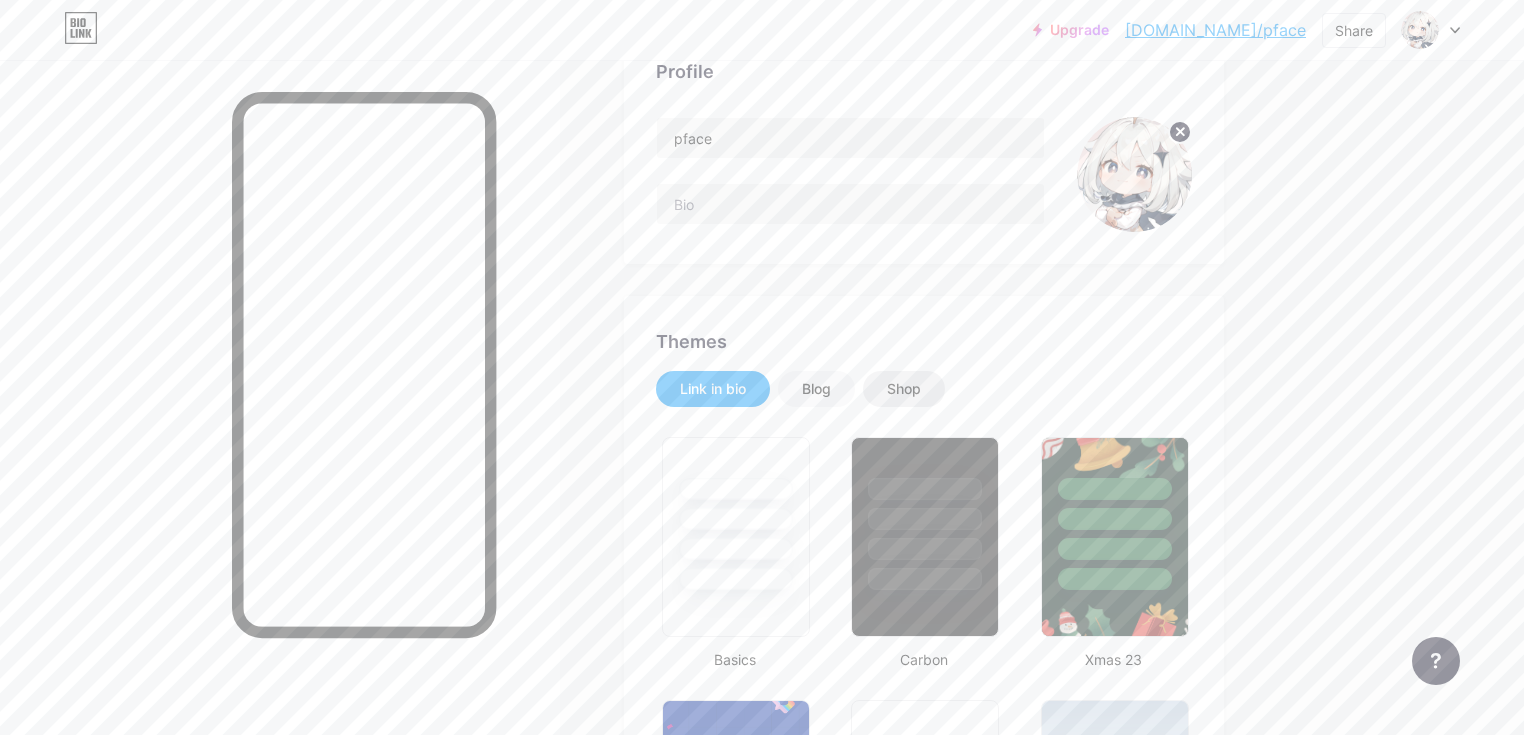 click on "Shop" at bounding box center [904, 389] 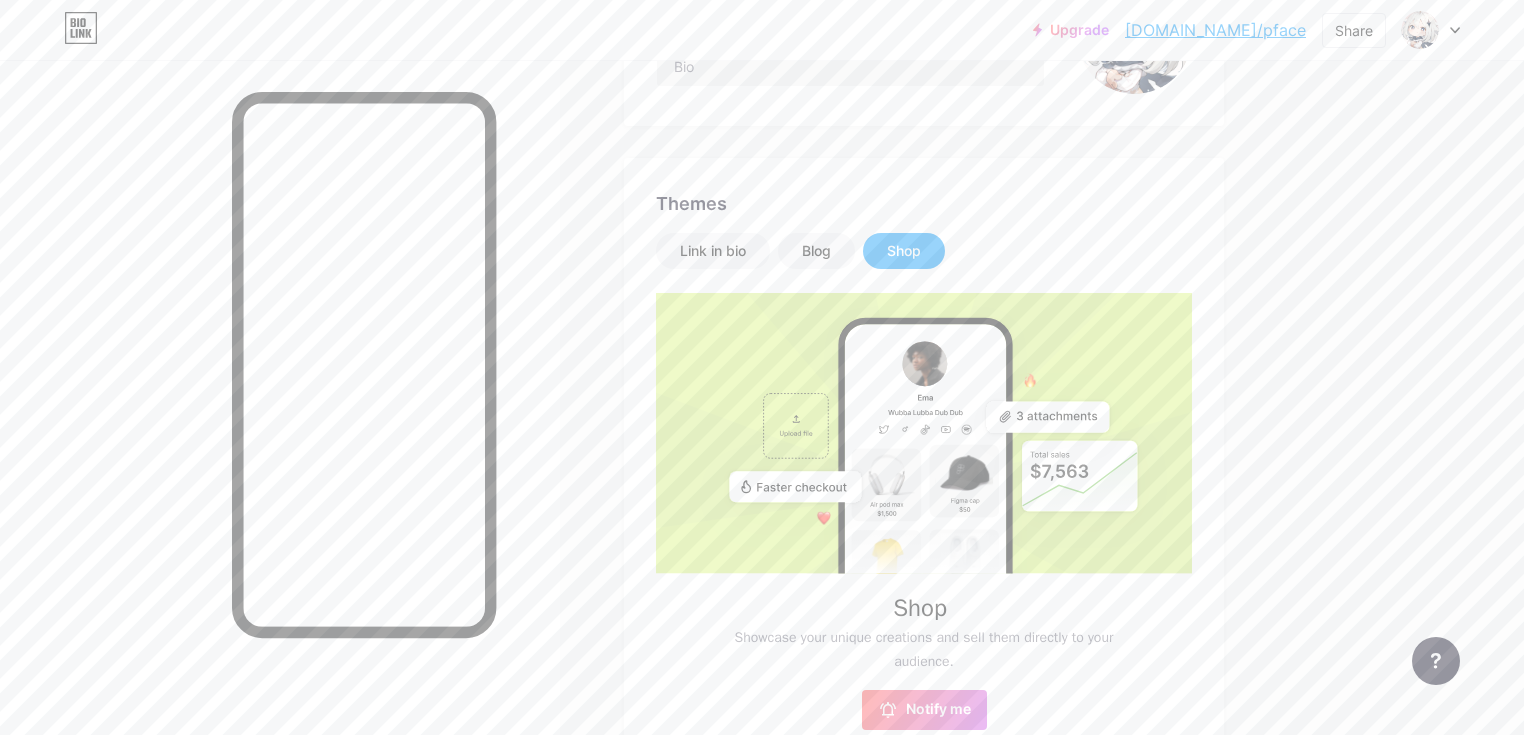 scroll, scrollTop: 320, scrollLeft: 0, axis: vertical 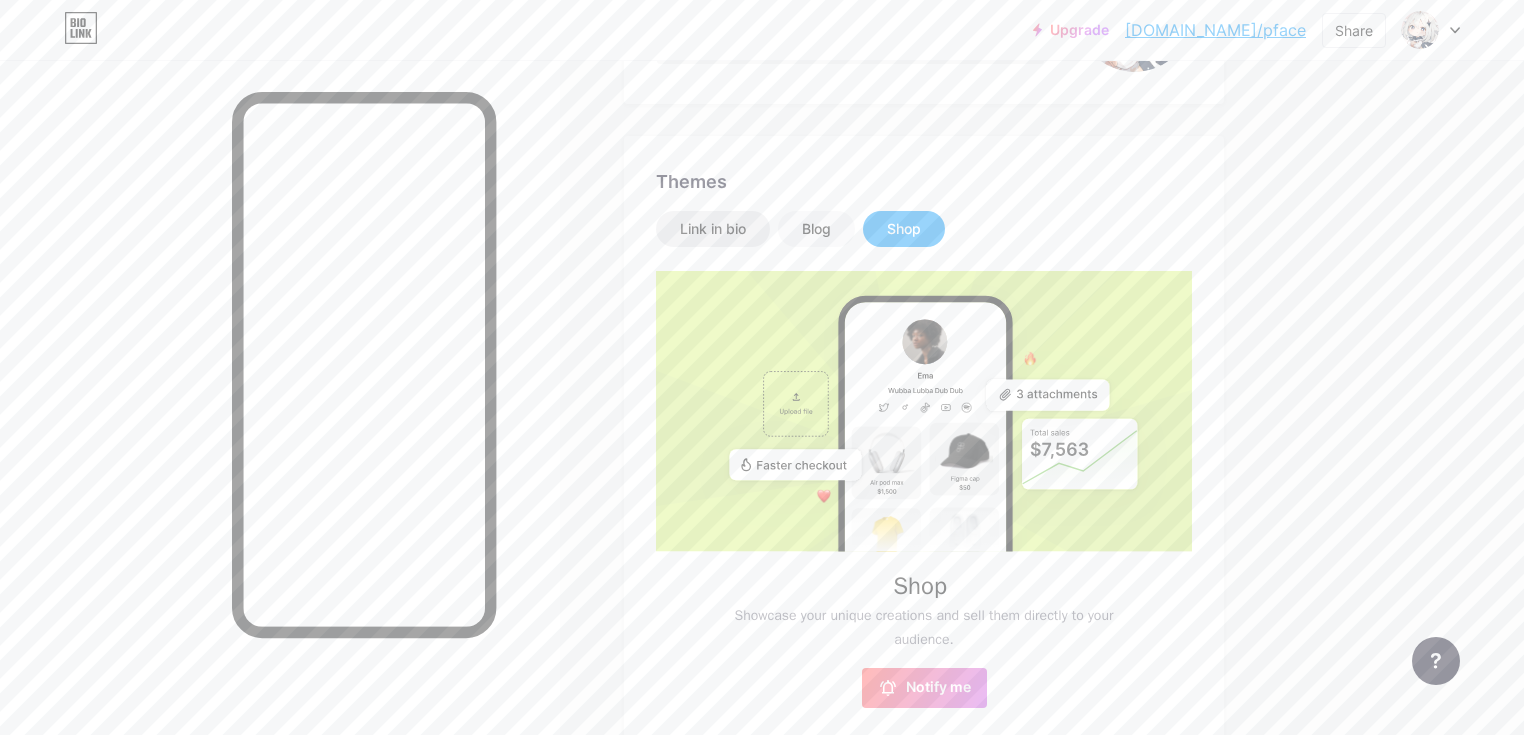 click on "Link in bio" at bounding box center [713, 229] 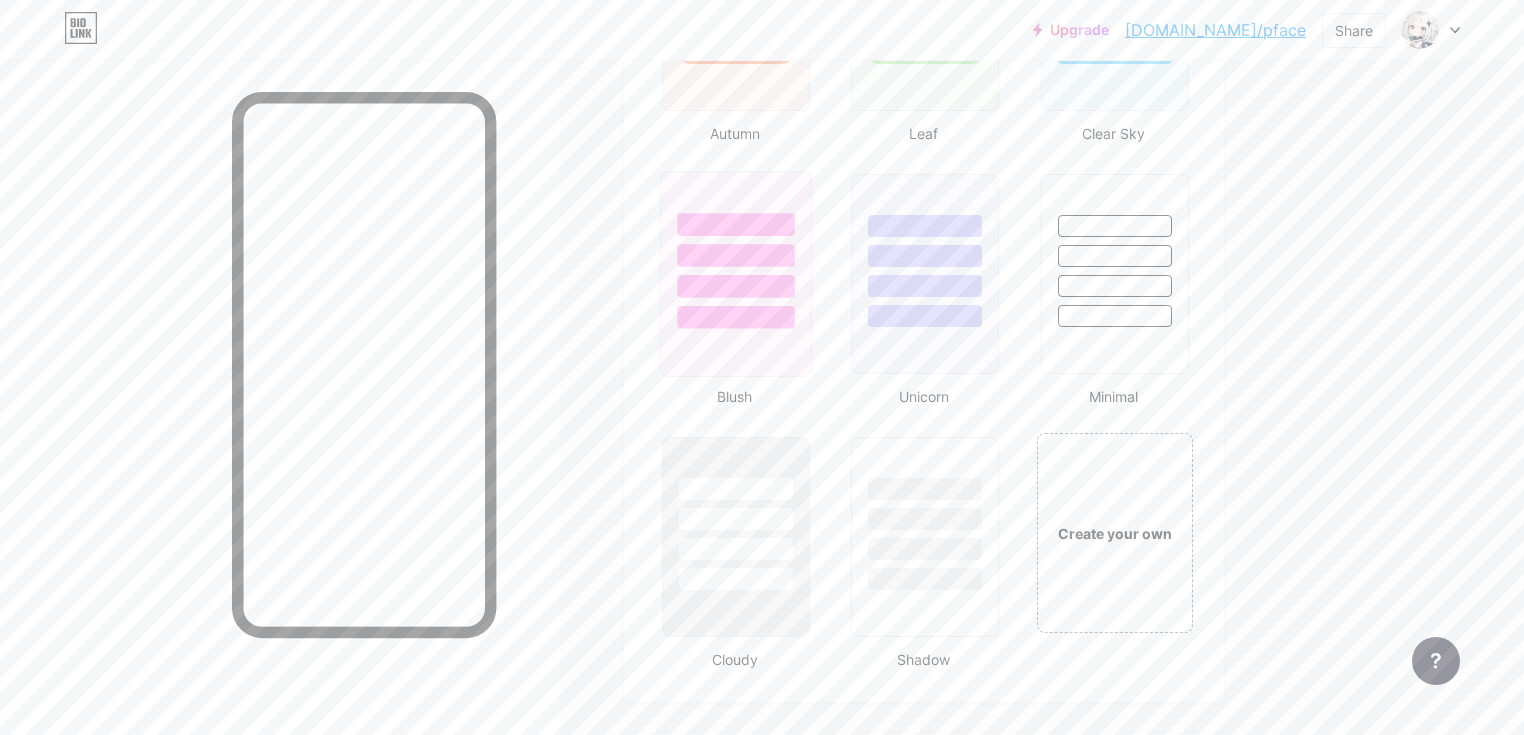 scroll, scrollTop: 2000, scrollLeft: 0, axis: vertical 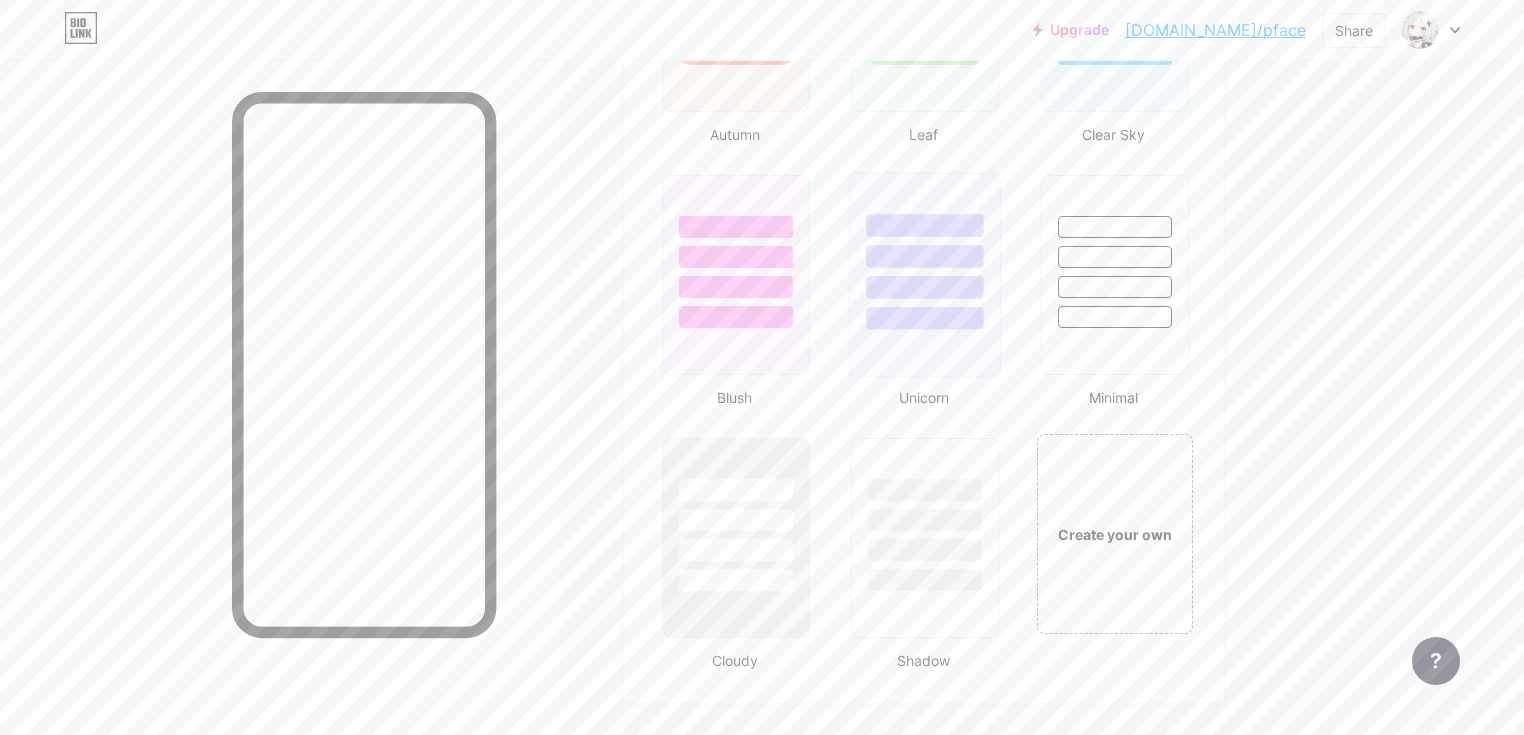 click at bounding box center [925, 256] 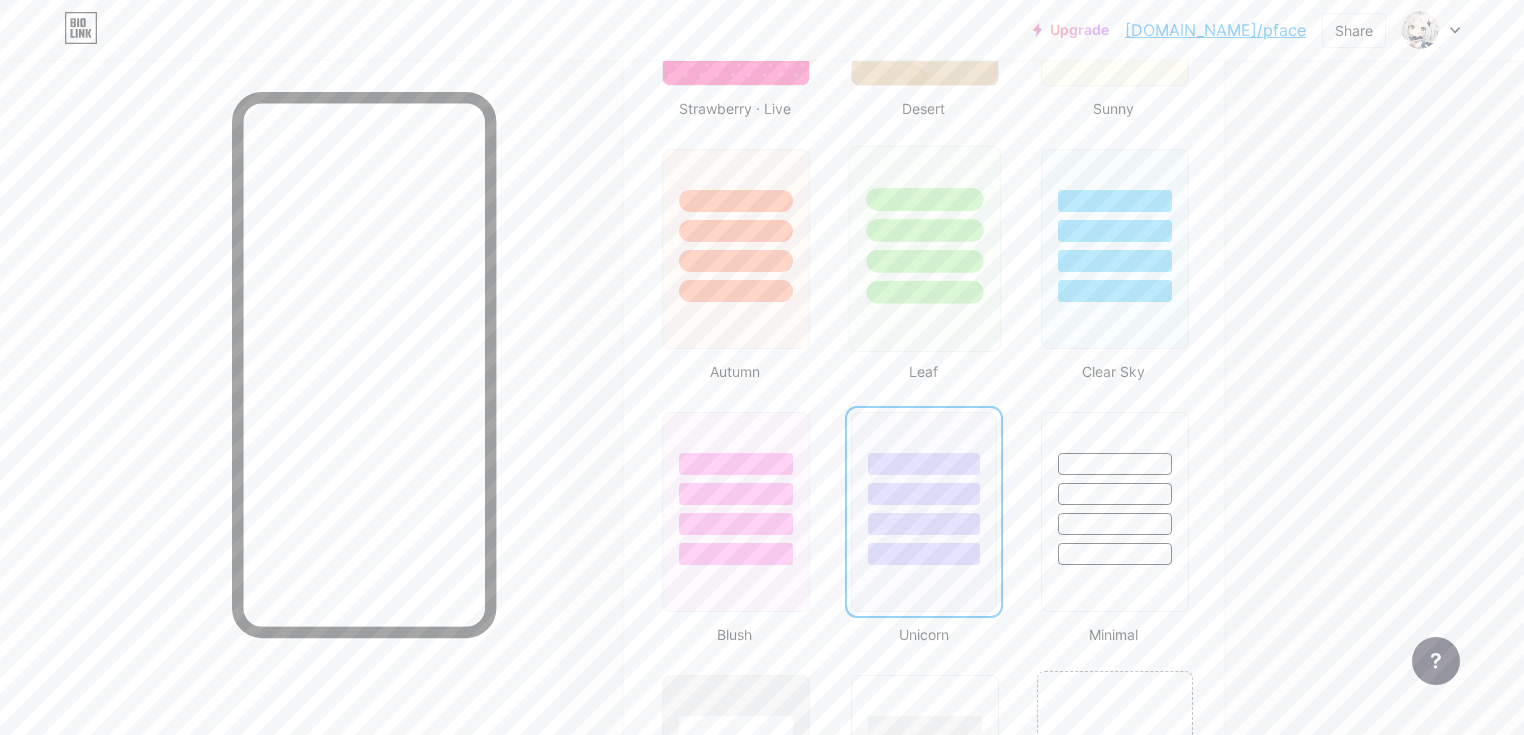 scroll, scrollTop: 1760, scrollLeft: 0, axis: vertical 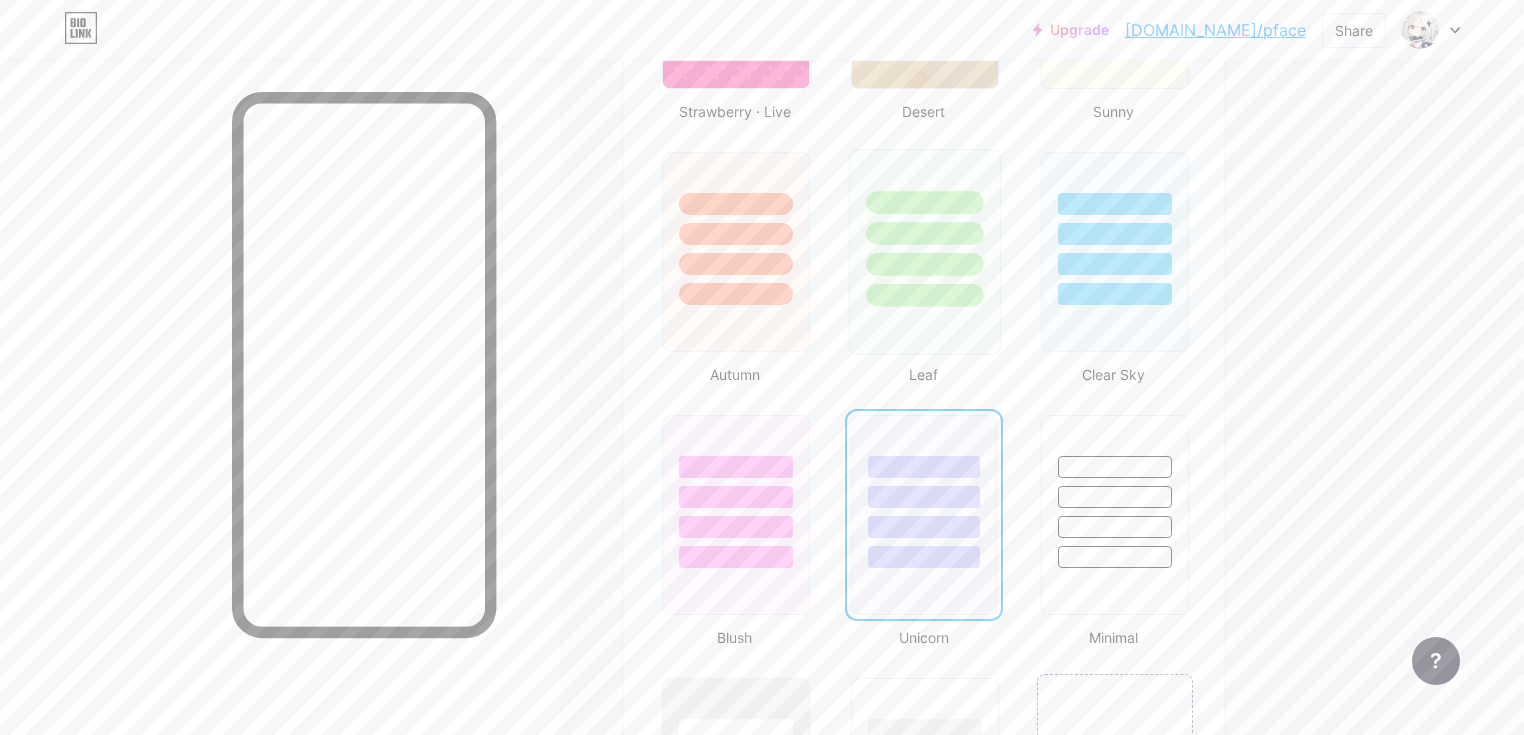 click at bounding box center [925, 264] 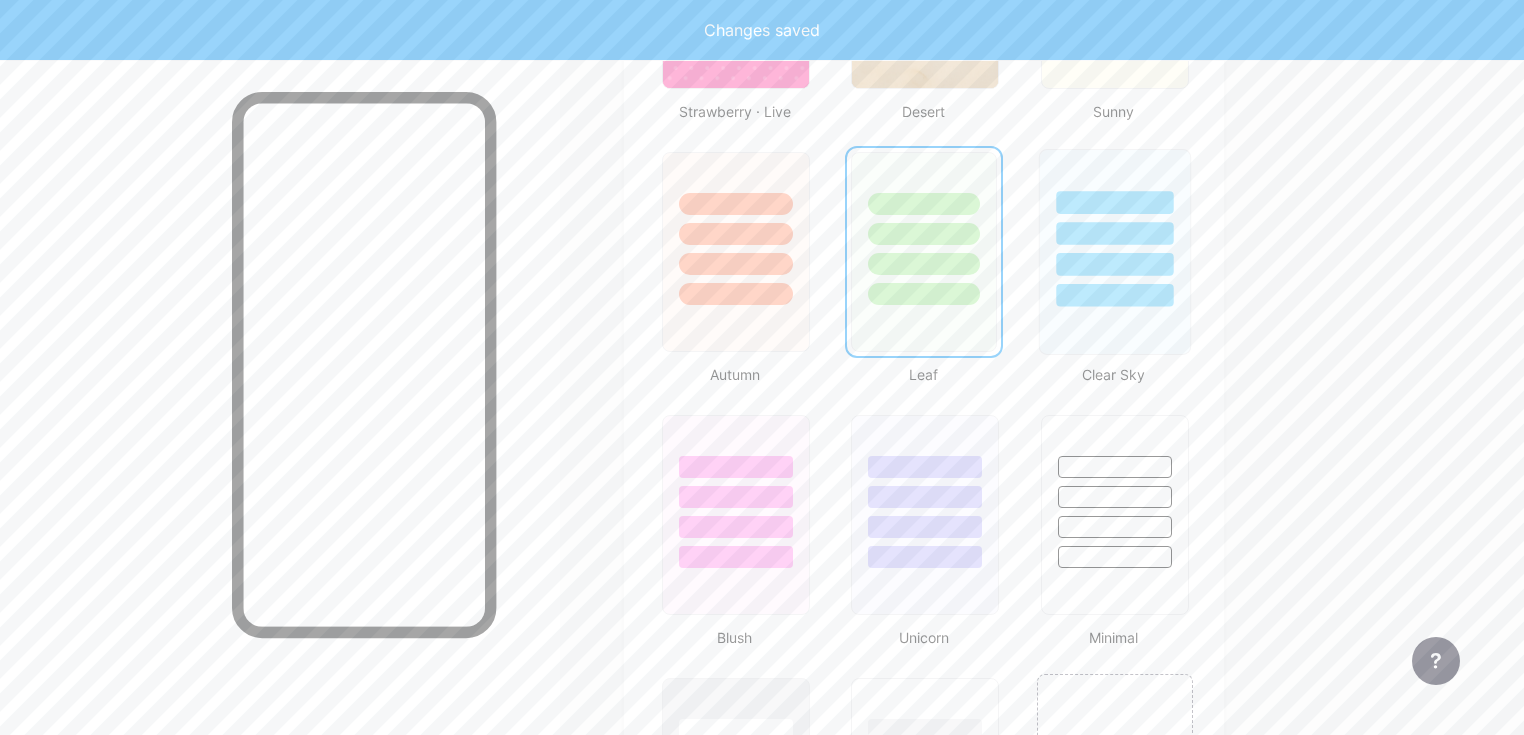 click at bounding box center (1114, 264) 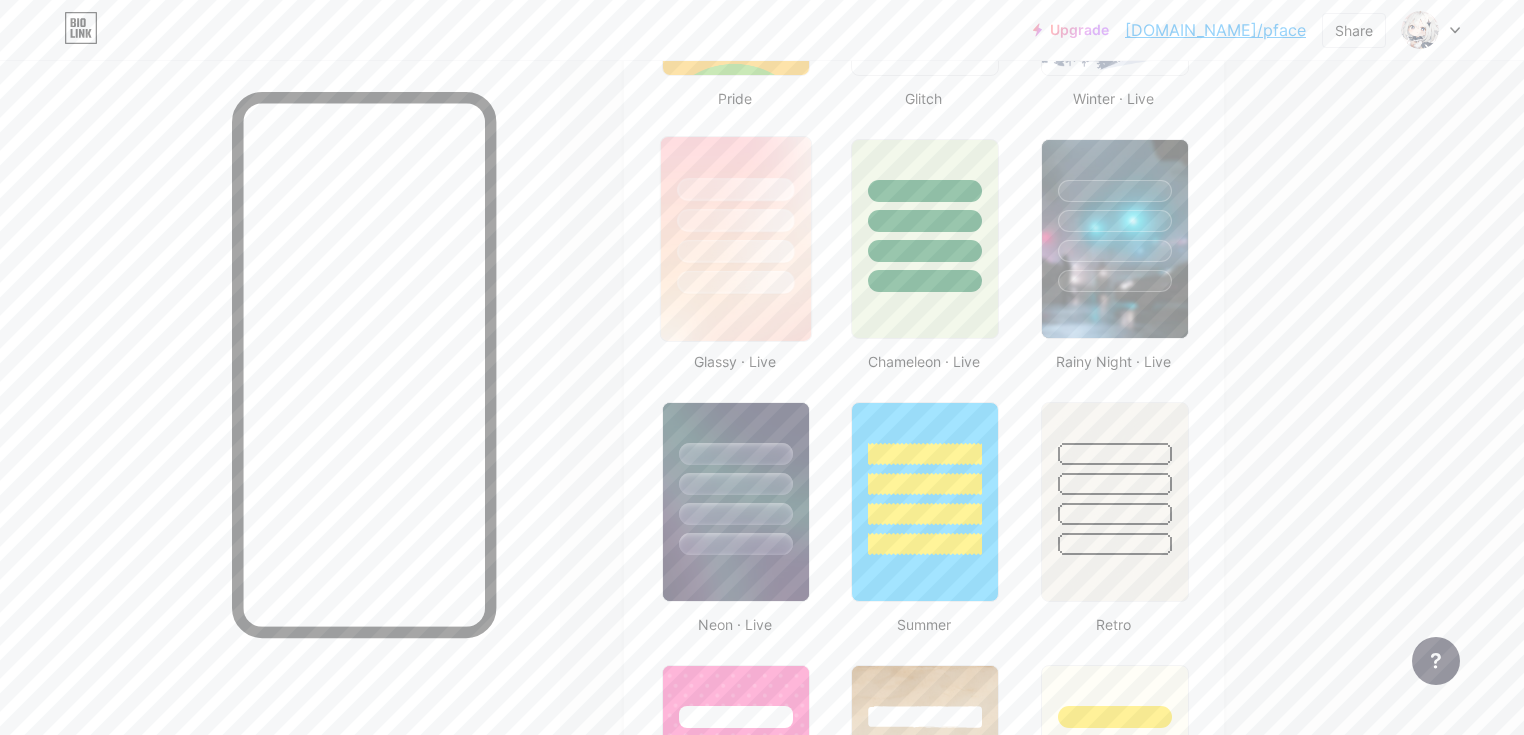 scroll, scrollTop: 960, scrollLeft: 0, axis: vertical 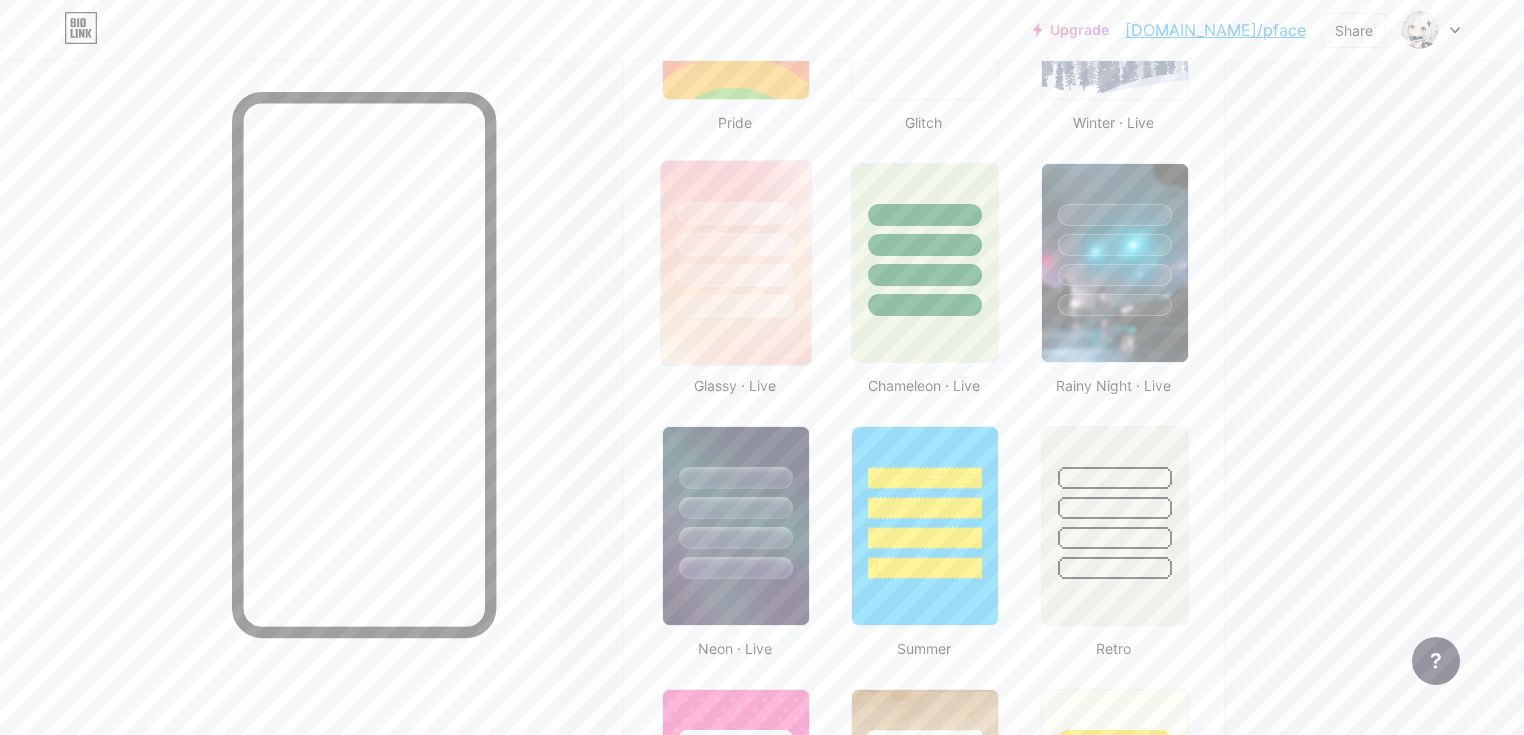 click at bounding box center [736, 239] 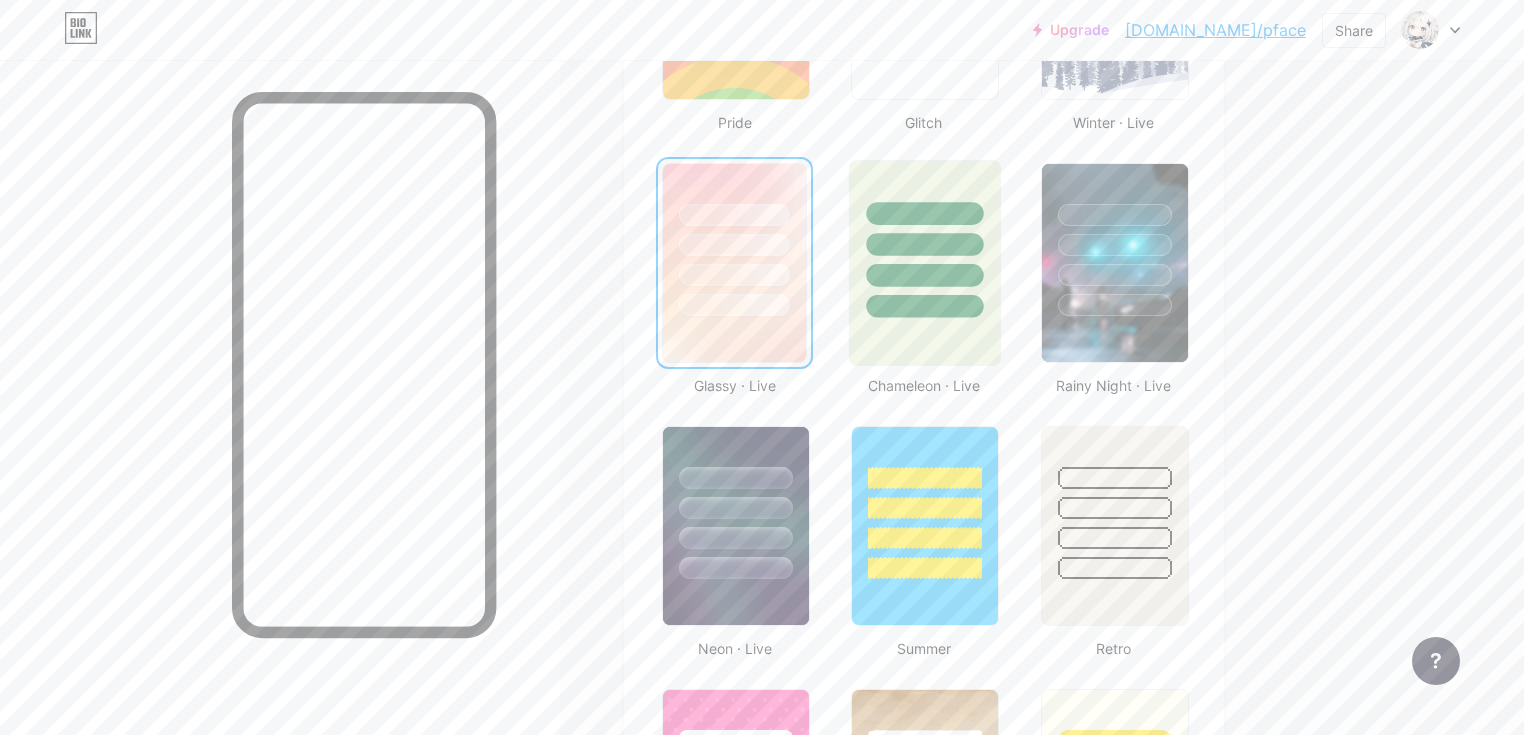 click at bounding box center [925, 244] 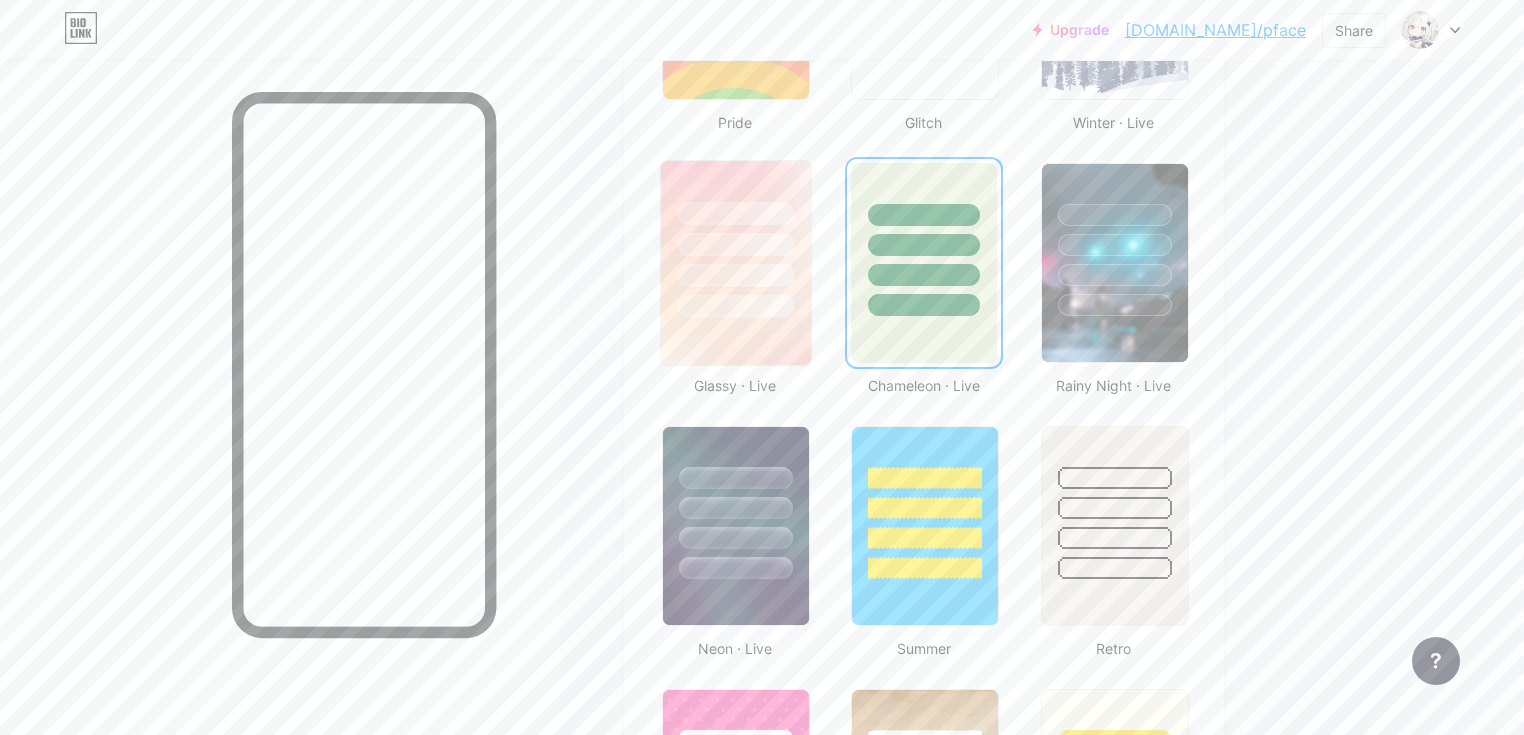 click at bounding box center (735, 244) 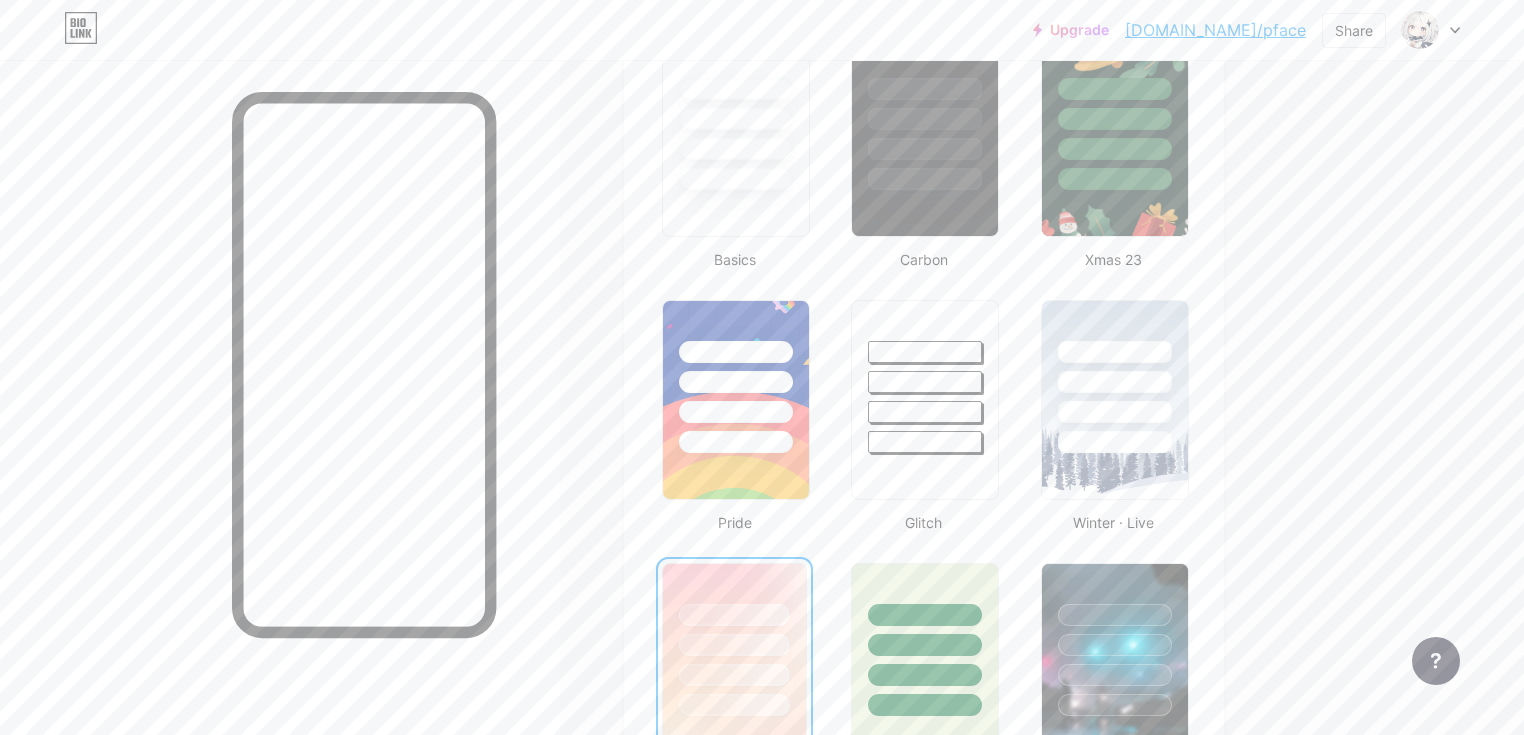 scroll, scrollTop: 480, scrollLeft: 0, axis: vertical 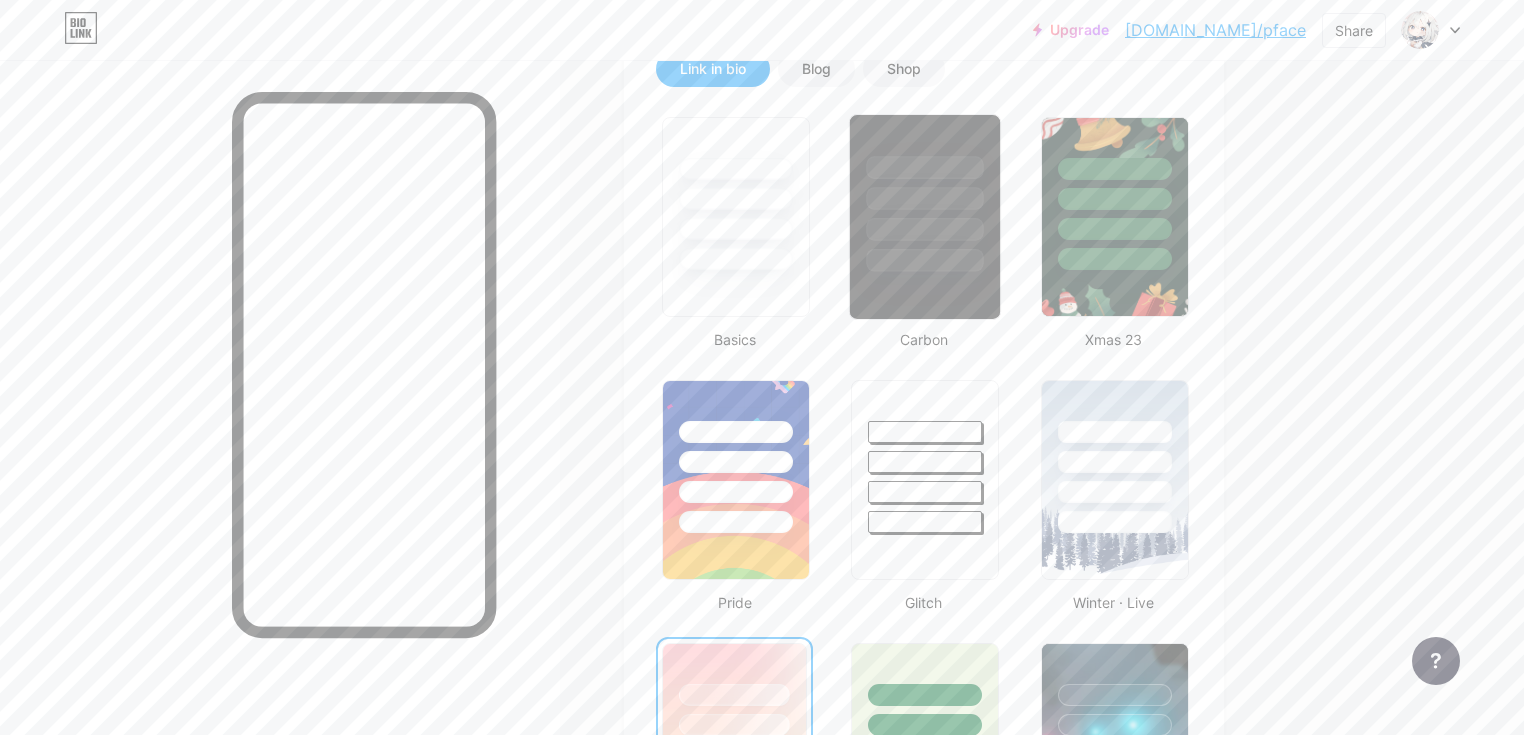 click at bounding box center [925, 229] 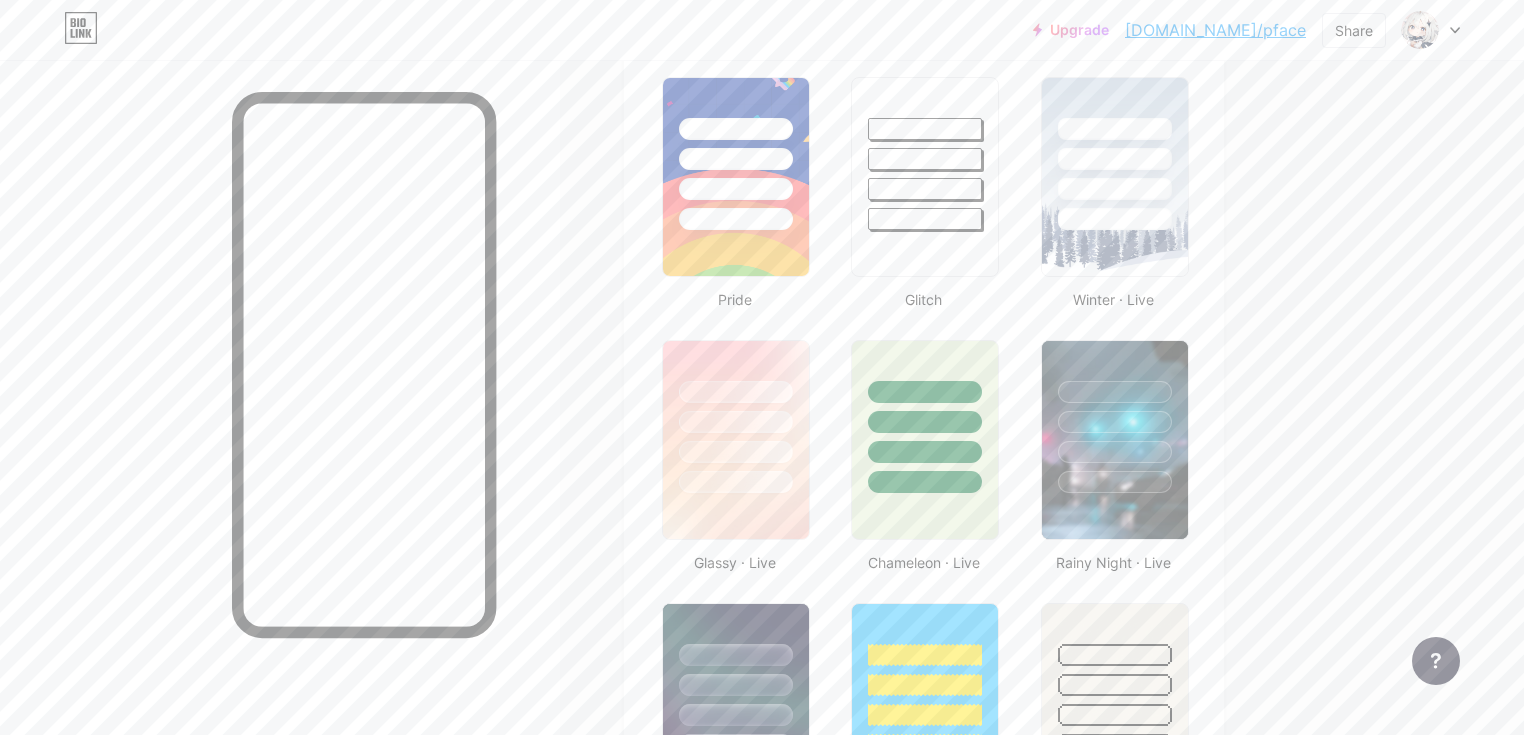 scroll, scrollTop: 880, scrollLeft: 0, axis: vertical 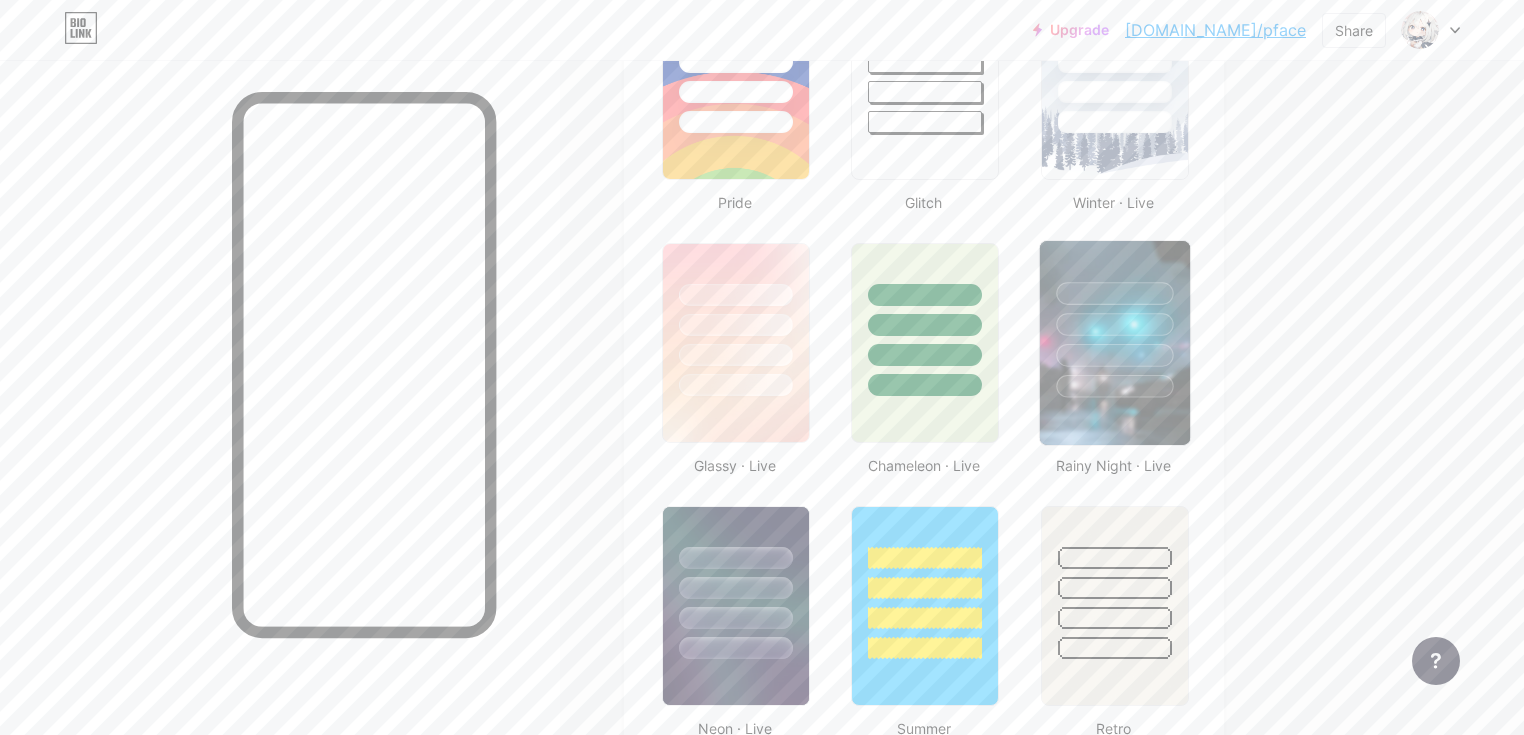click at bounding box center [1114, 293] 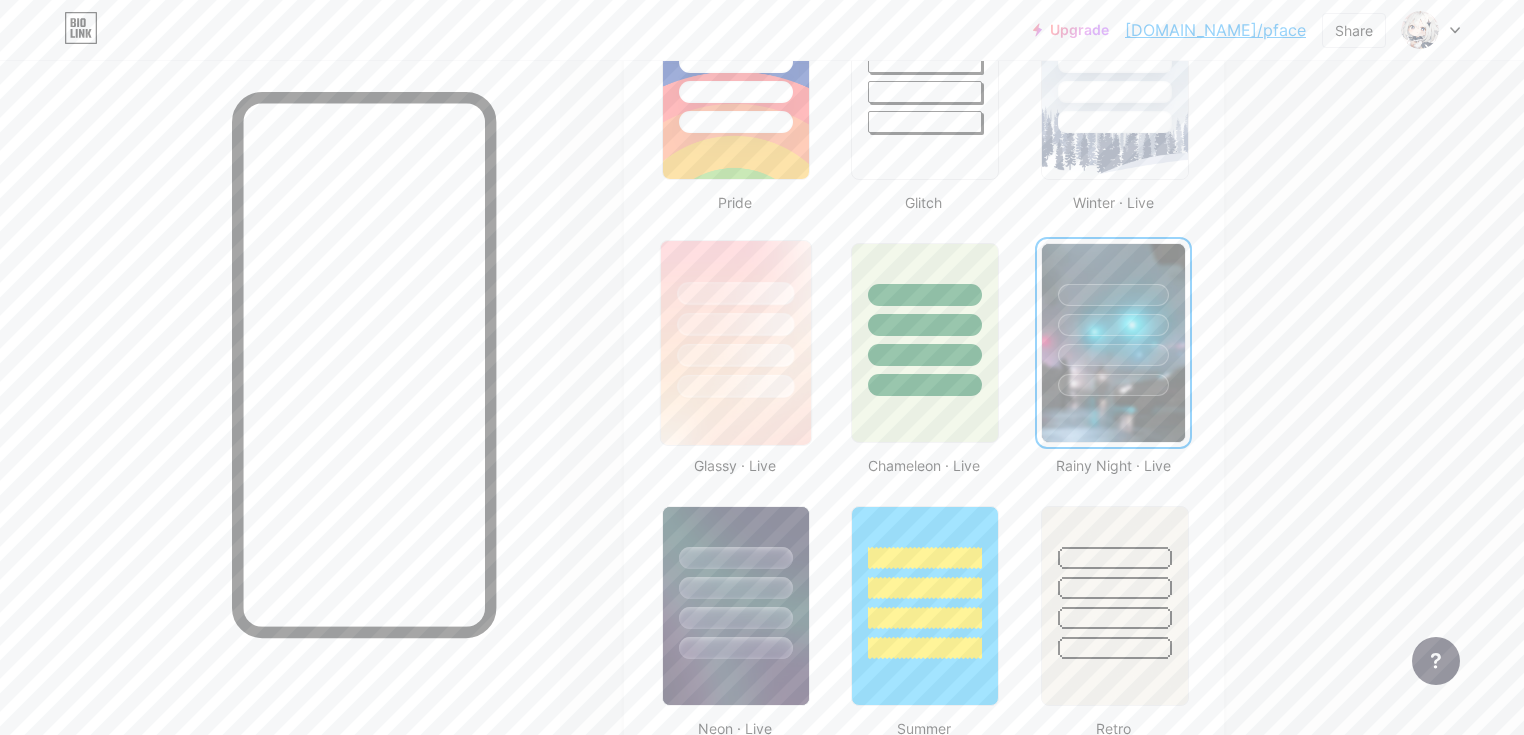 click at bounding box center (735, 293) 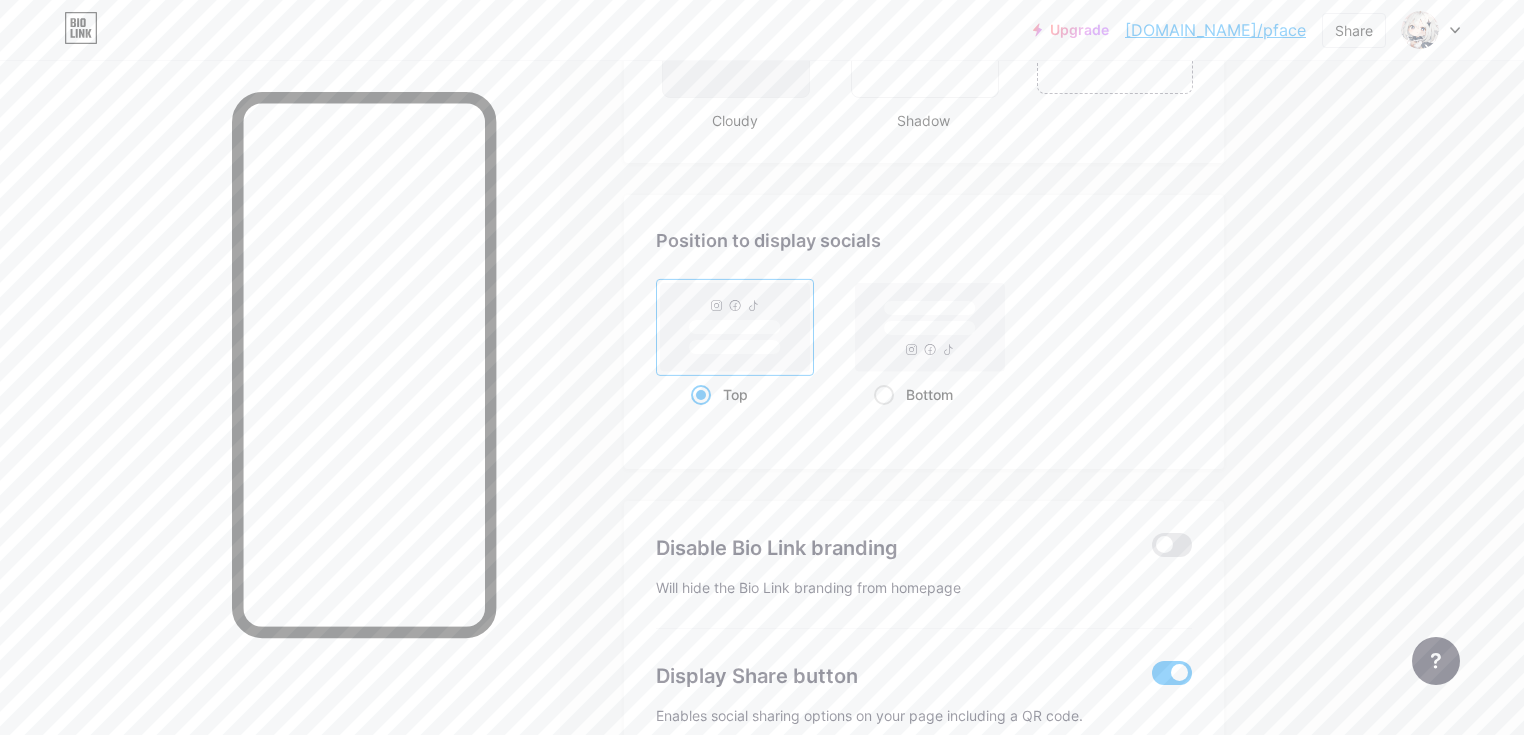 scroll, scrollTop: 2654, scrollLeft: 0, axis: vertical 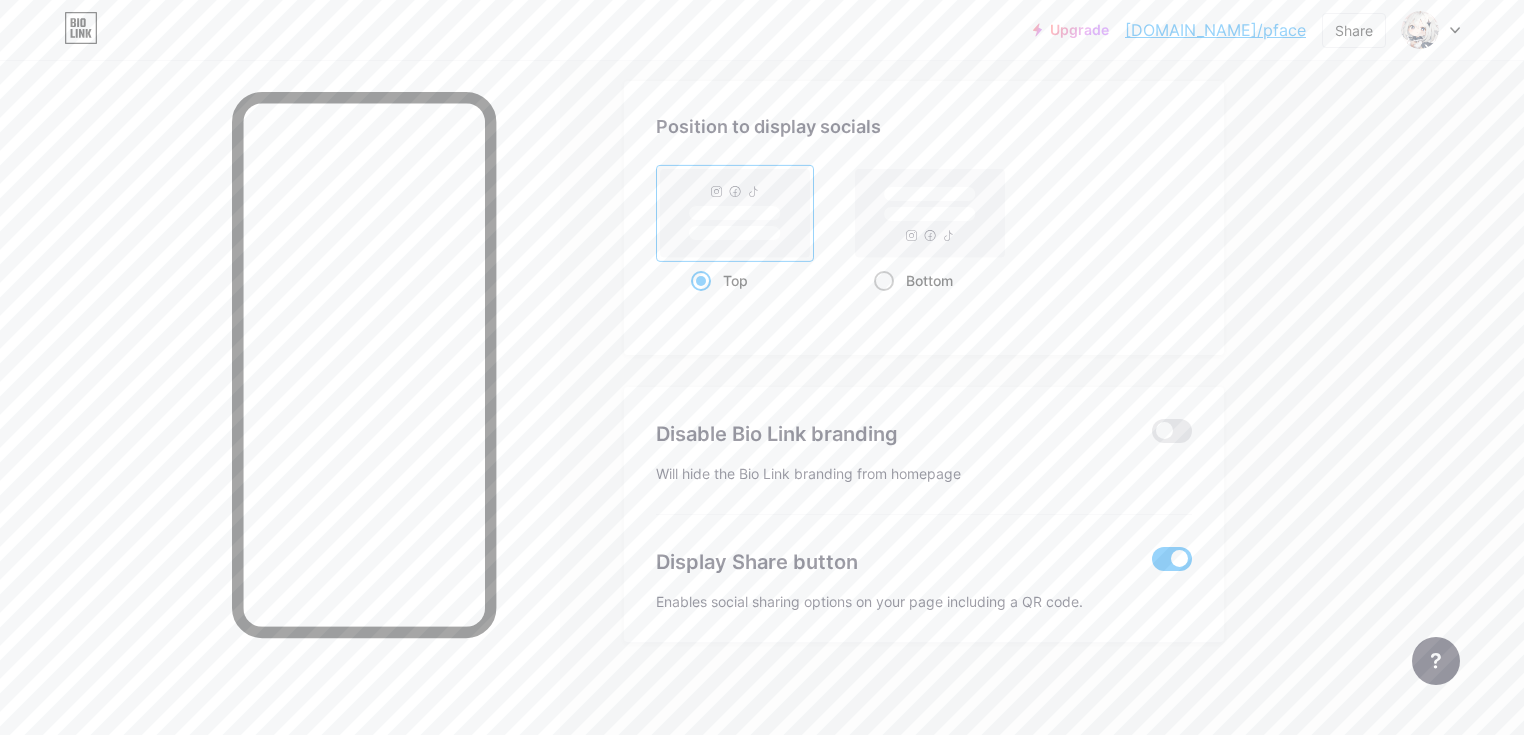 click at bounding box center (884, 281) 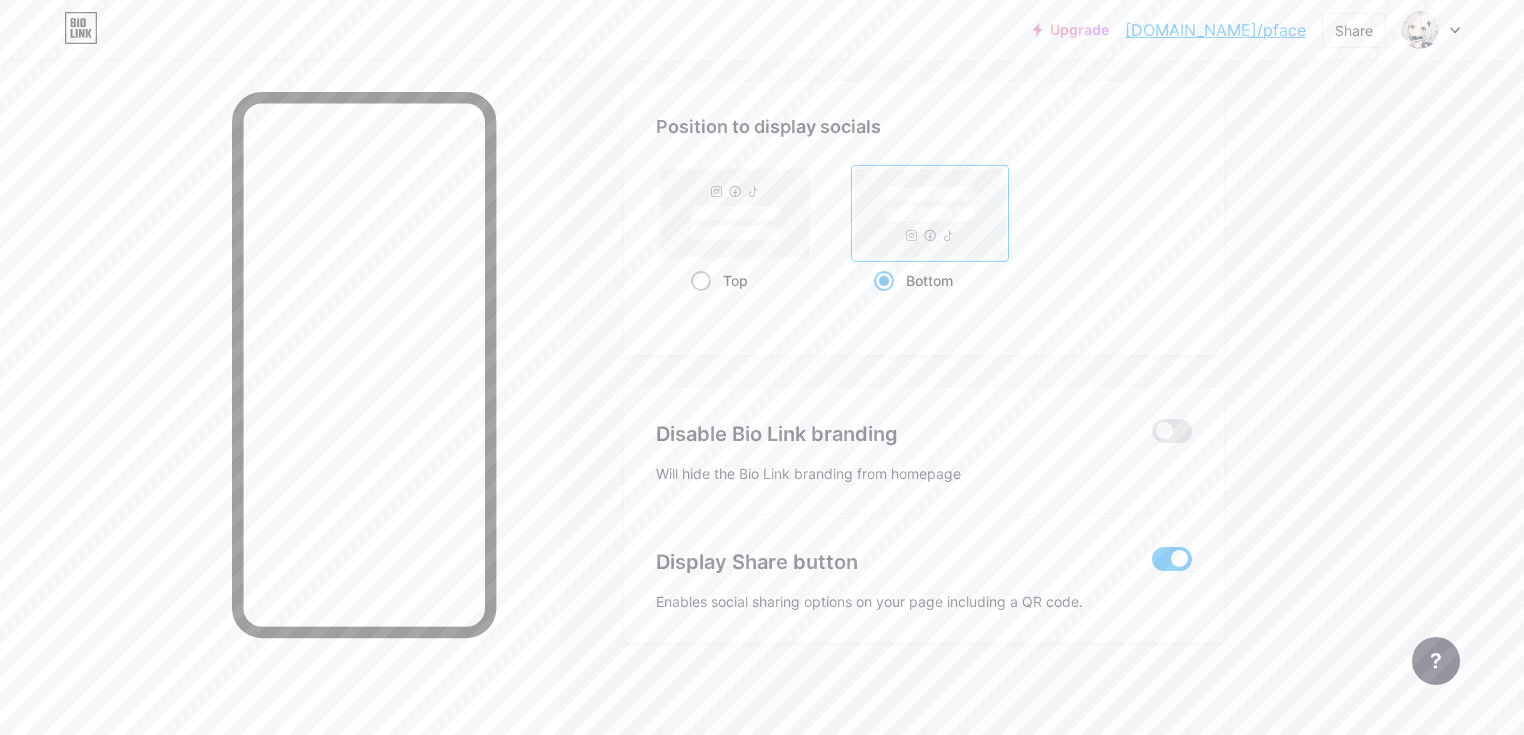 click on "Top" at bounding box center (735, 280) 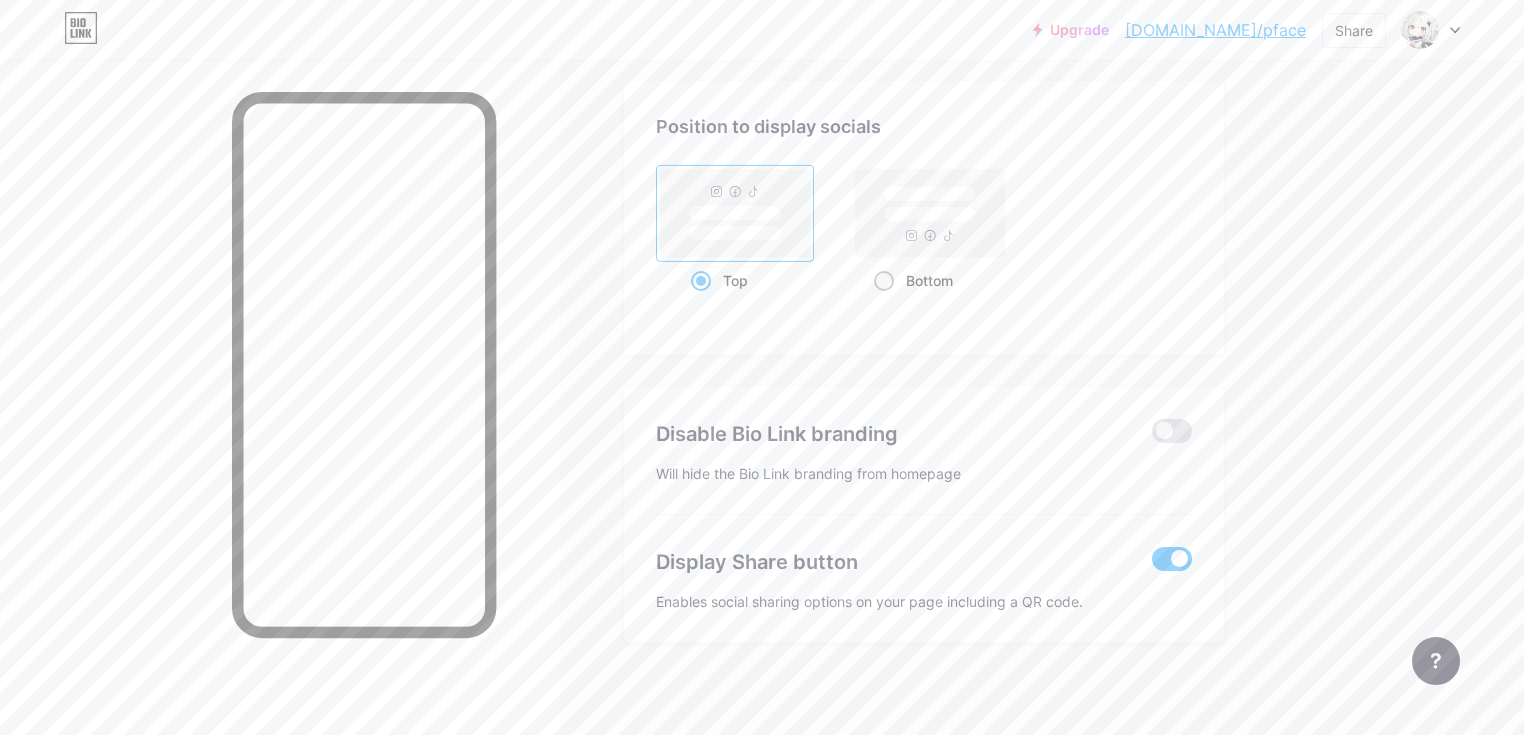 click at bounding box center (884, 281) 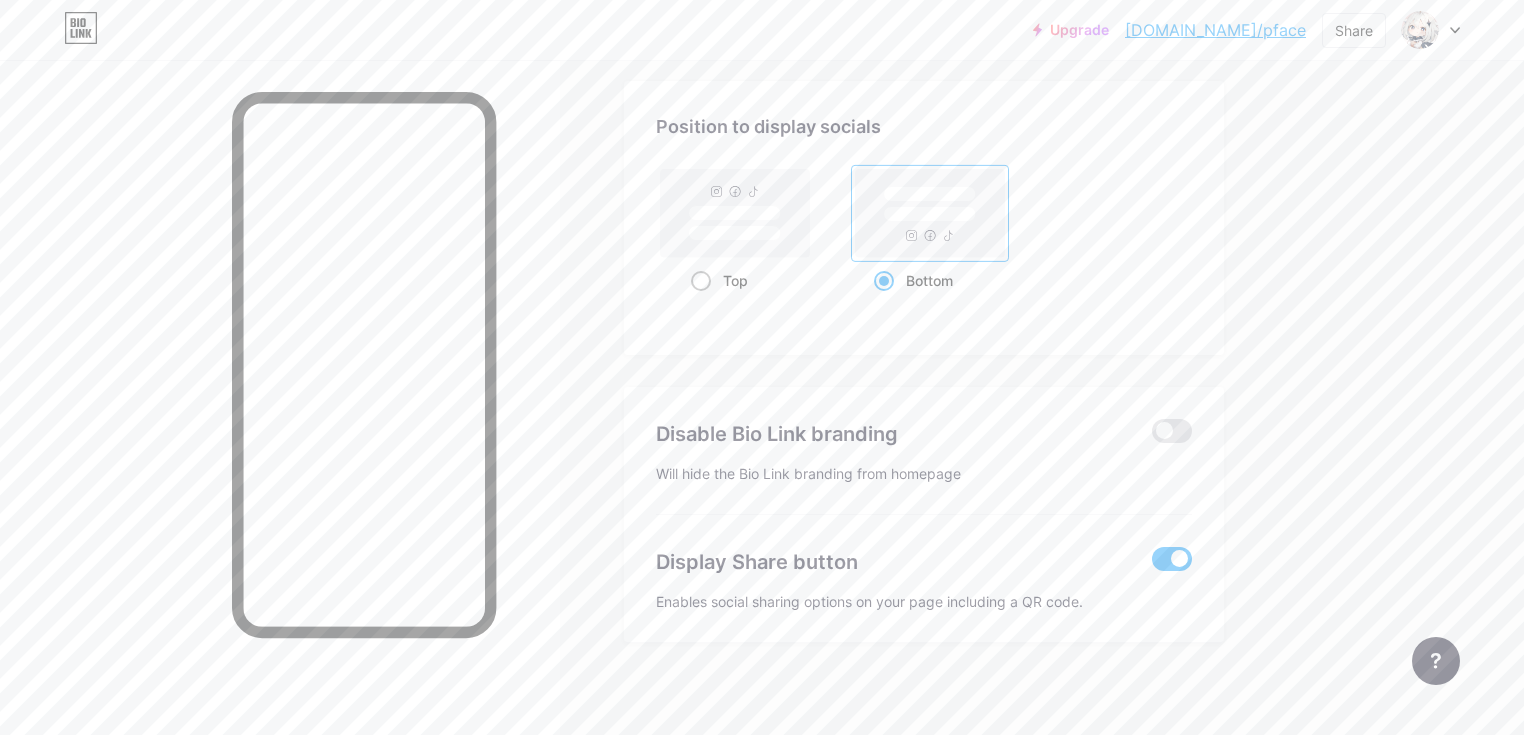 click on "Top" at bounding box center [735, 280] 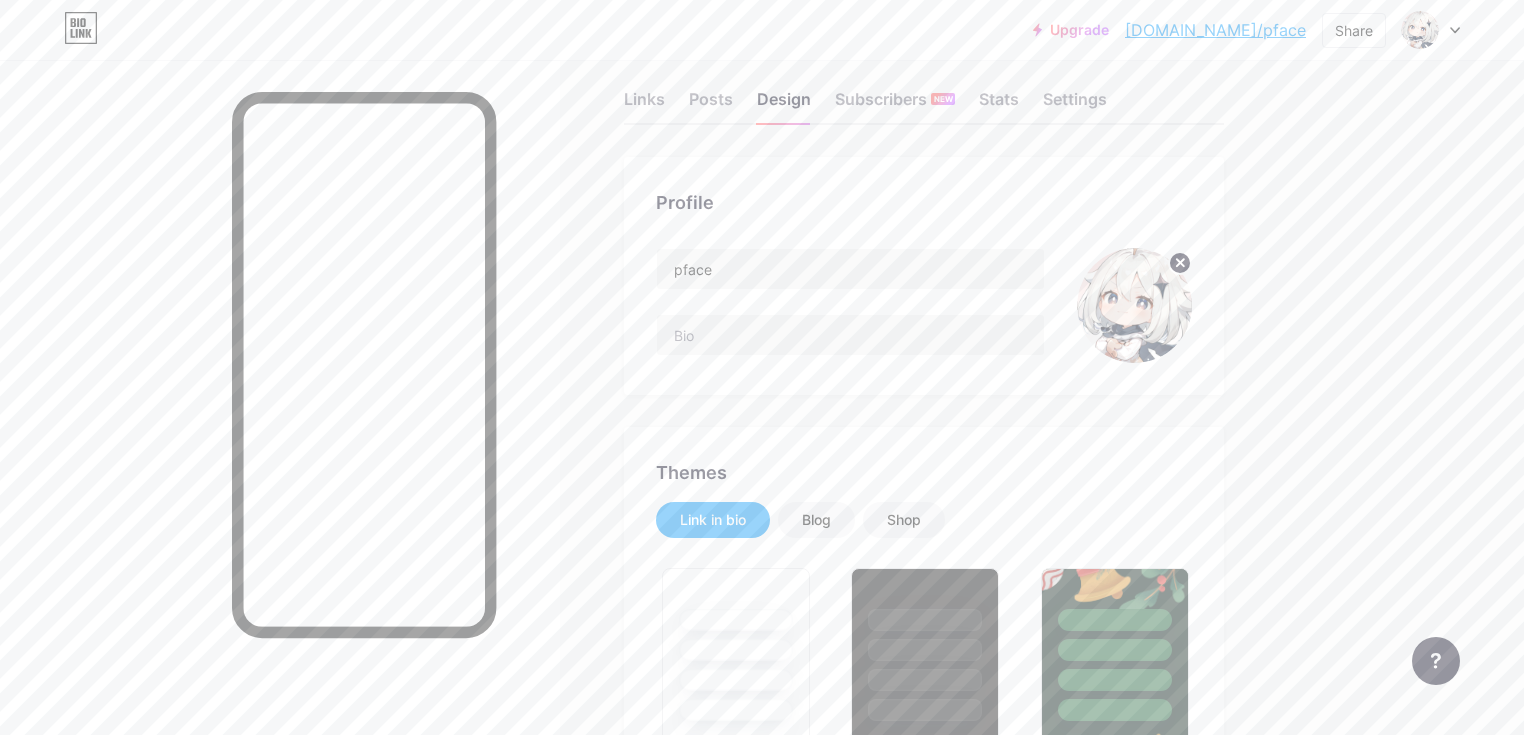 scroll, scrollTop: 0, scrollLeft: 0, axis: both 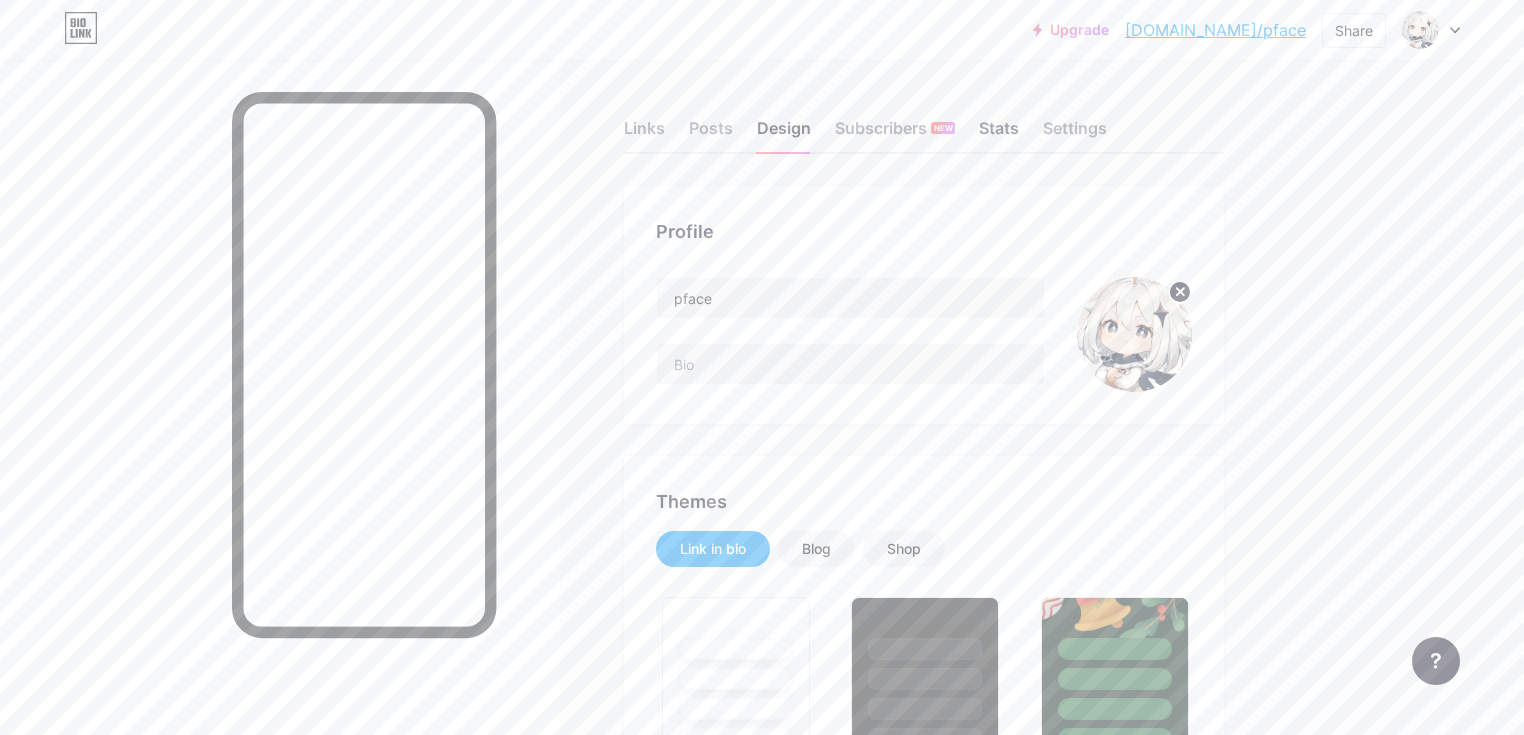 click on "Stats" at bounding box center [999, 134] 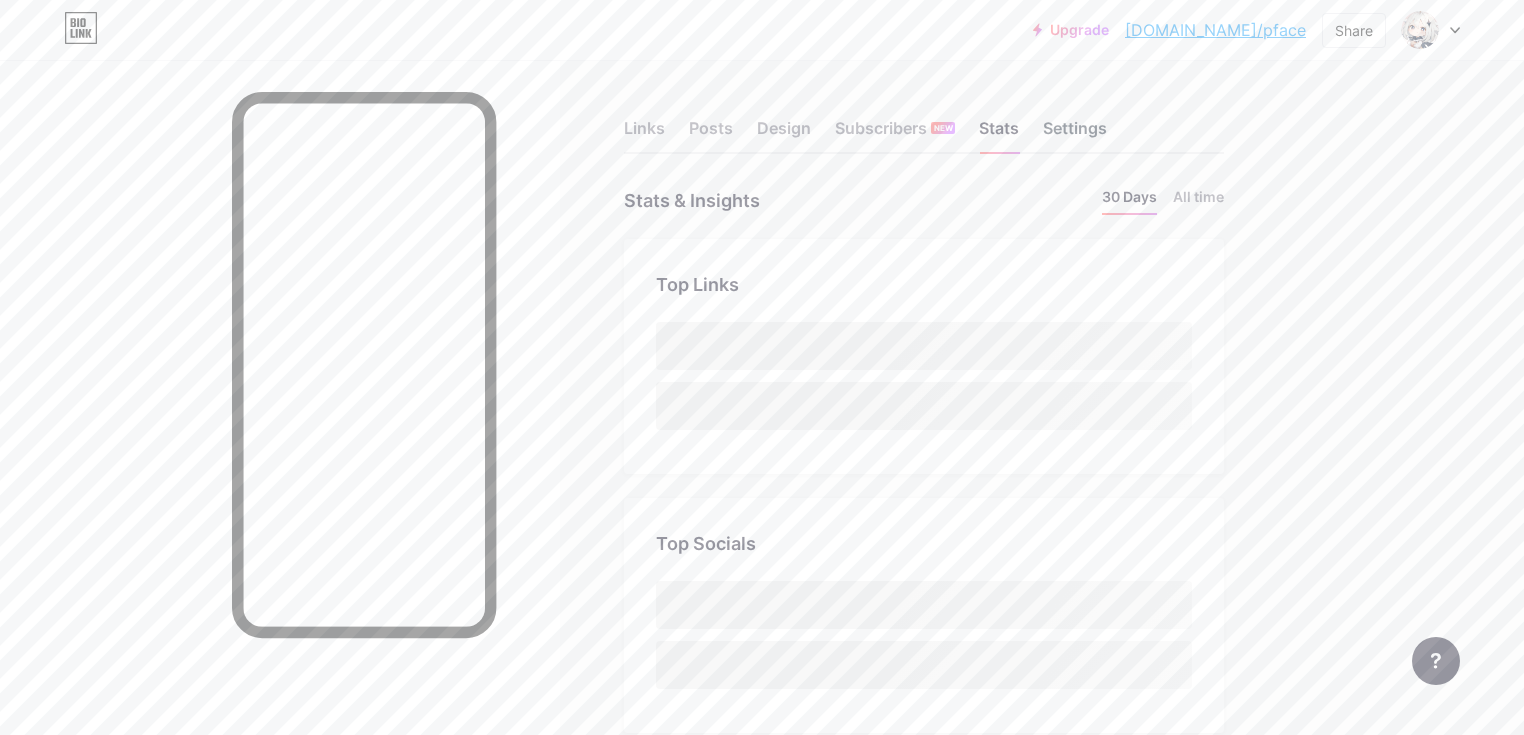 click on "Settings" at bounding box center (1075, 134) 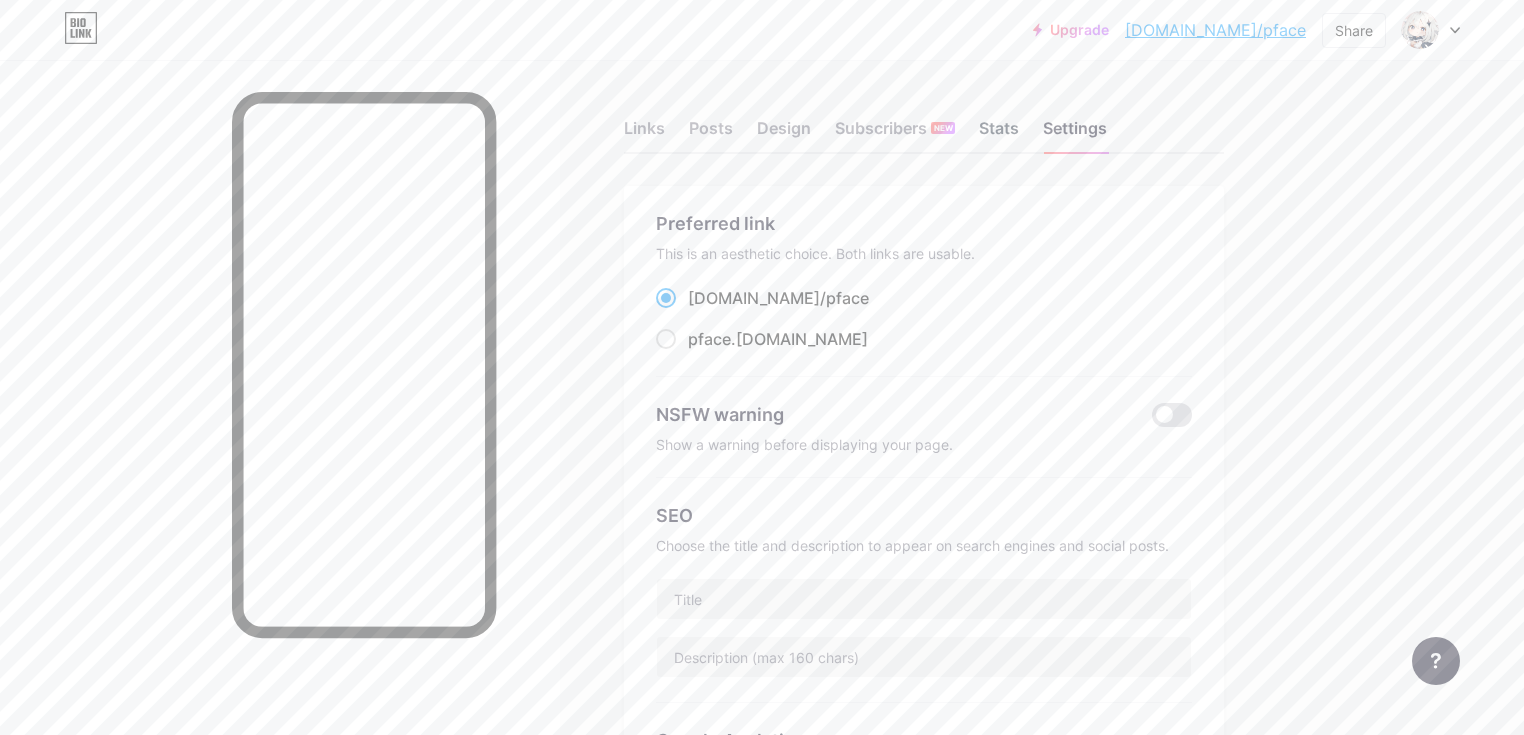 click on "Stats" at bounding box center (999, 134) 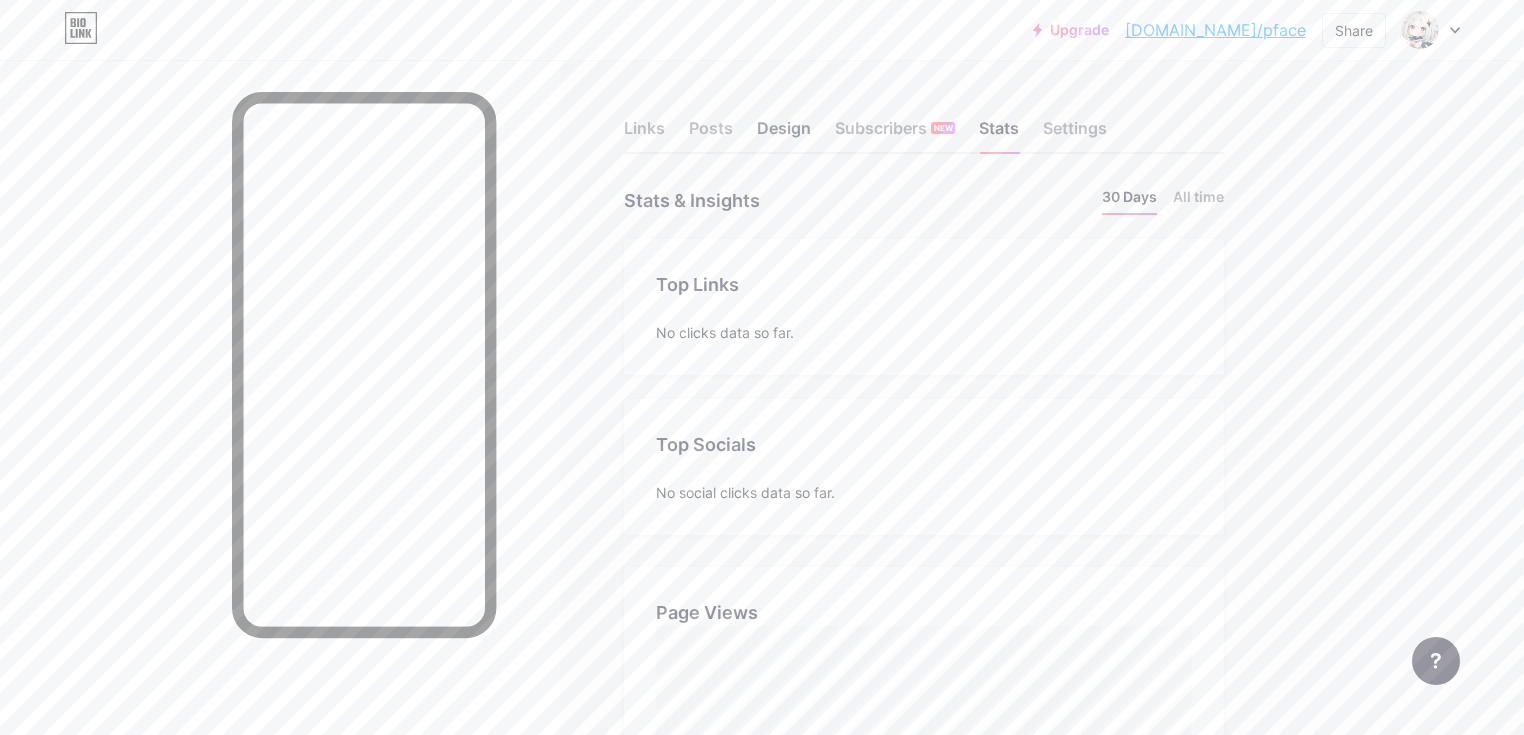 click on "Design" at bounding box center [784, 134] 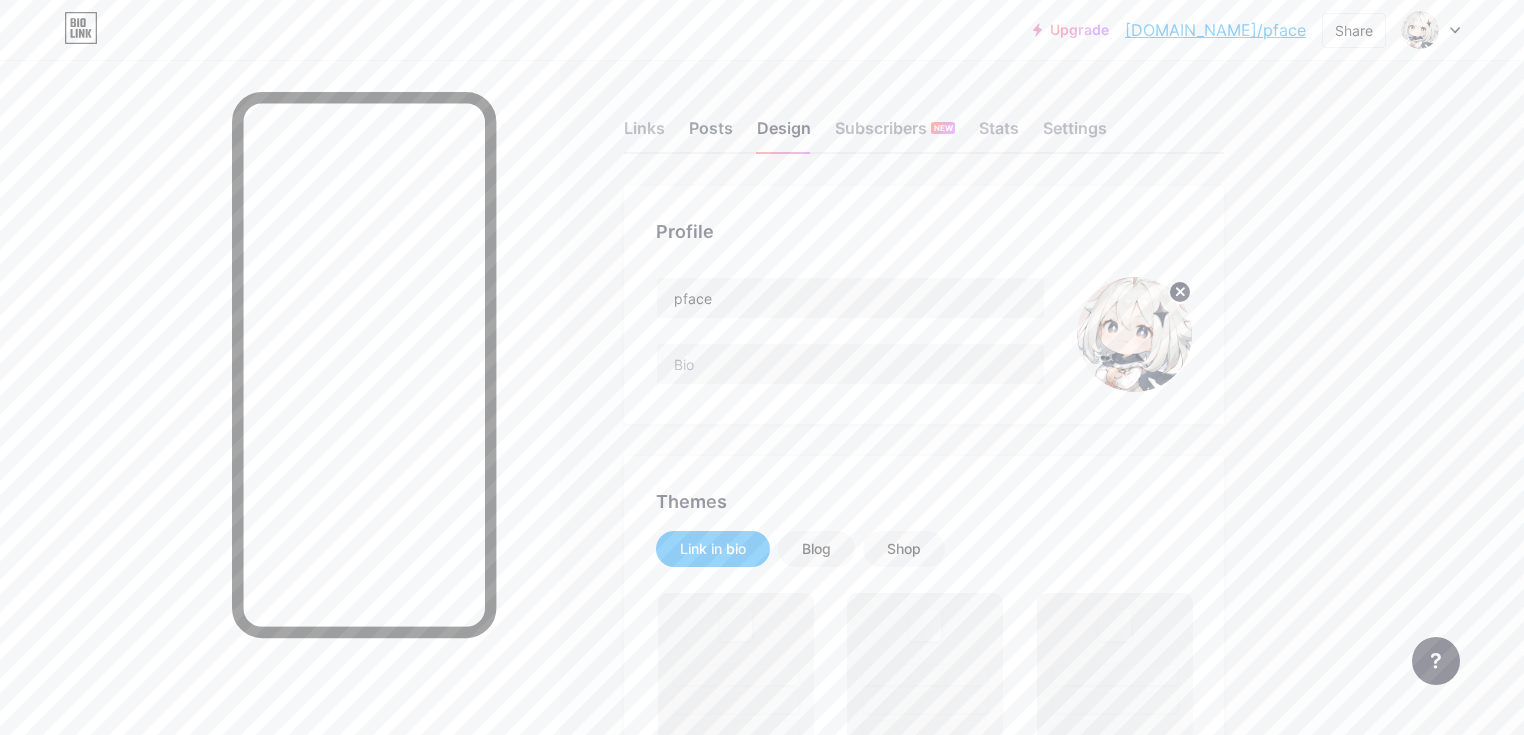click on "Posts" at bounding box center (711, 134) 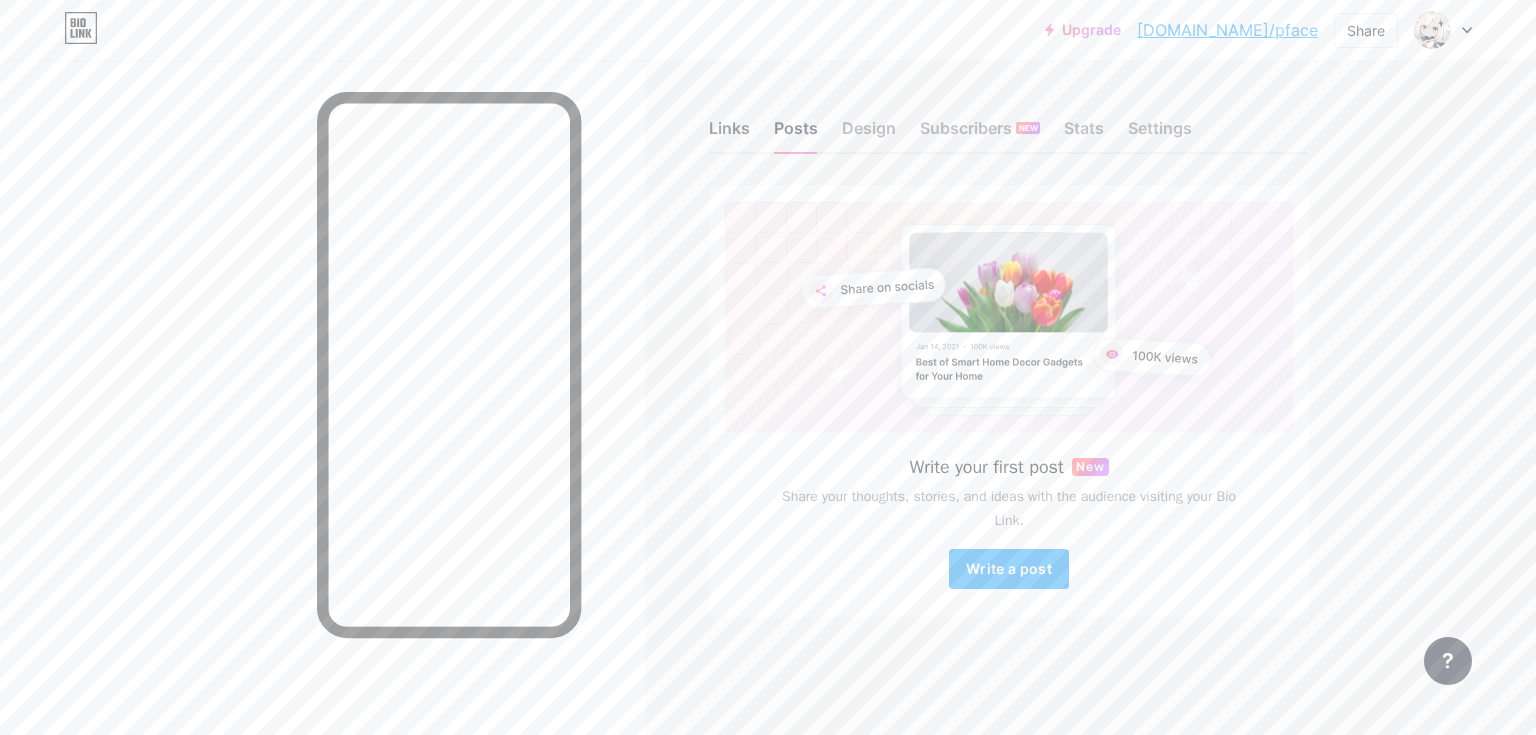 click on "Links" at bounding box center [729, 134] 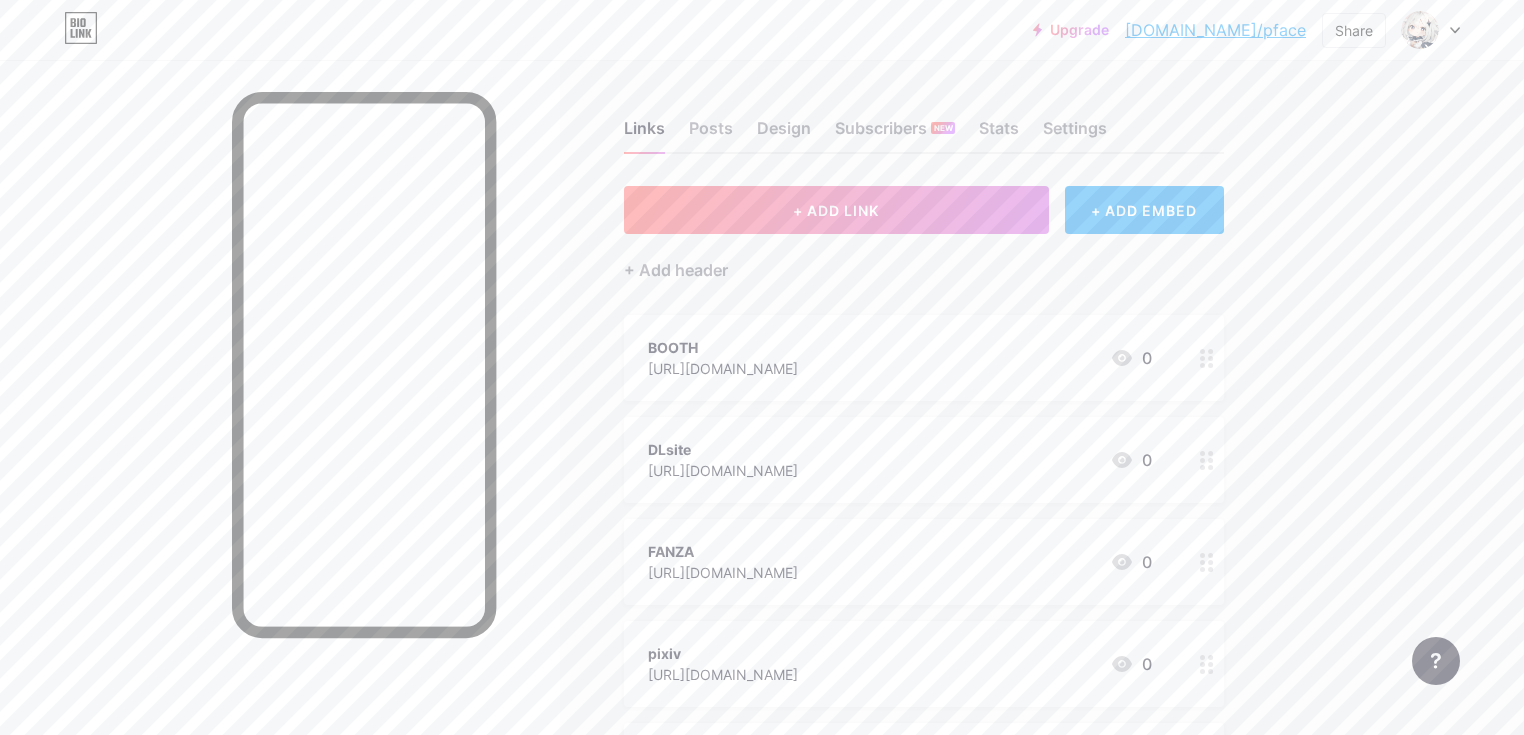 scroll, scrollTop: 0, scrollLeft: 0, axis: both 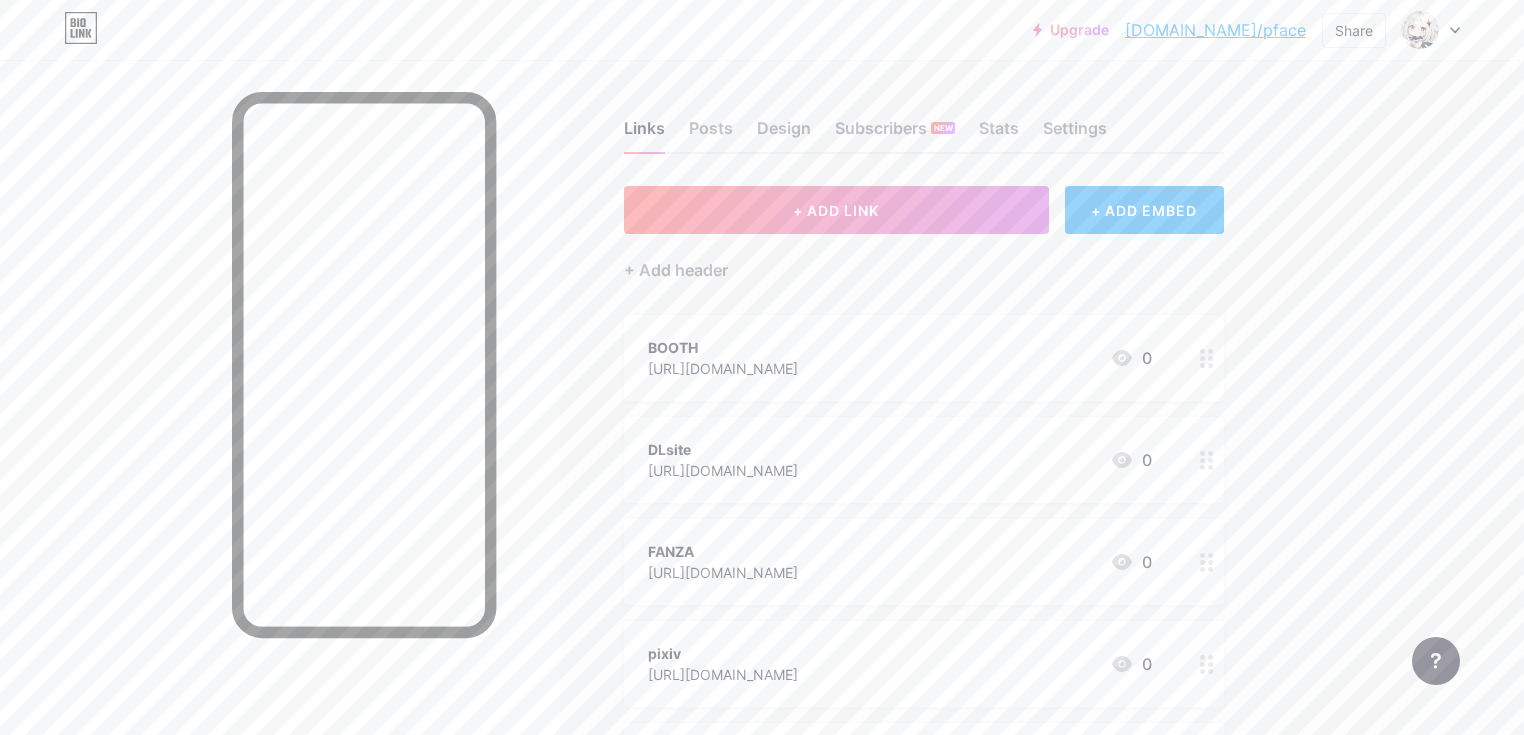 click on "[DOMAIN_NAME]/pface" at bounding box center (1215, 30) 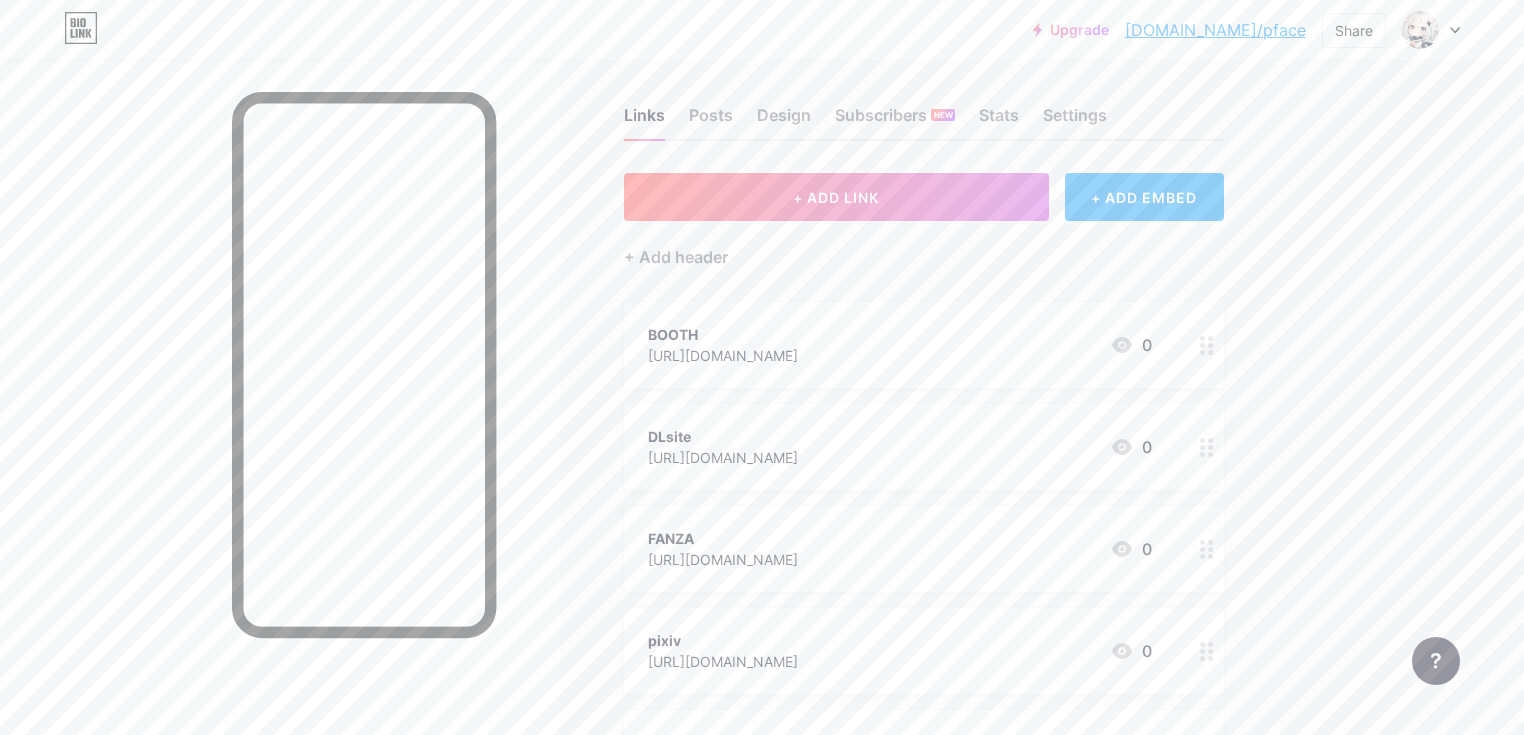 scroll, scrollTop: 0, scrollLeft: 0, axis: both 